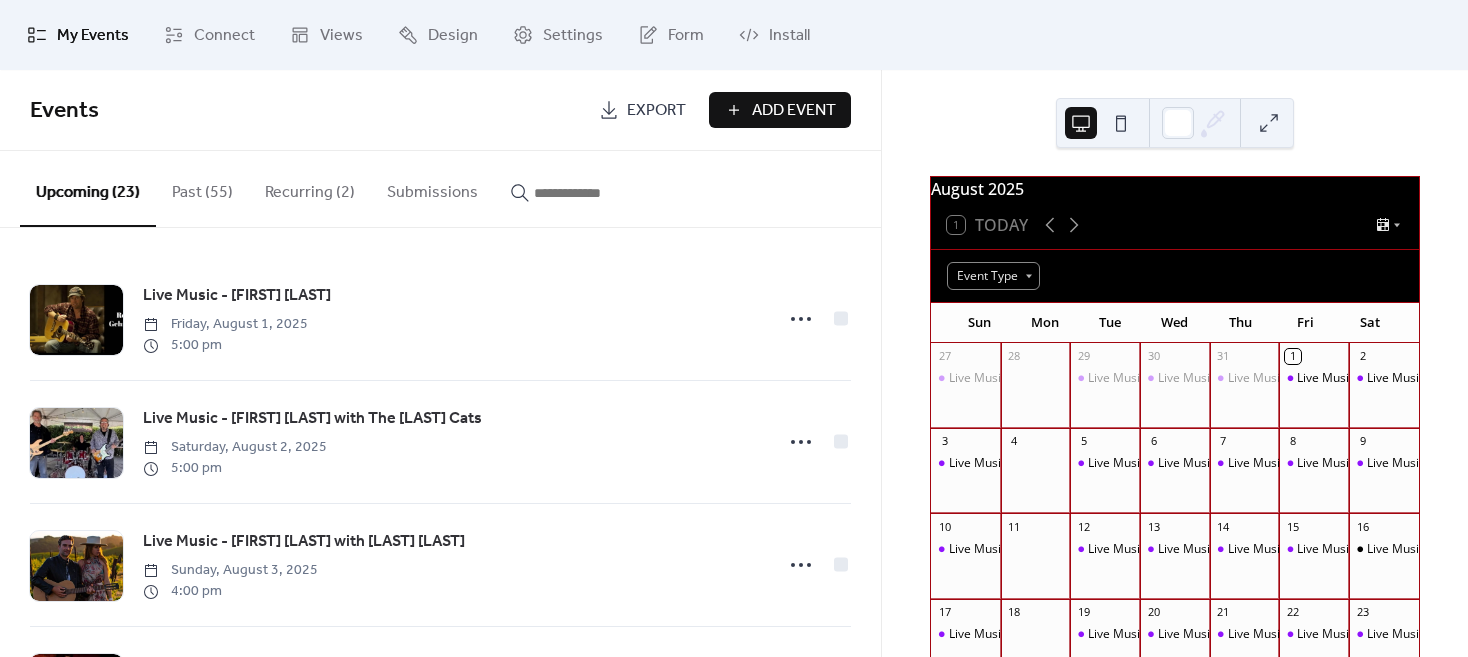 scroll, scrollTop: 0, scrollLeft: 0, axis: both 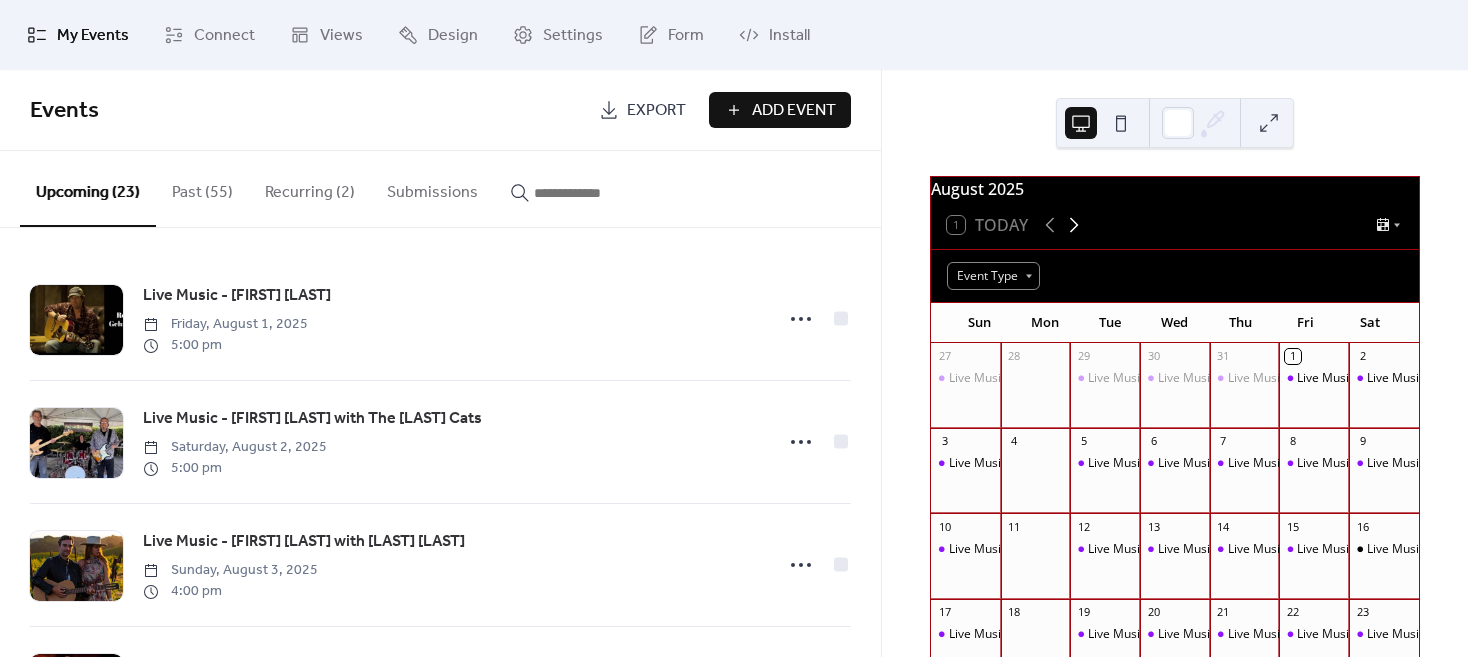 click 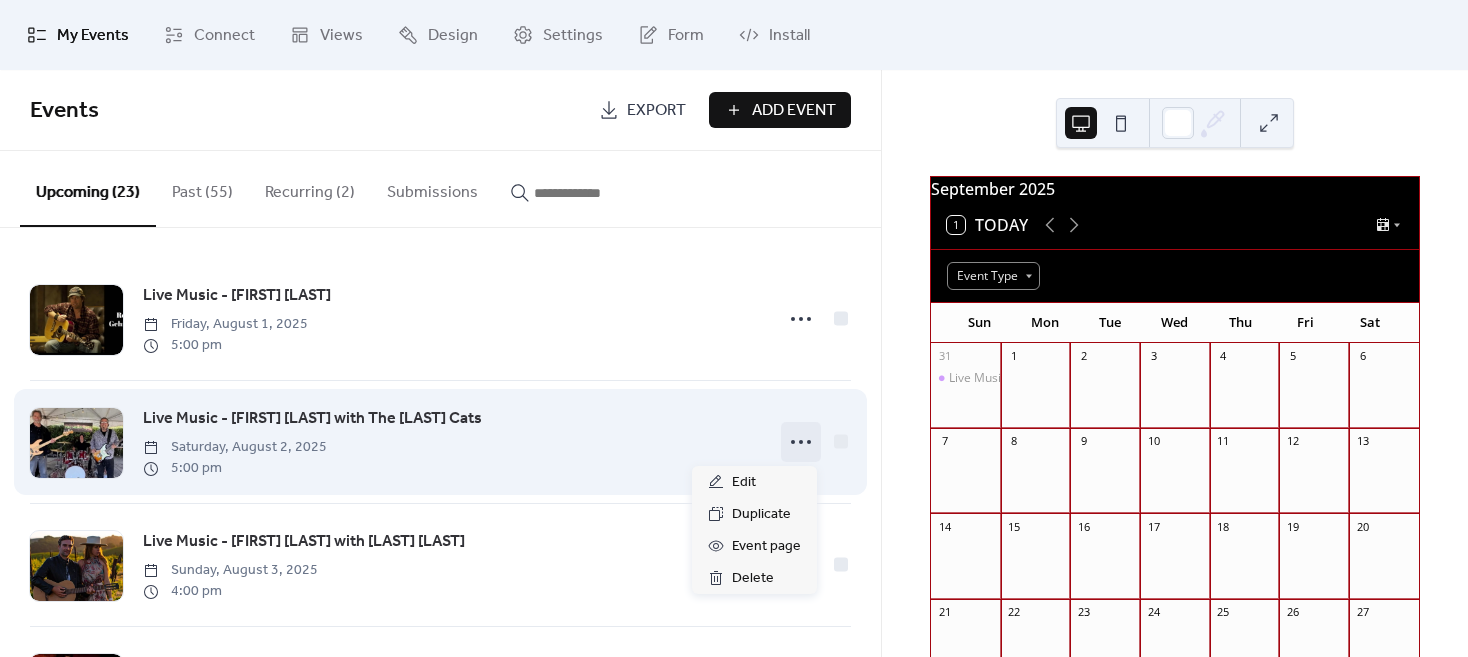 click 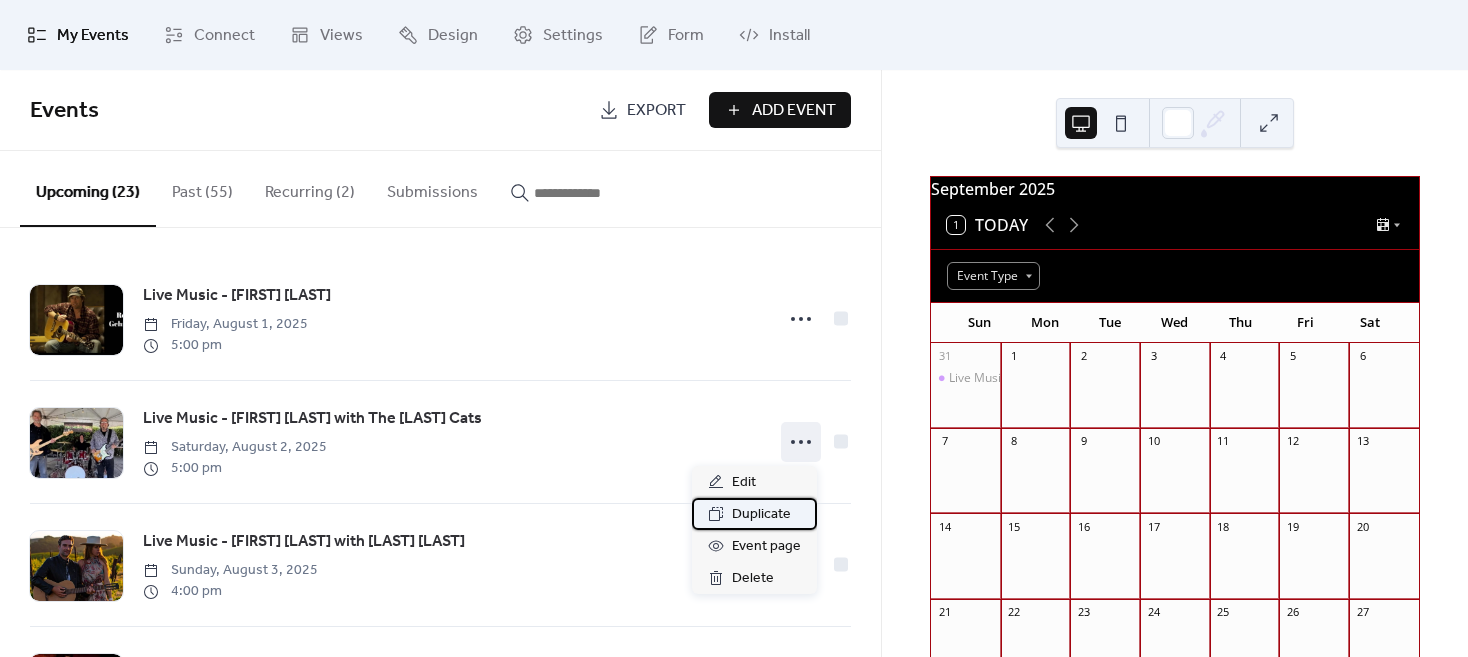 click on "Duplicate" at bounding box center (761, 515) 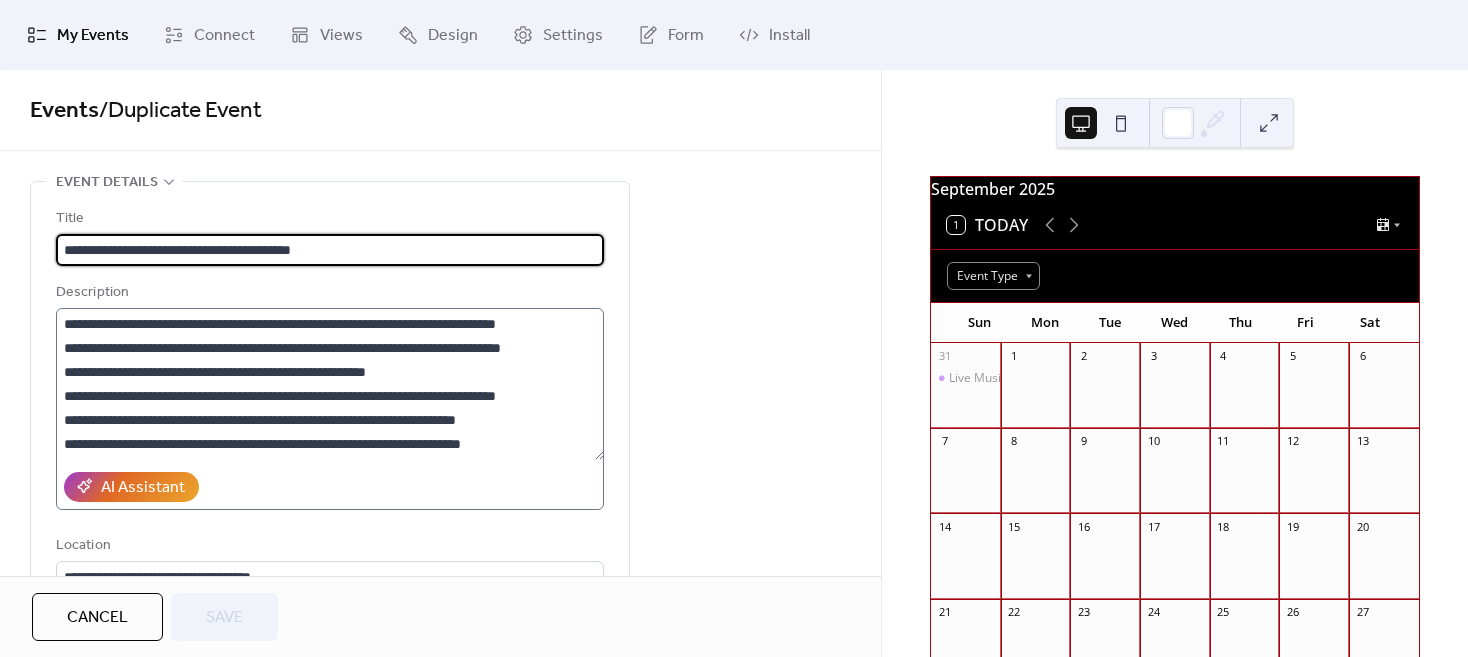 scroll, scrollTop: 240, scrollLeft: 0, axis: vertical 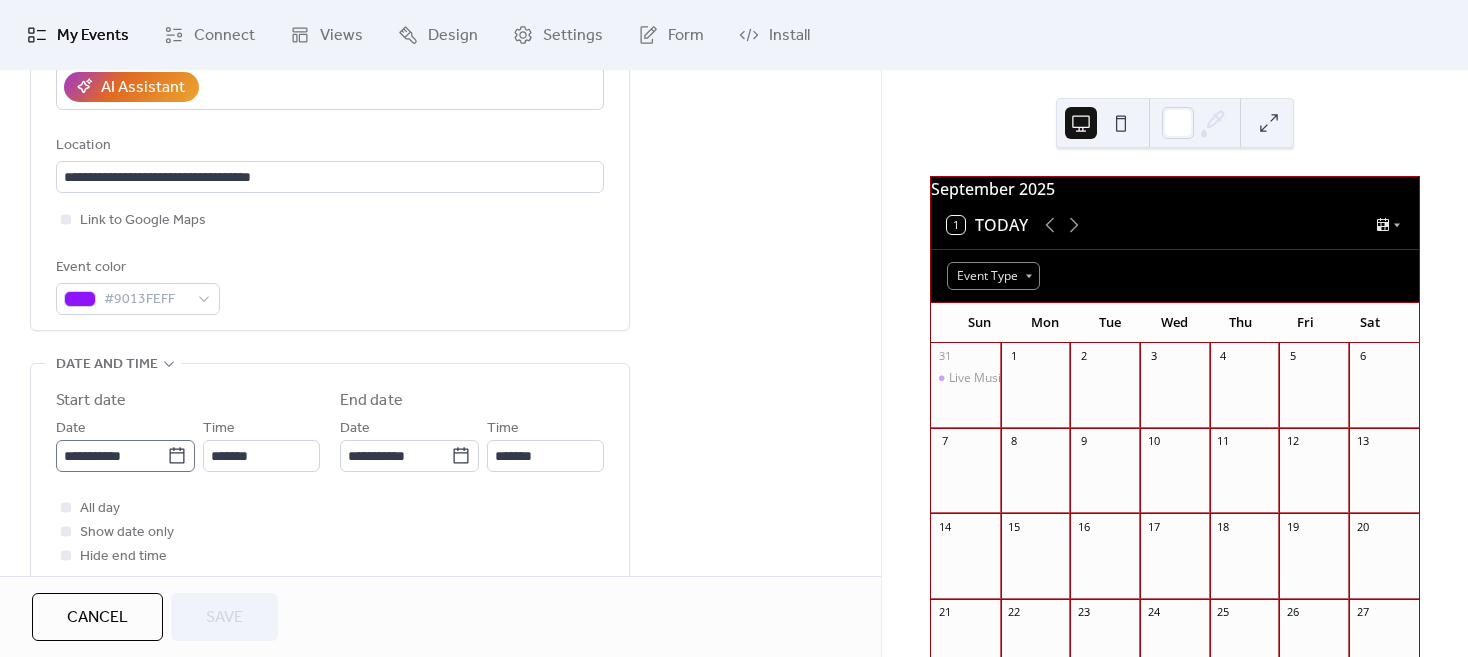click 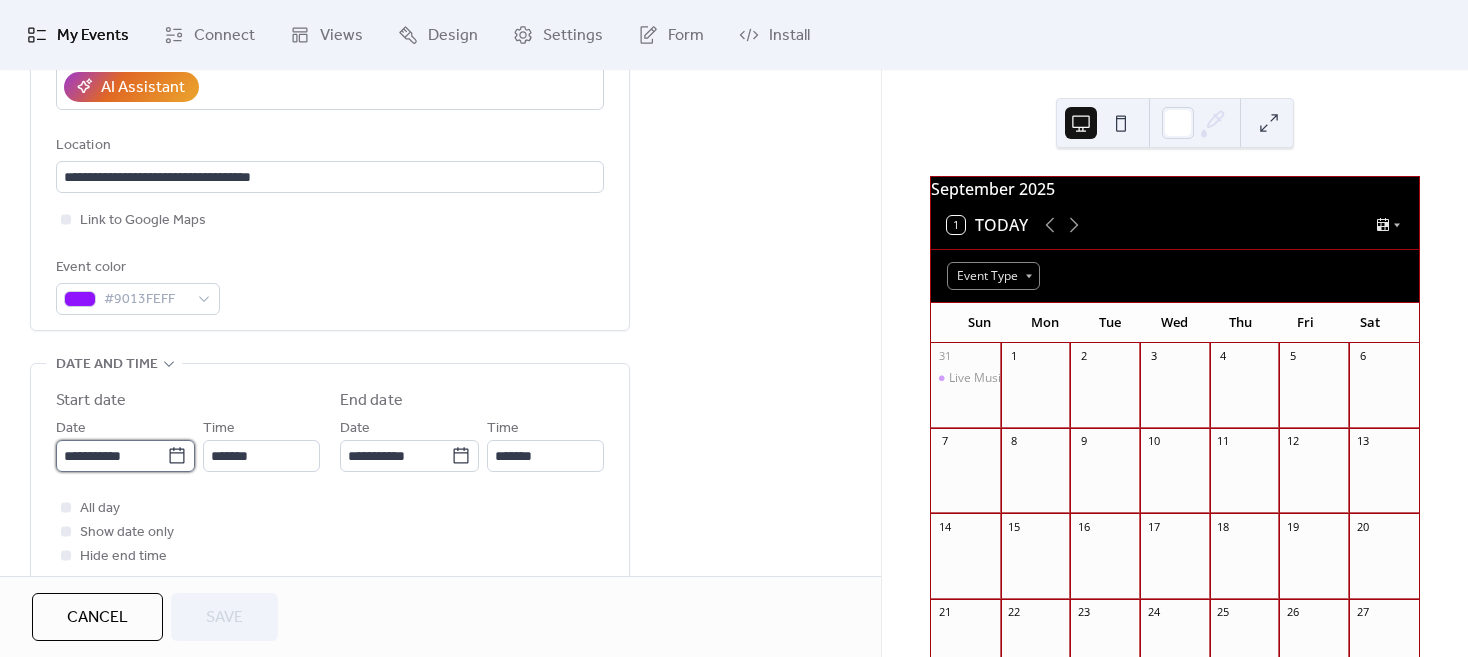click on "**********" at bounding box center [111, 456] 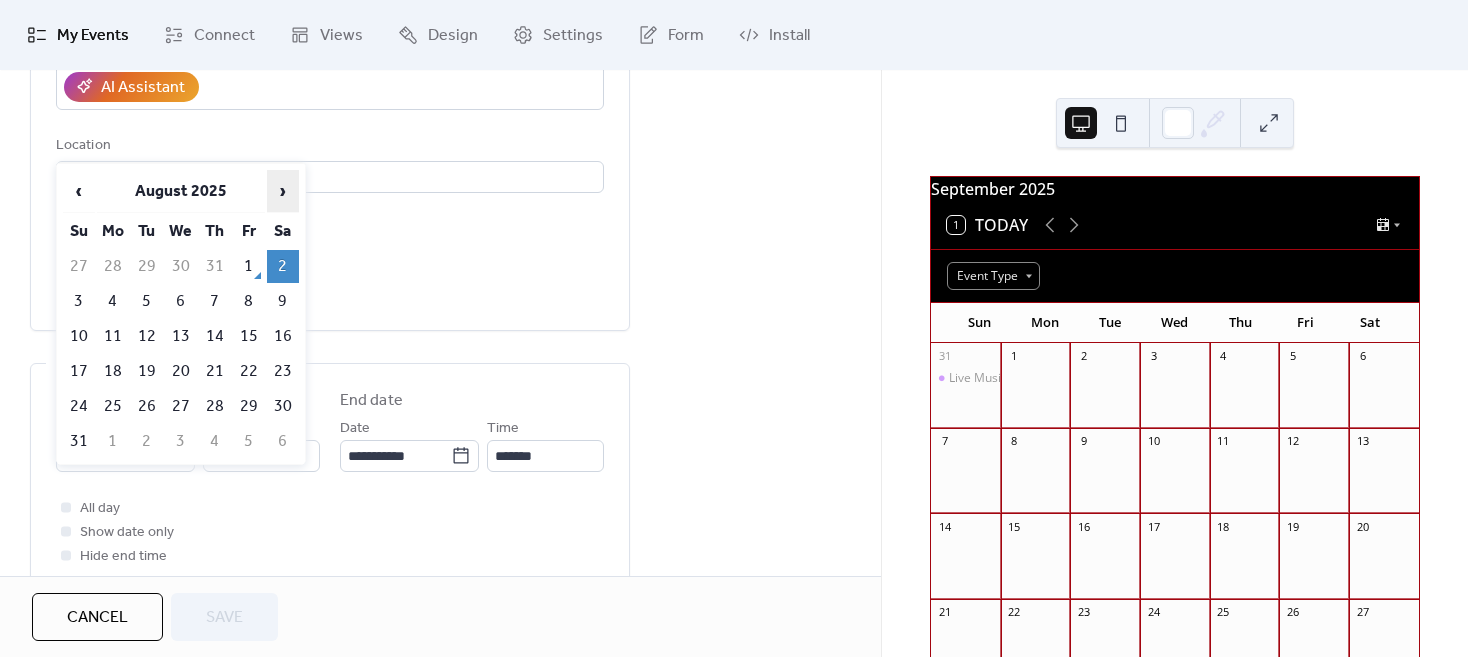 click on "›" at bounding box center (283, 191) 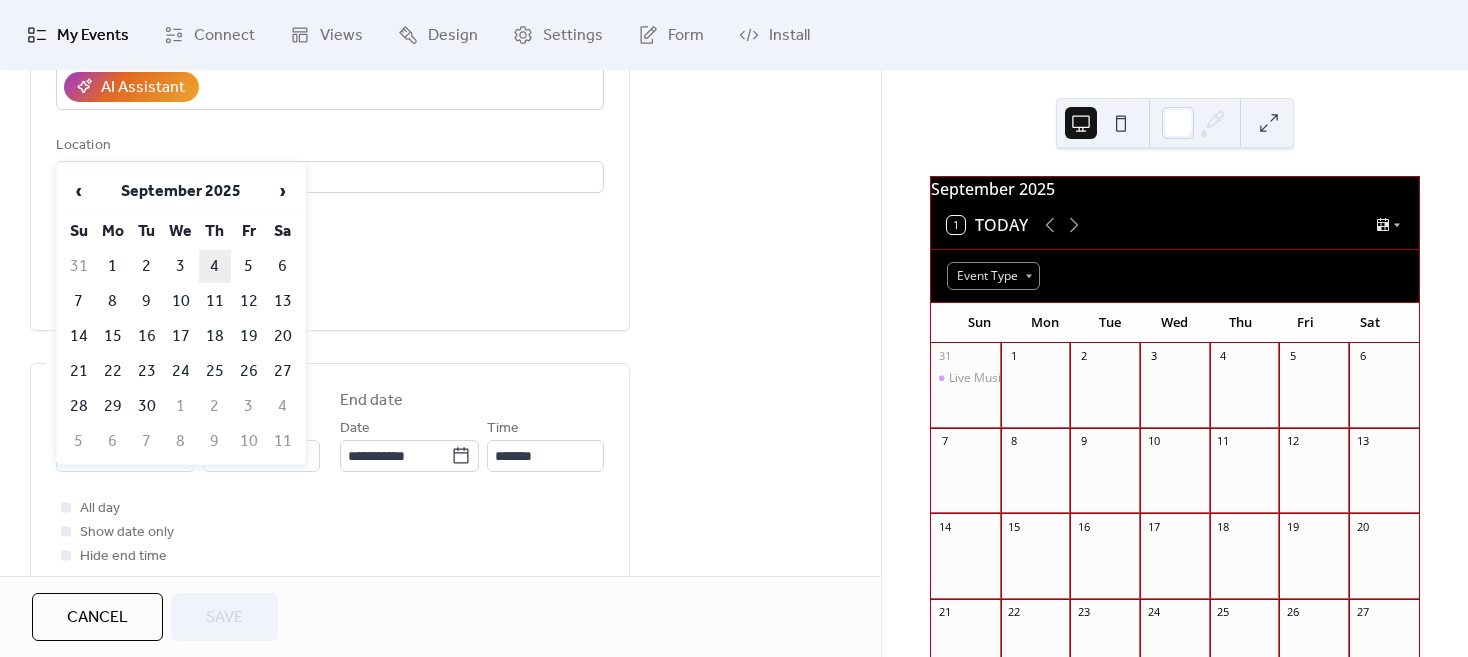 click on "4" at bounding box center [215, 266] 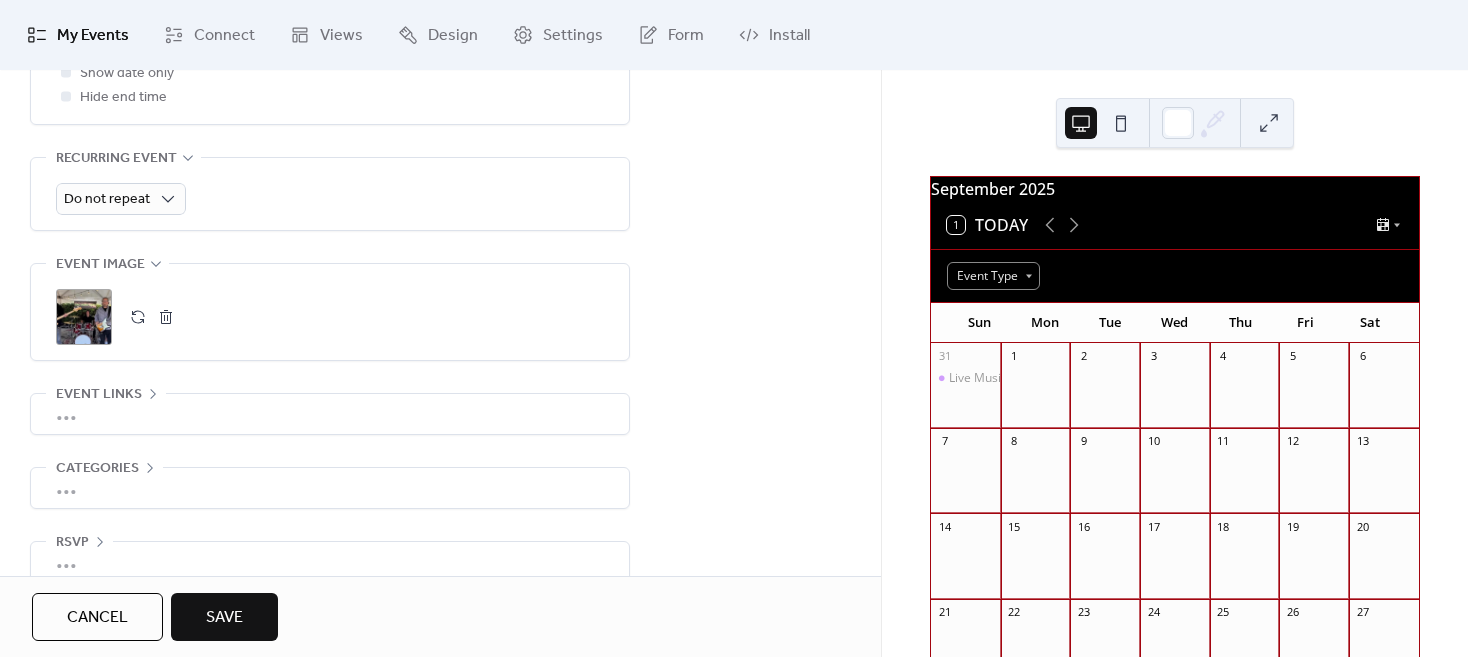 scroll, scrollTop: 888, scrollLeft: 0, axis: vertical 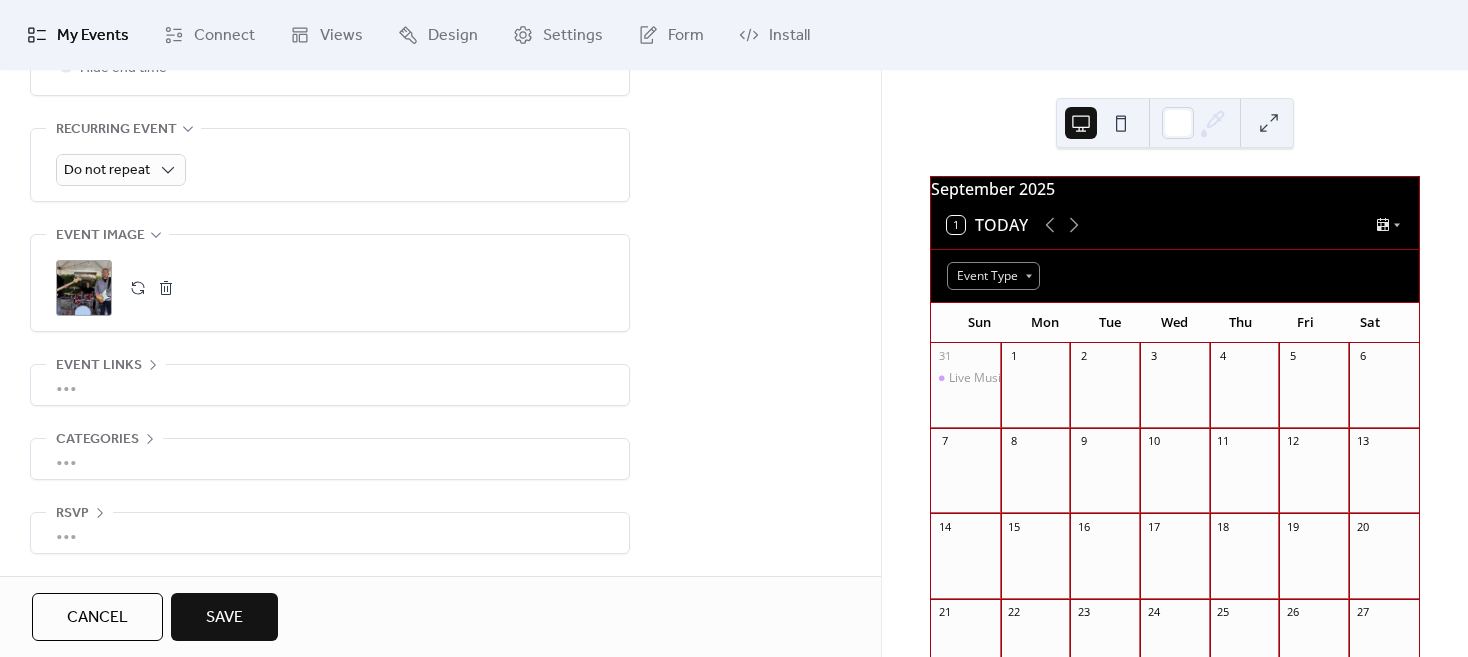 click on "Save" at bounding box center (224, 618) 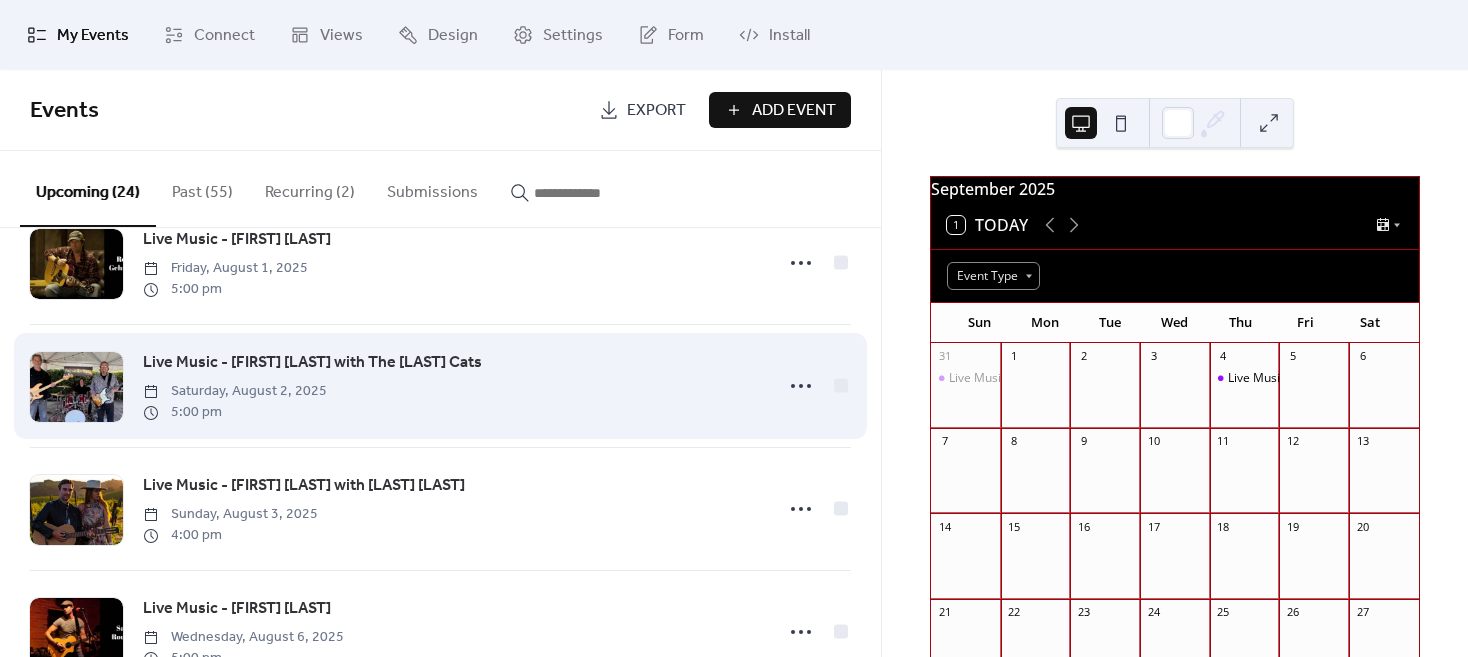 scroll, scrollTop: 100, scrollLeft: 0, axis: vertical 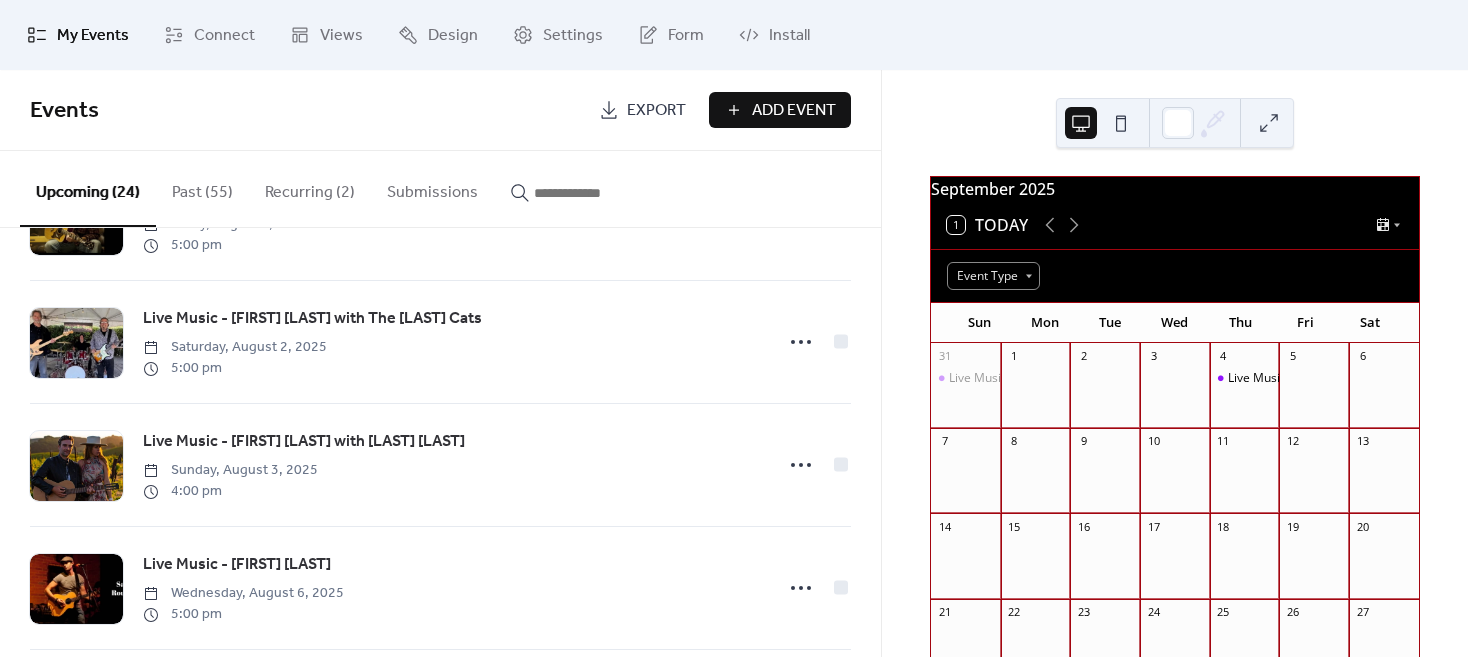 click at bounding box center [594, 193] 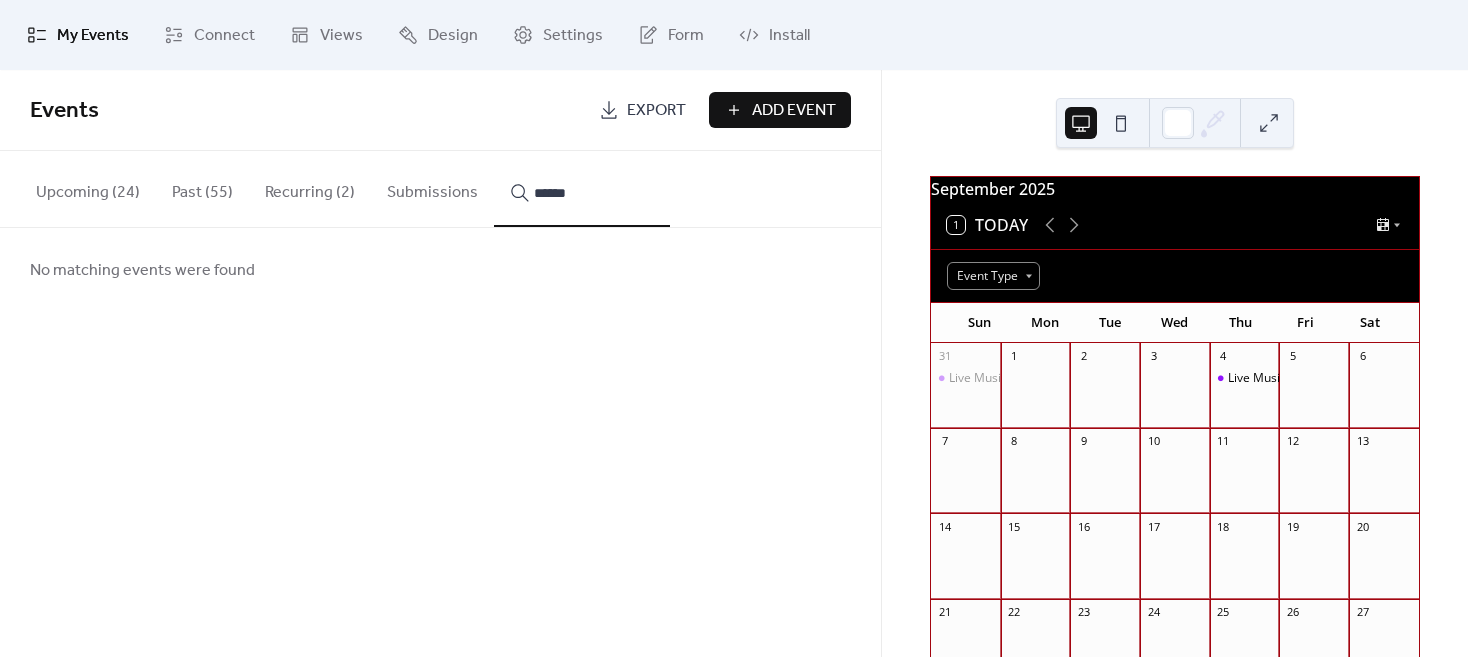 drag, startPoint x: 587, startPoint y: 192, endPoint x: 475, endPoint y: 195, distance: 112.04017 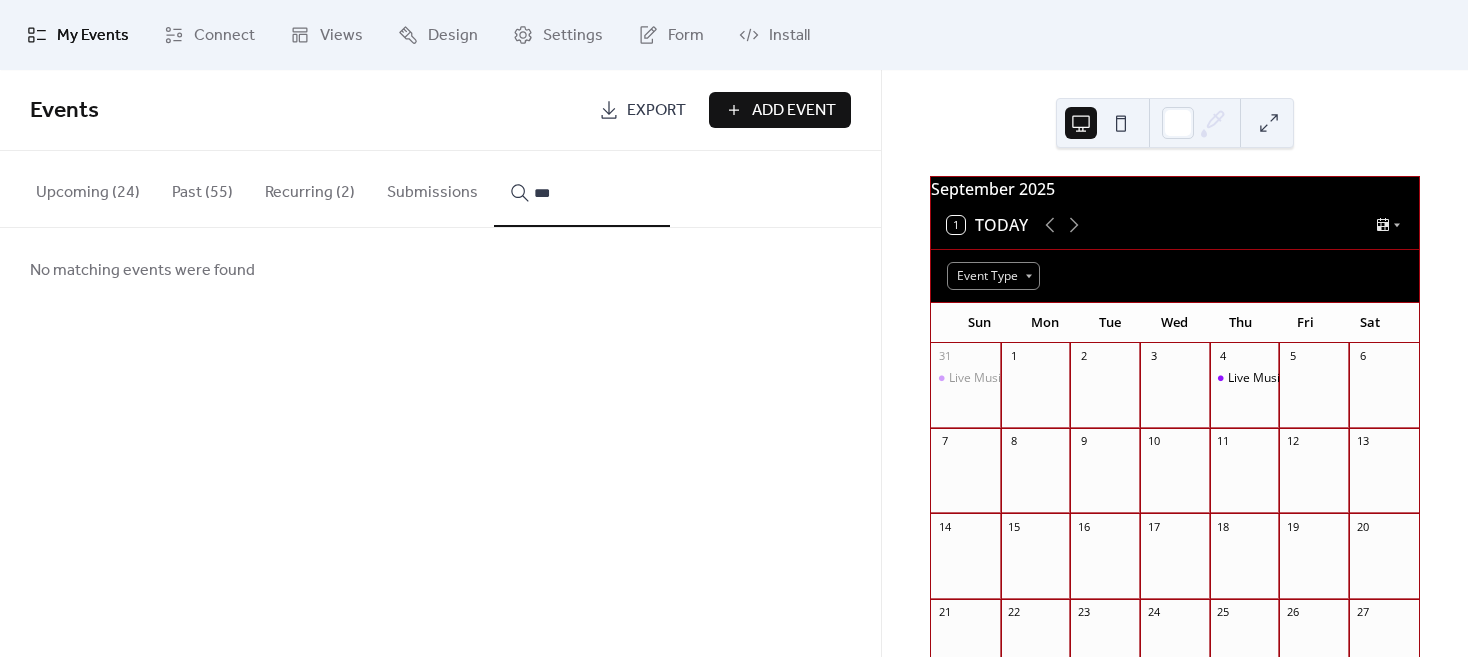 type on "***" 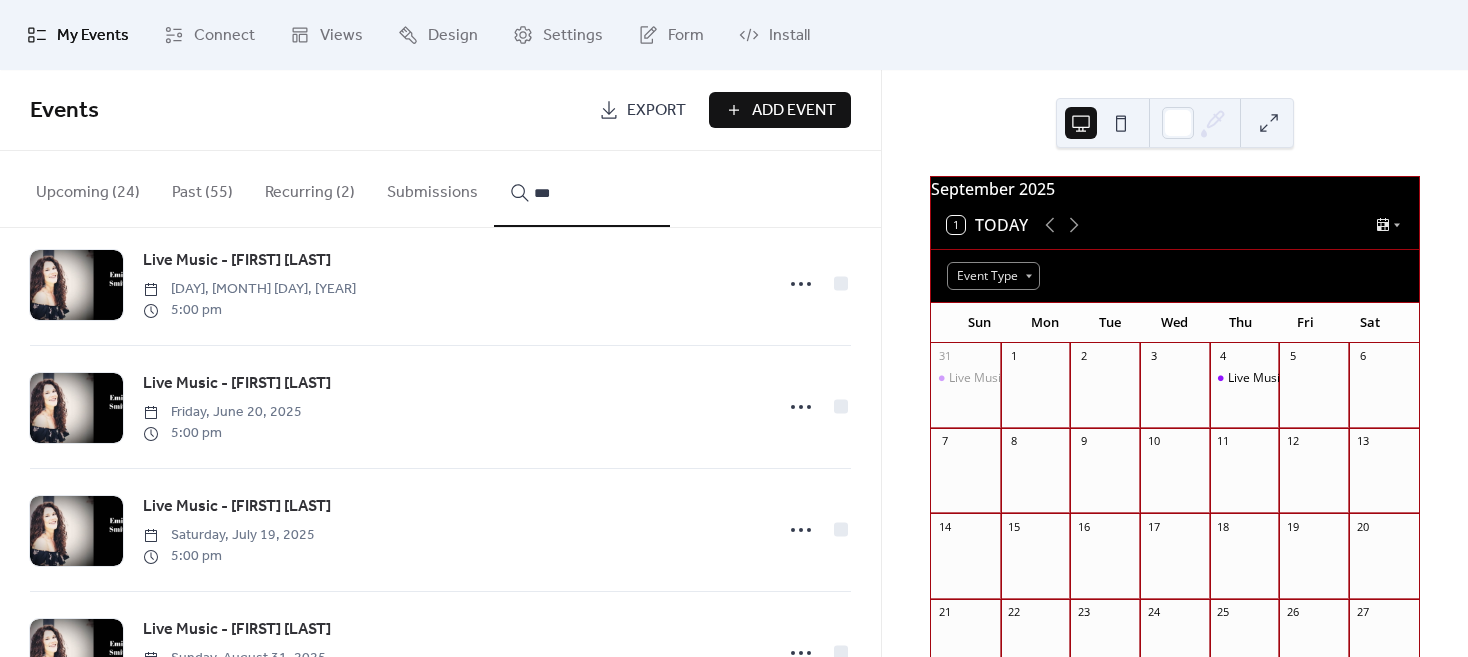 scroll, scrollTop: 0, scrollLeft: 0, axis: both 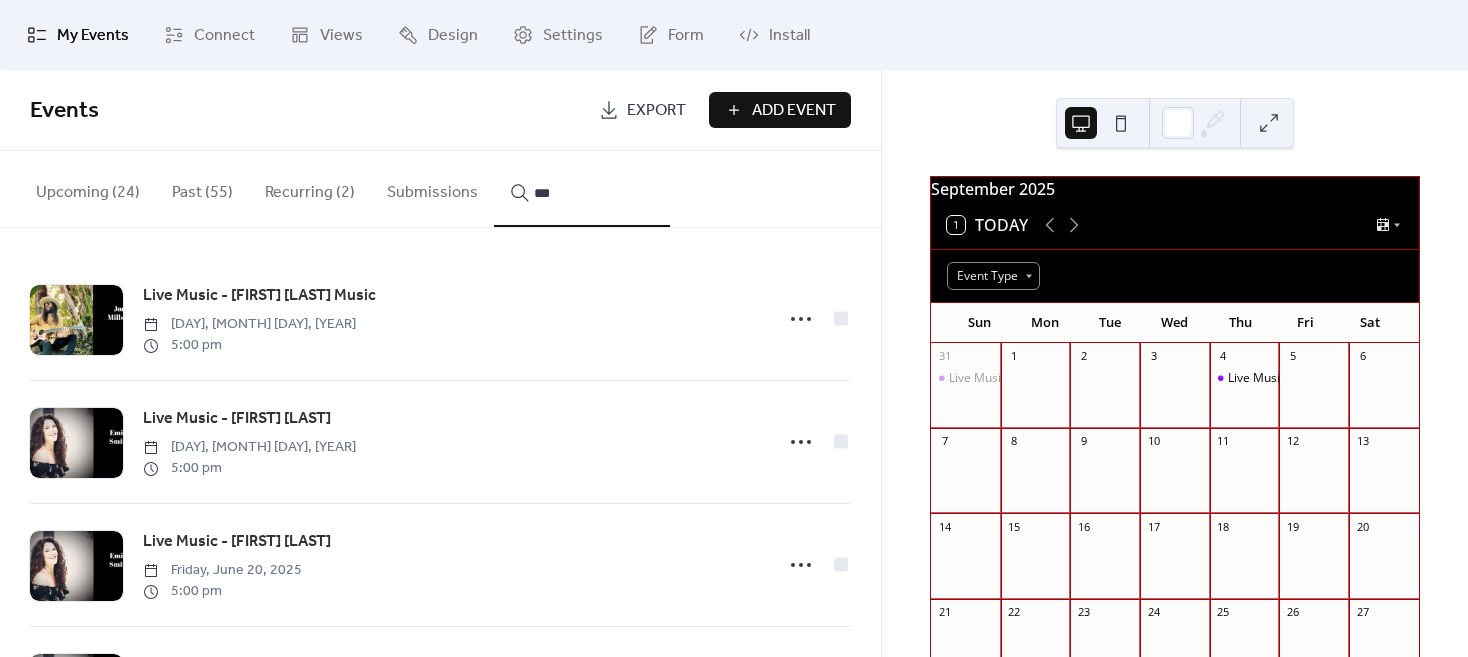 click 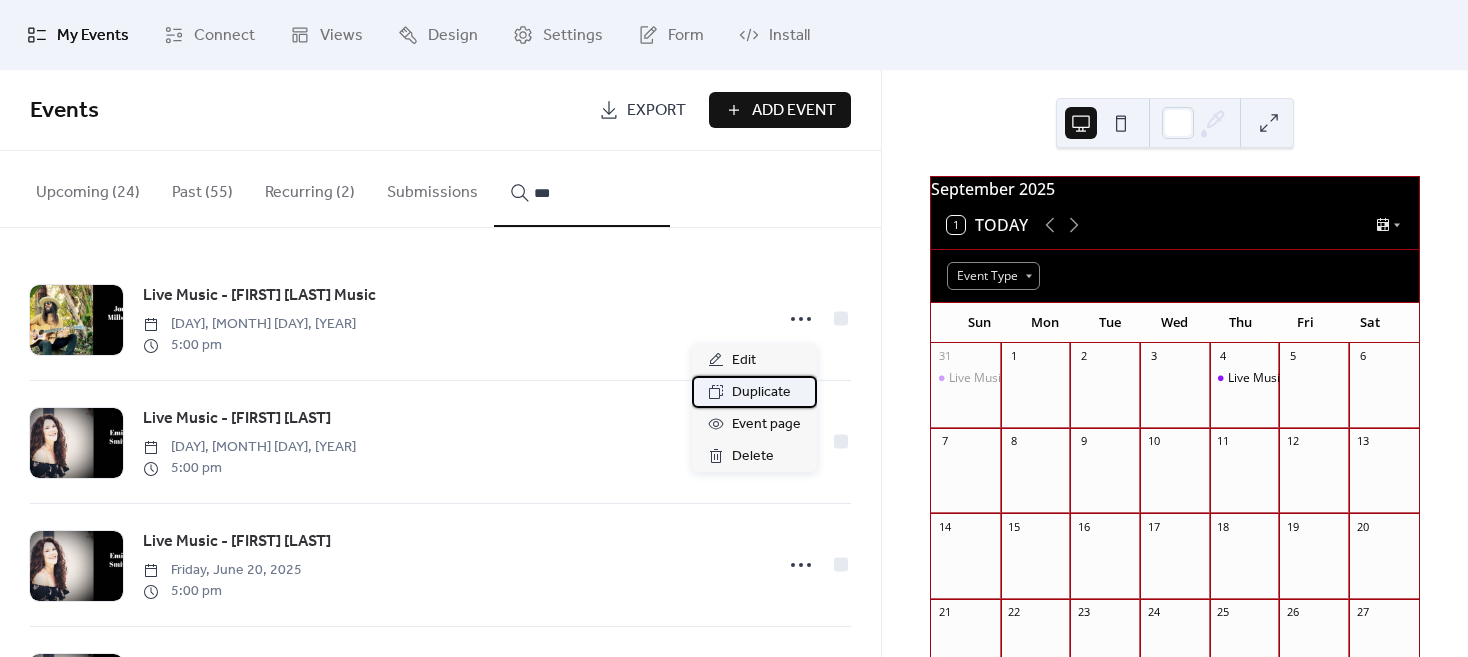 click on "Duplicate" at bounding box center (761, 393) 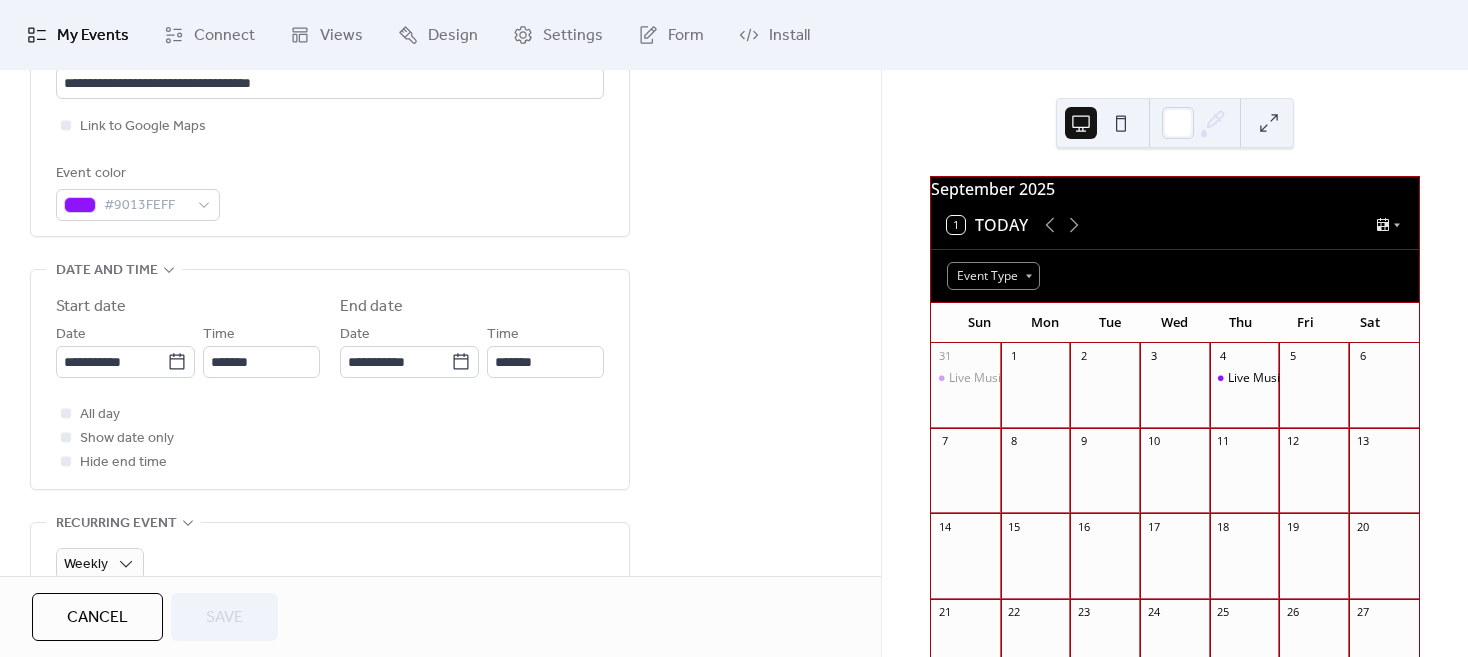 scroll, scrollTop: 600, scrollLeft: 0, axis: vertical 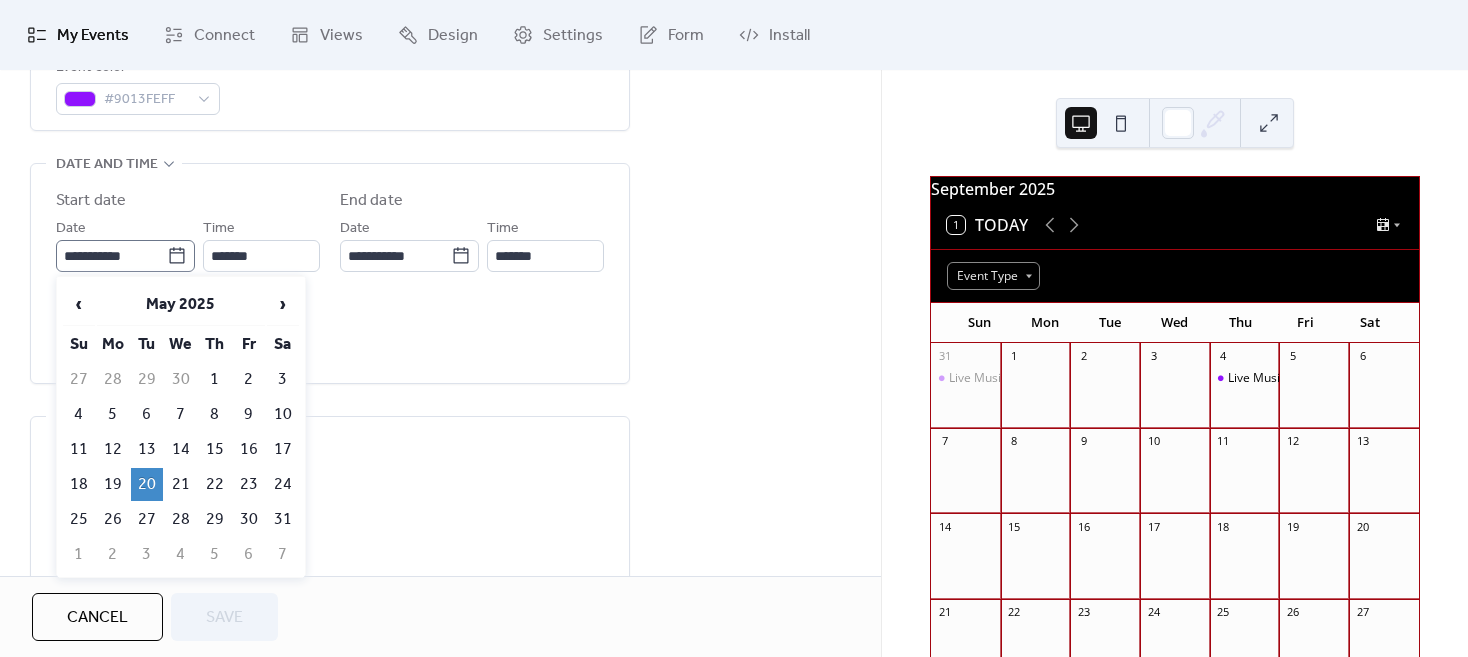 click 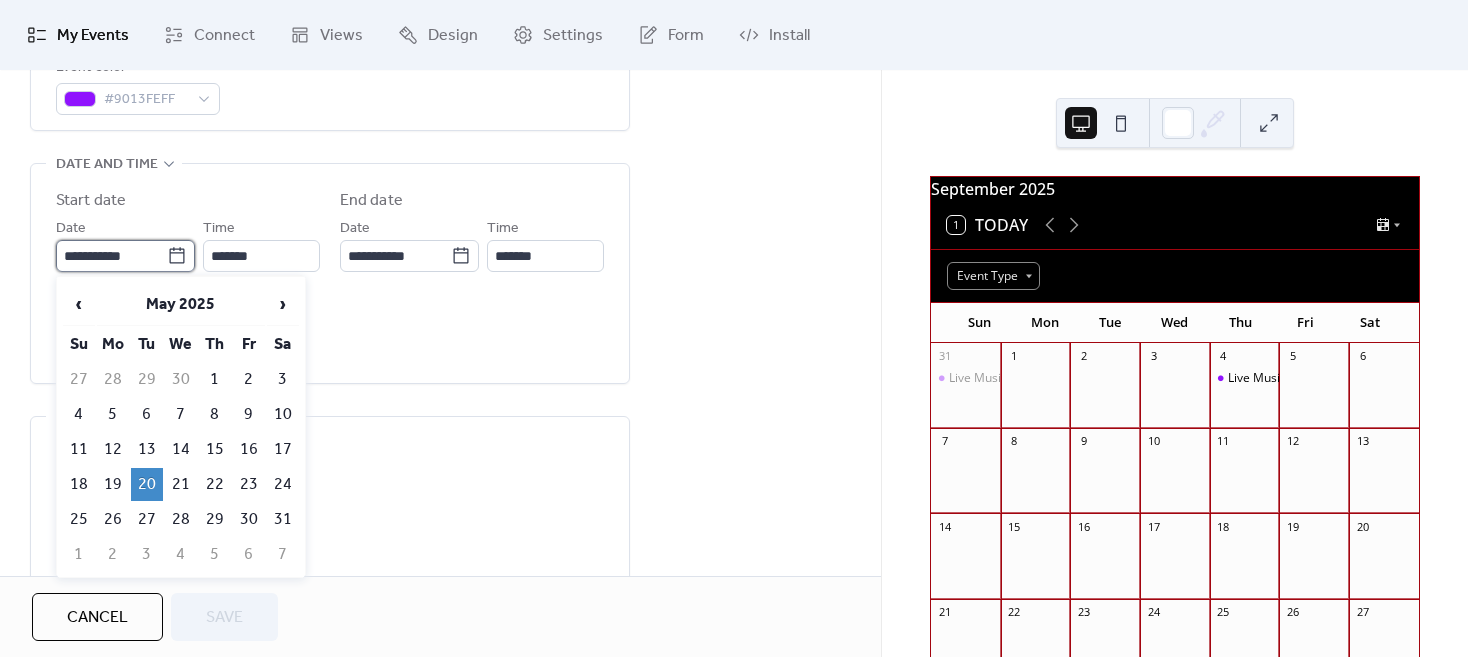 click on "**********" at bounding box center [111, 256] 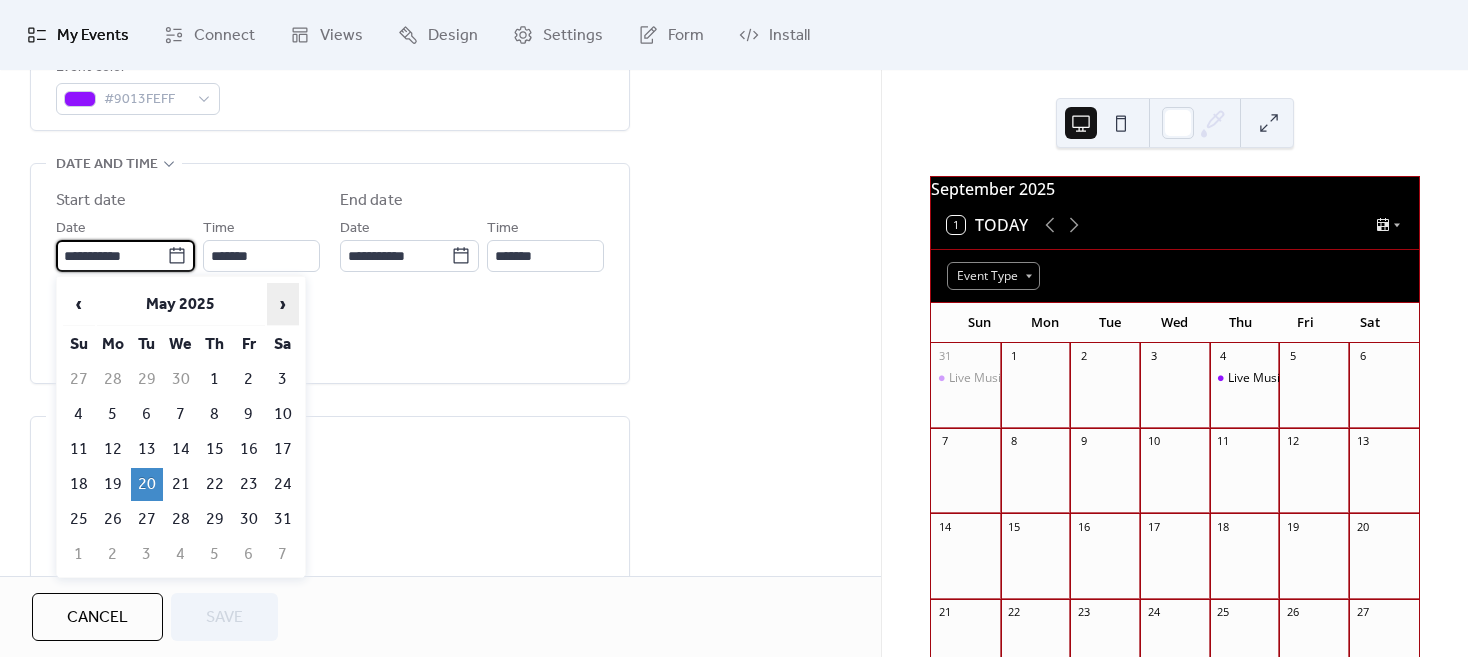 click on "›" at bounding box center (283, 304) 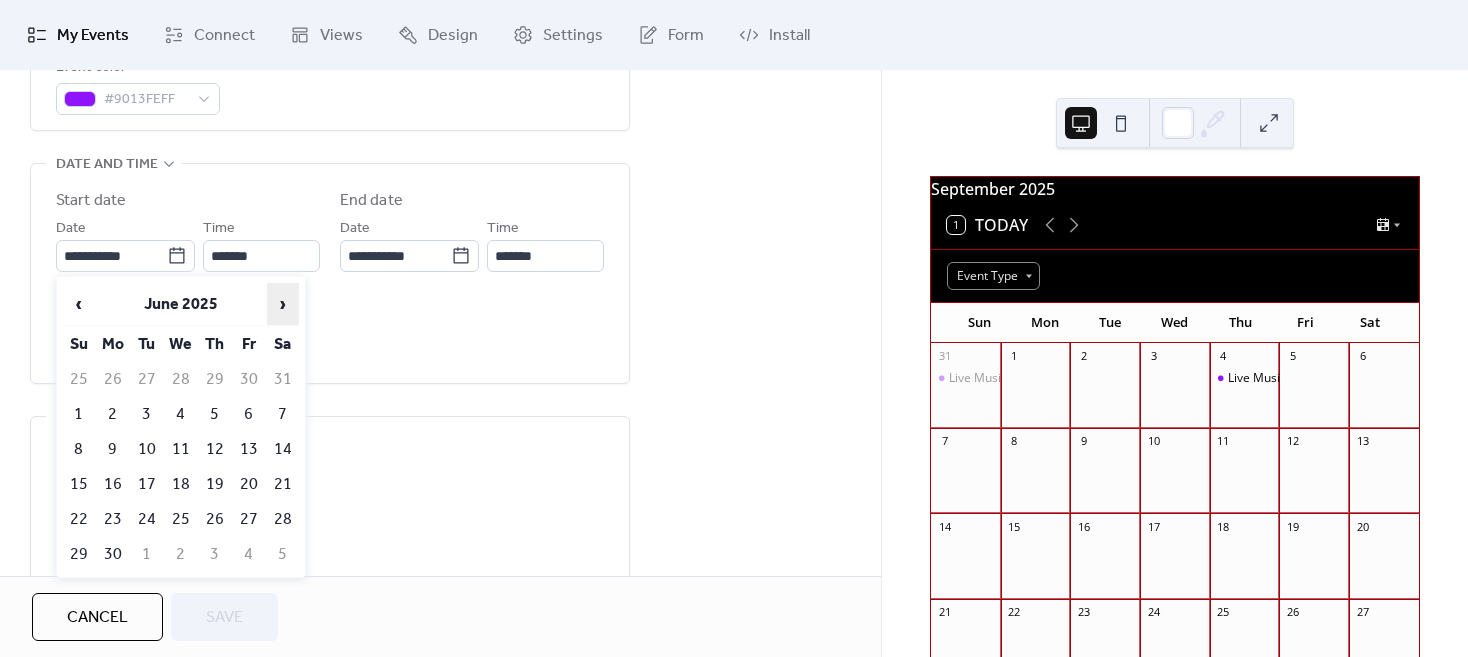 click on "›" at bounding box center [283, 304] 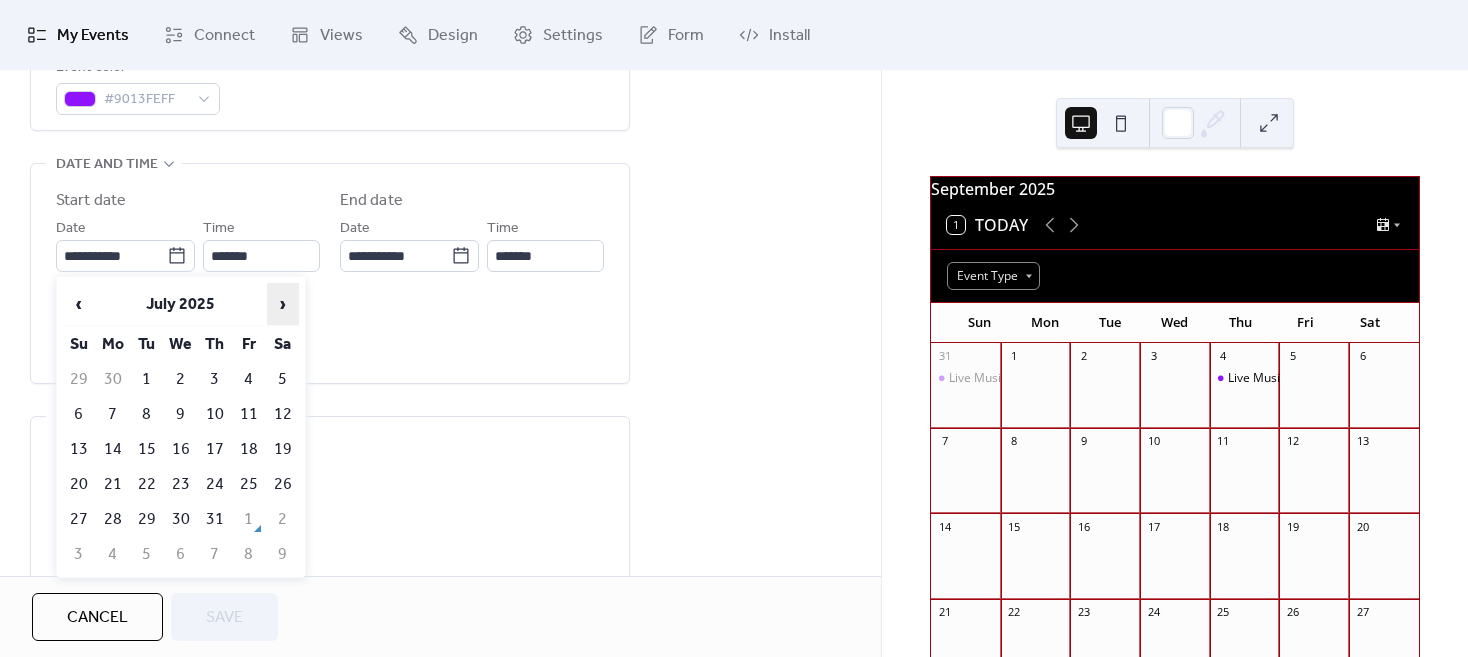 click on "›" at bounding box center [283, 304] 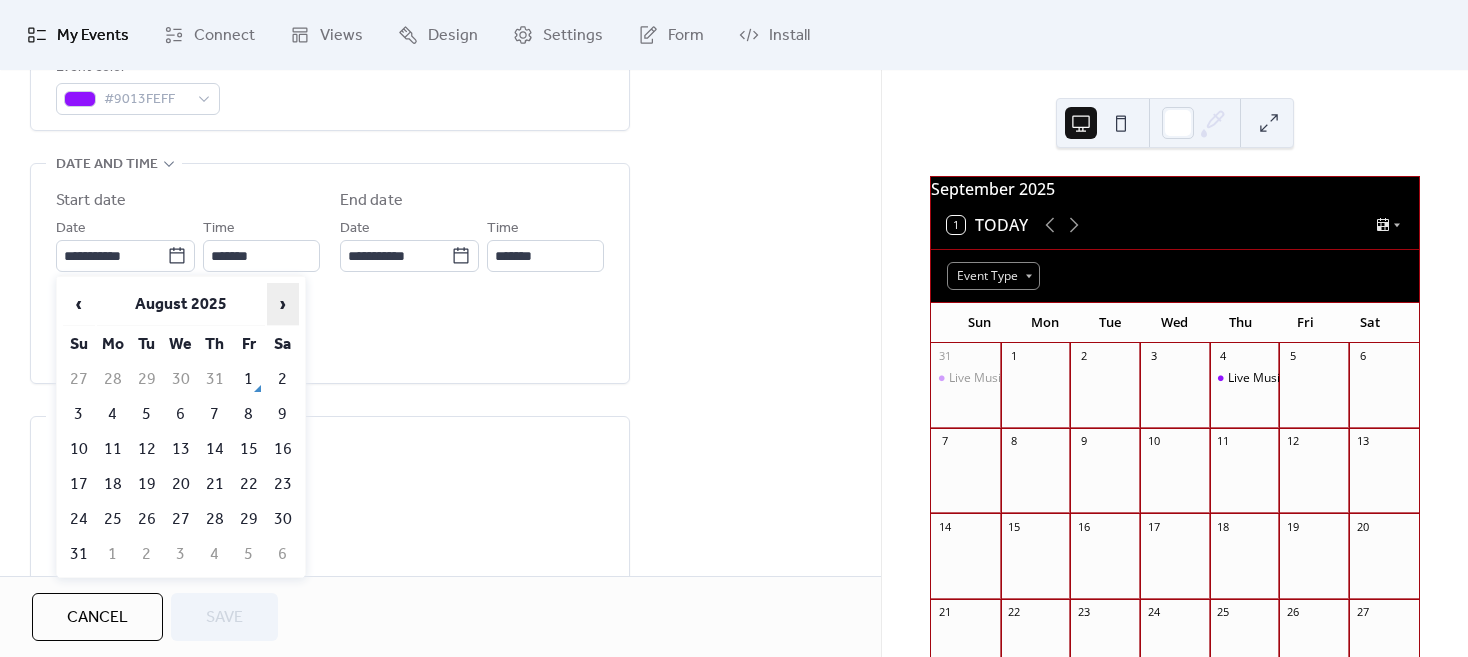click on "›" at bounding box center (283, 304) 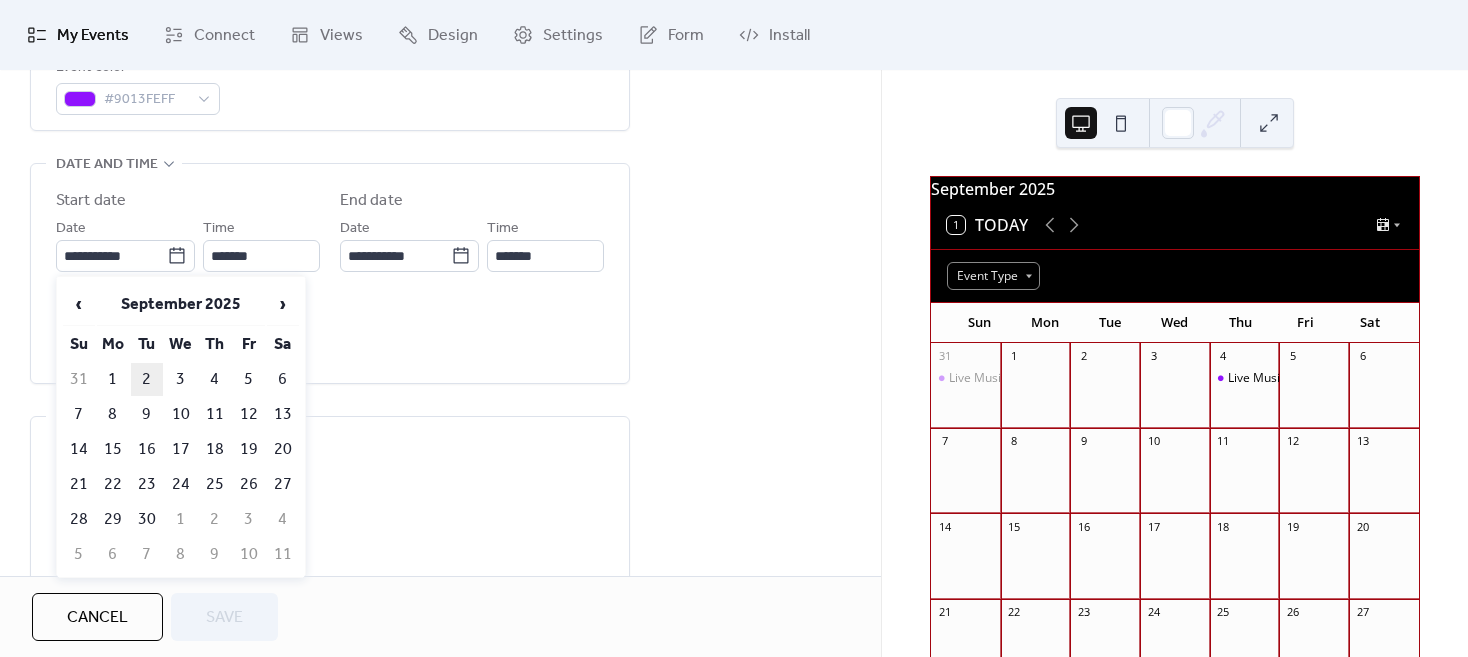 click on "2" at bounding box center (147, 379) 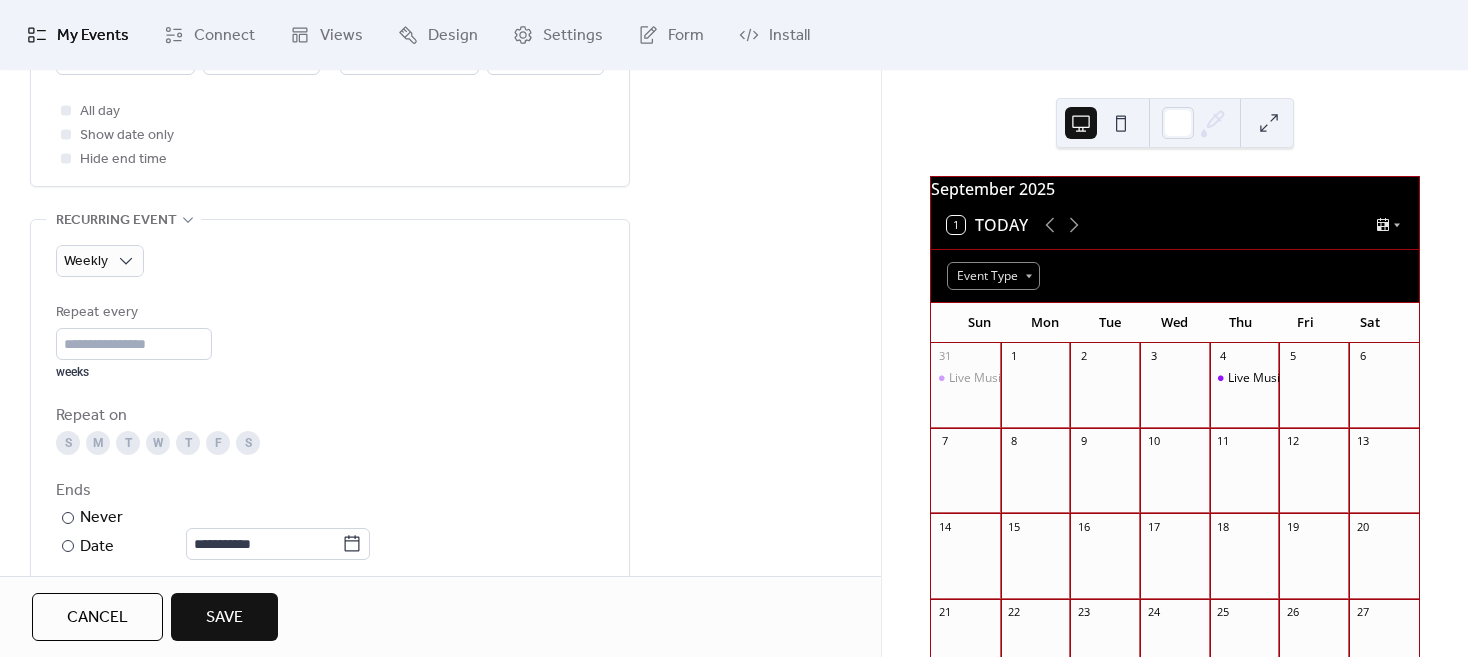 scroll, scrollTop: 800, scrollLeft: 0, axis: vertical 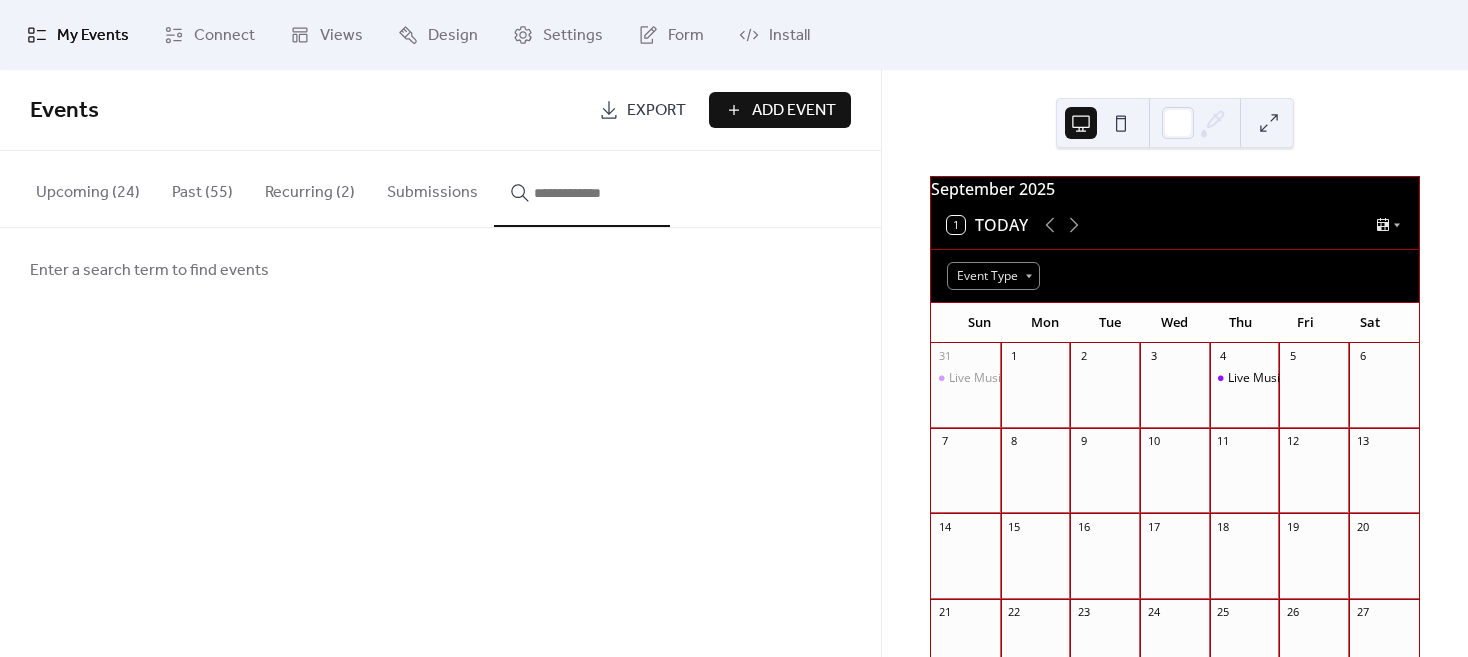 click on "Recurring (2)" at bounding box center (310, 188) 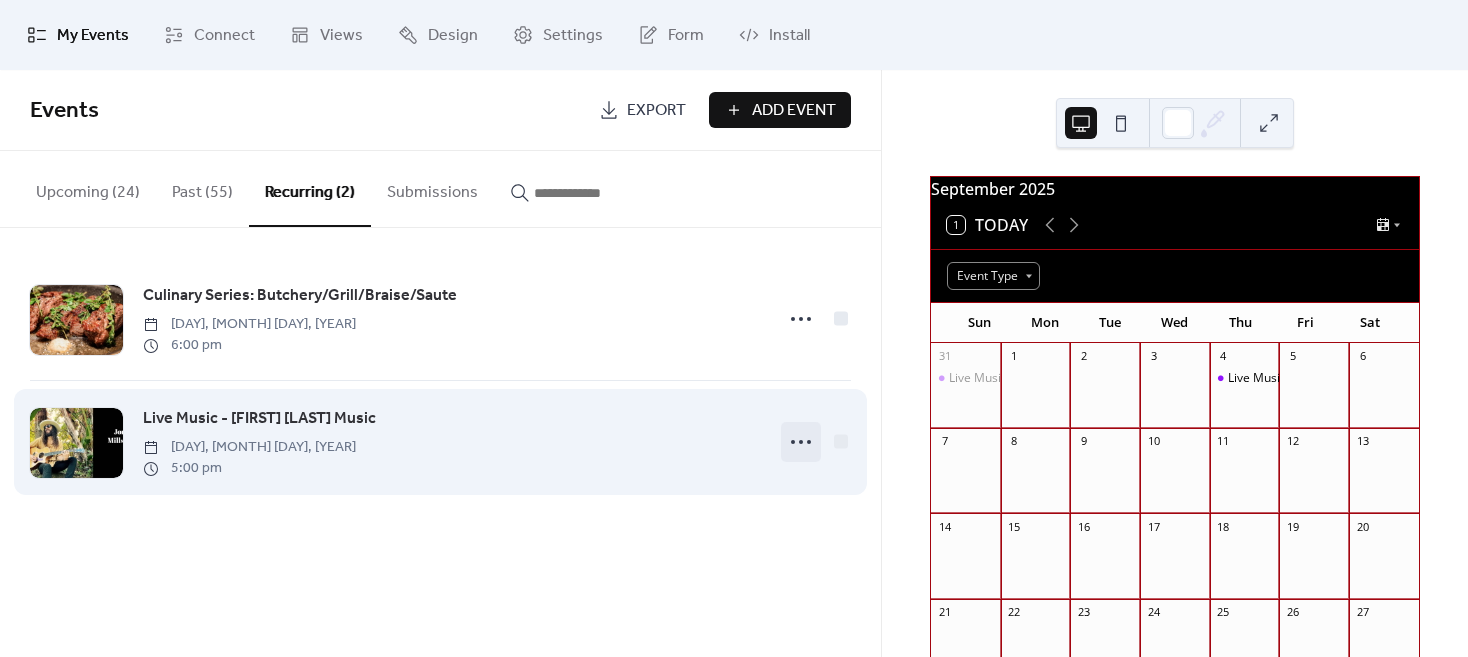 click 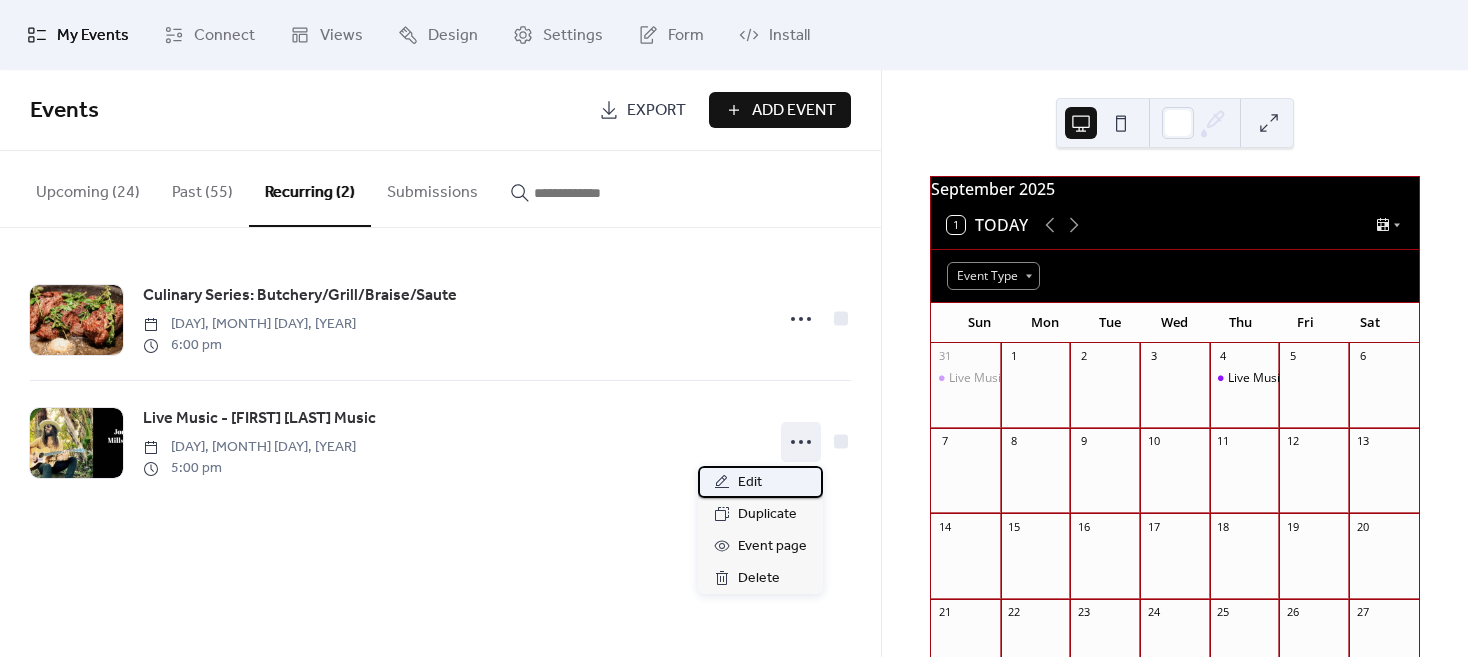click on "Edit" at bounding box center [760, 482] 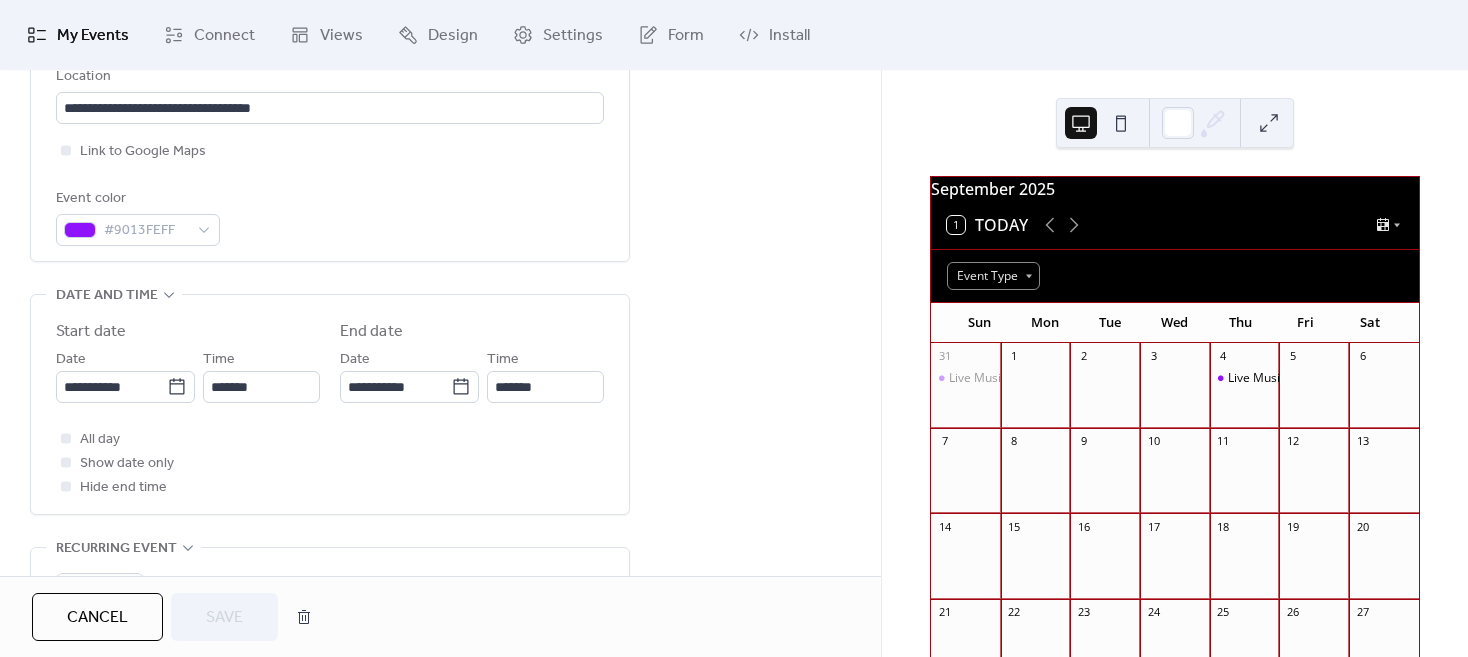 scroll, scrollTop: 500, scrollLeft: 0, axis: vertical 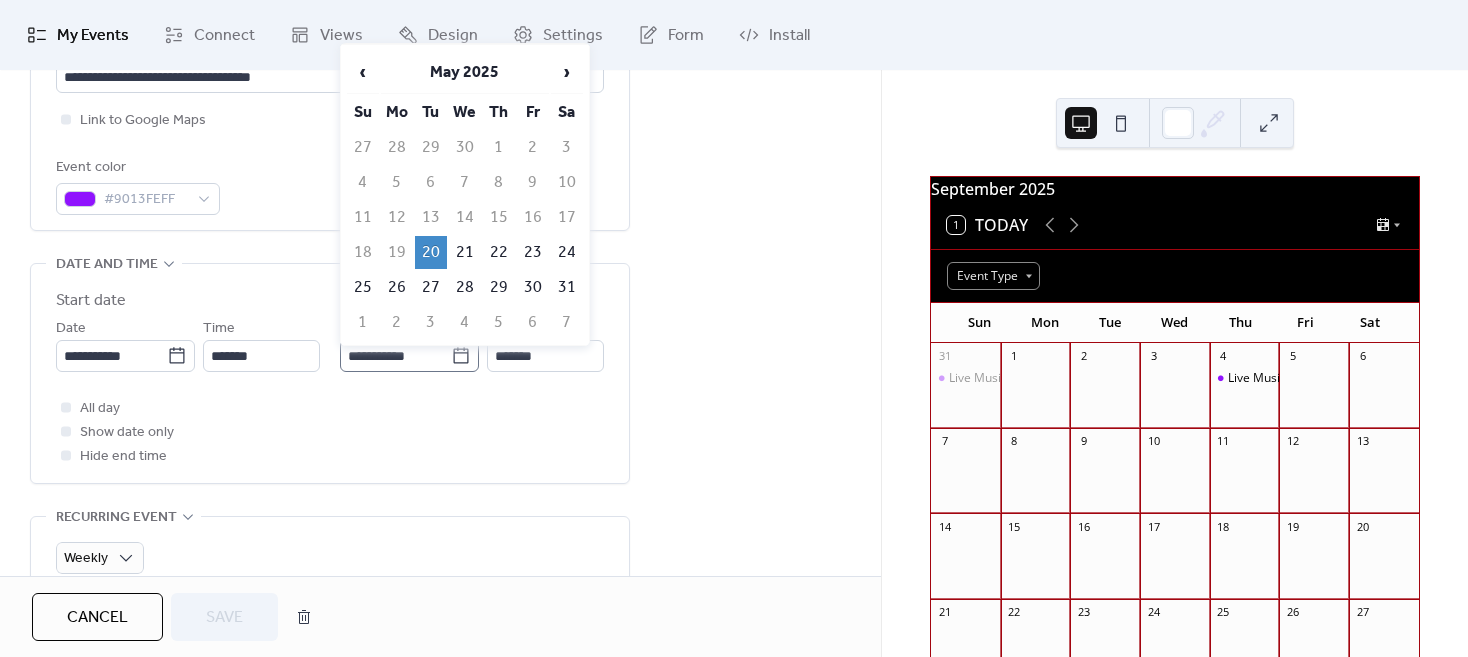 click 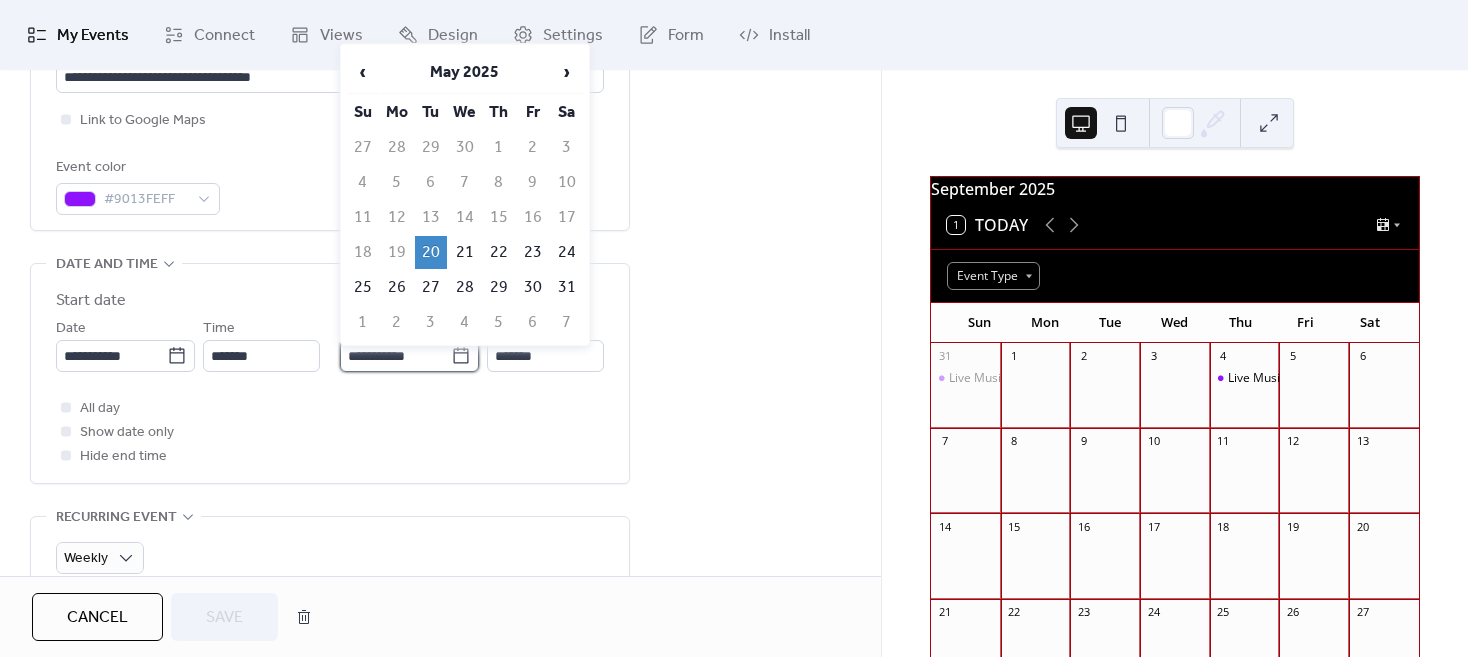 click on "**********" at bounding box center (395, 356) 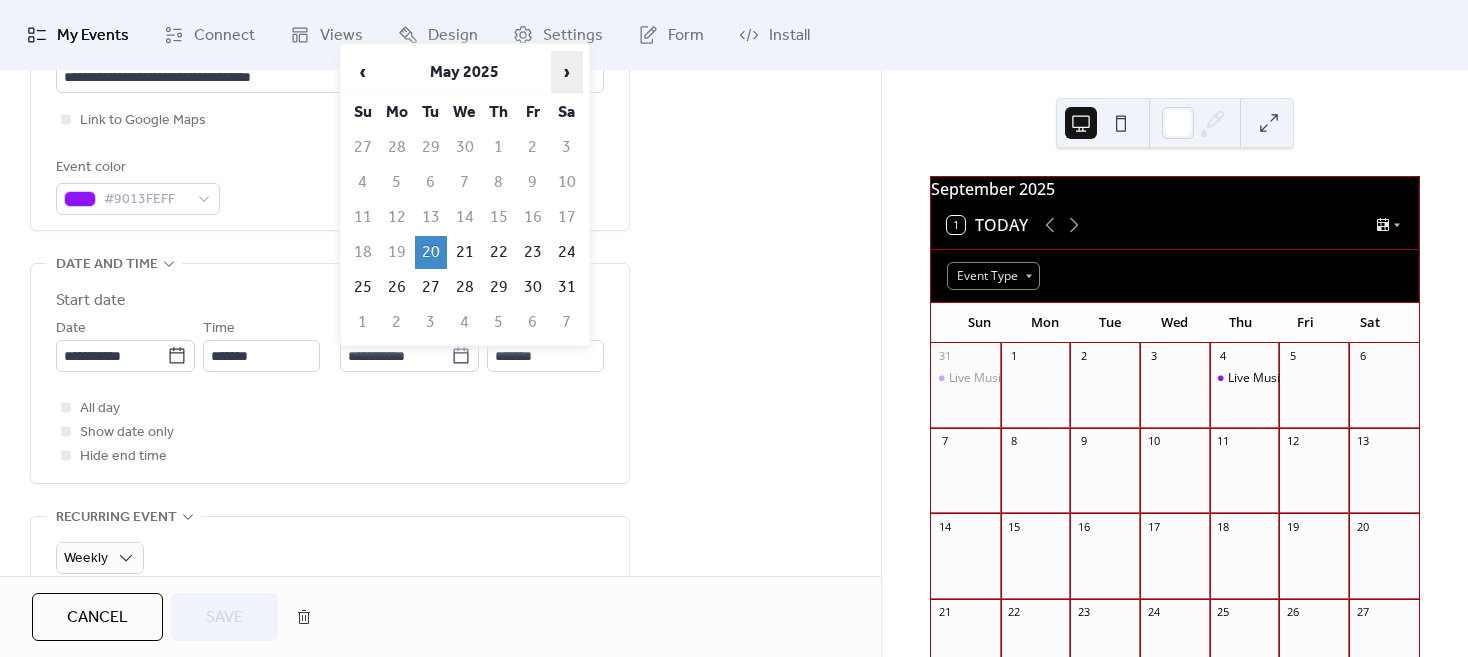 click on "›" at bounding box center (567, 72) 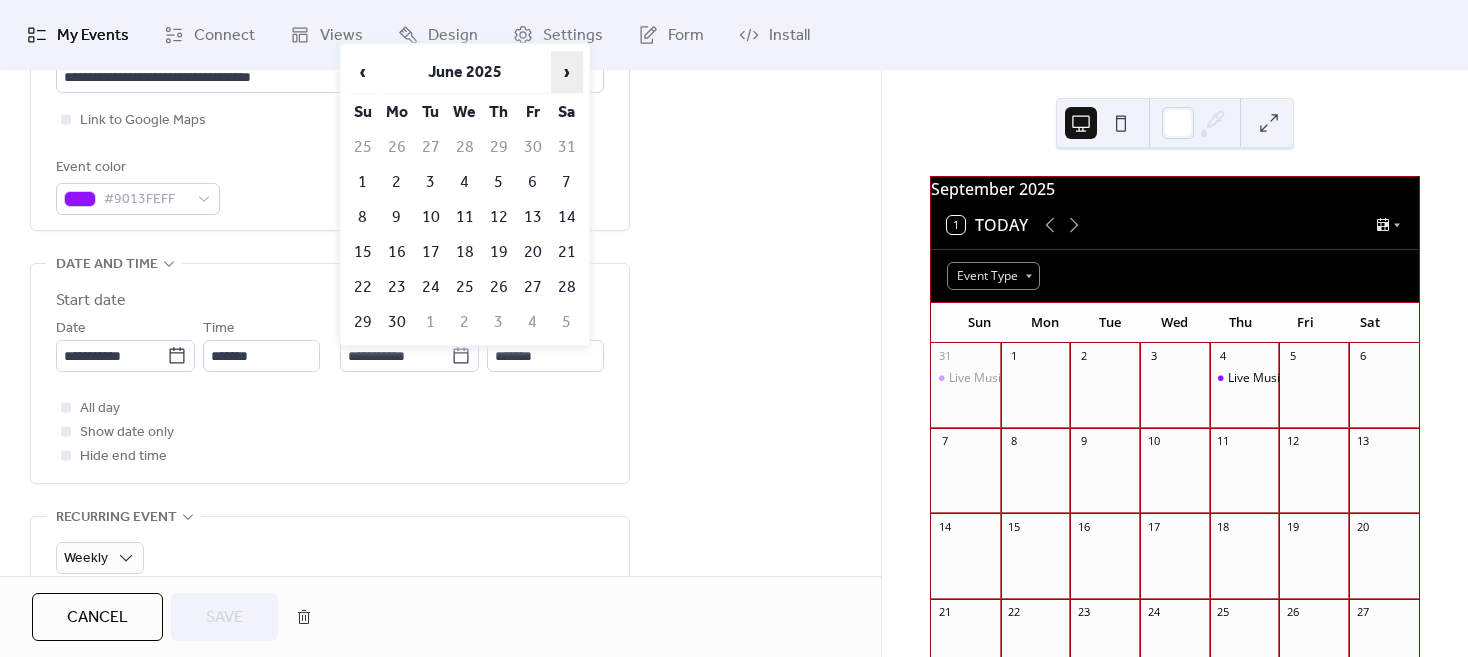 click on "›" at bounding box center [567, 72] 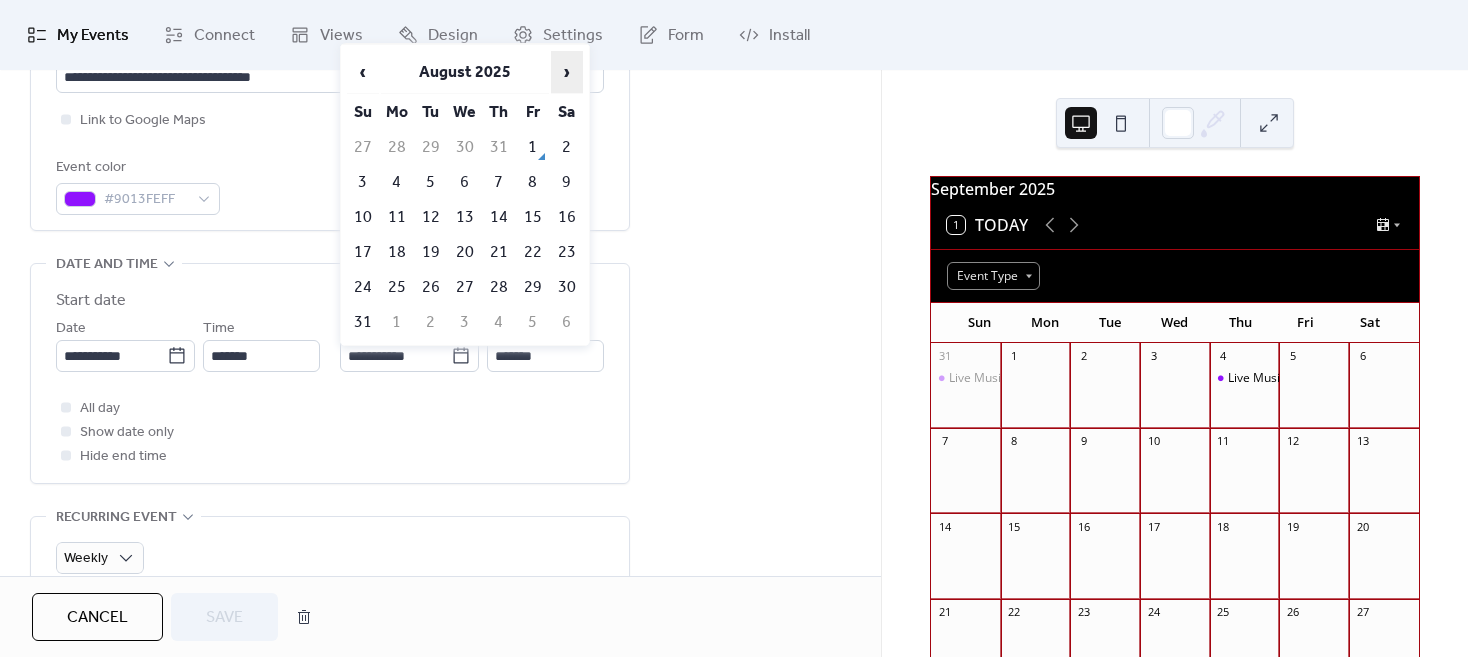 click on "›" at bounding box center [567, 72] 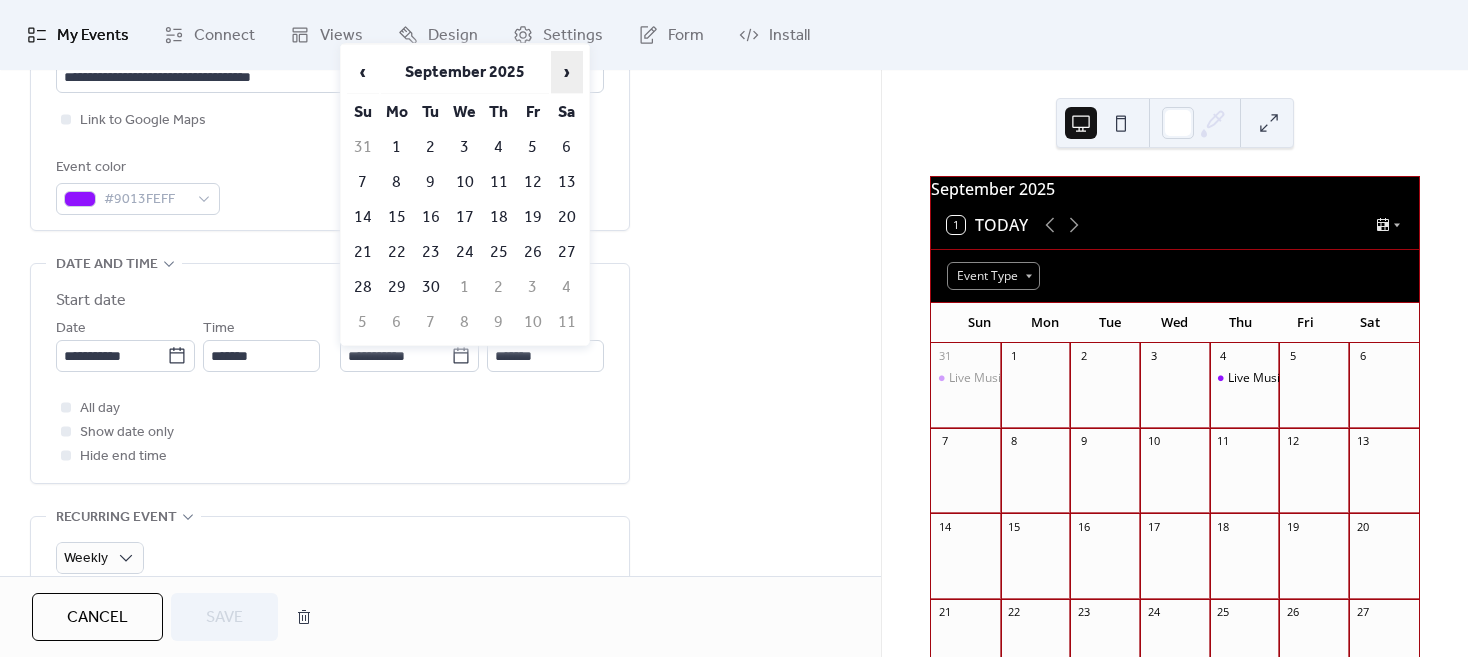 click on "›" at bounding box center (567, 72) 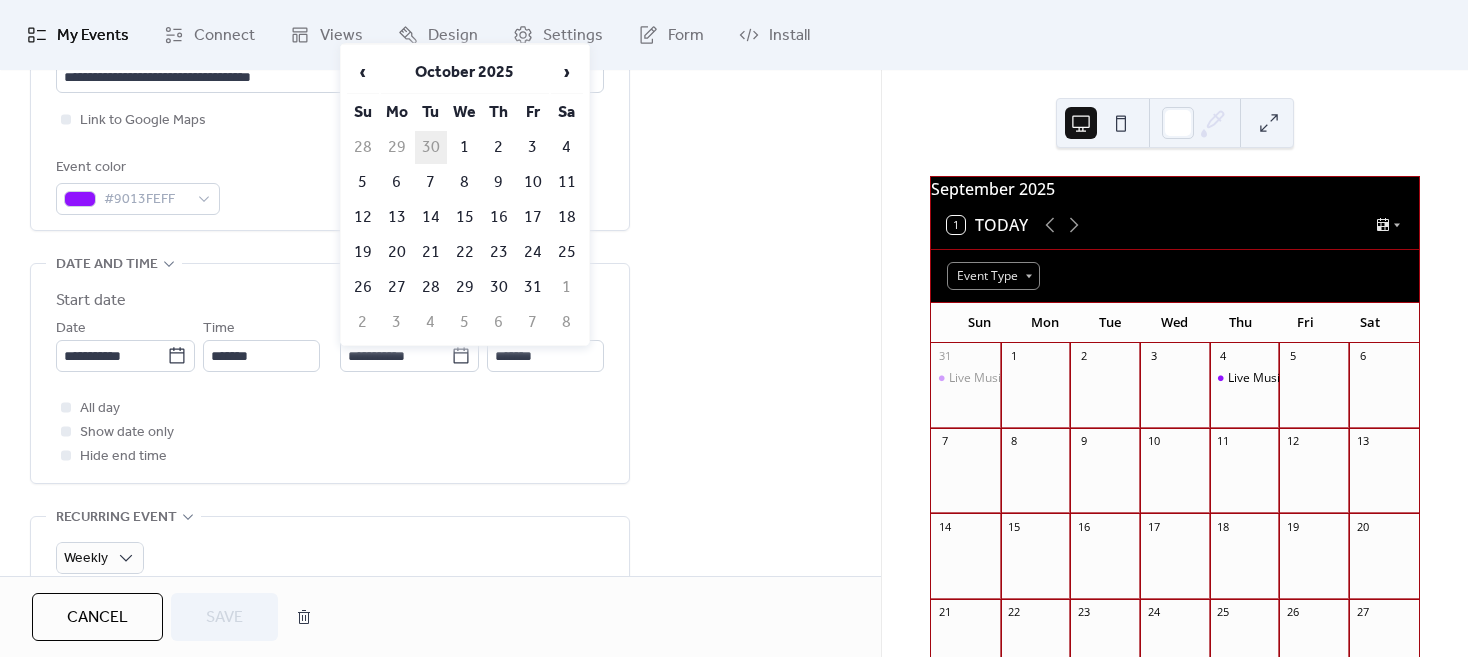click on "30" at bounding box center [431, 147] 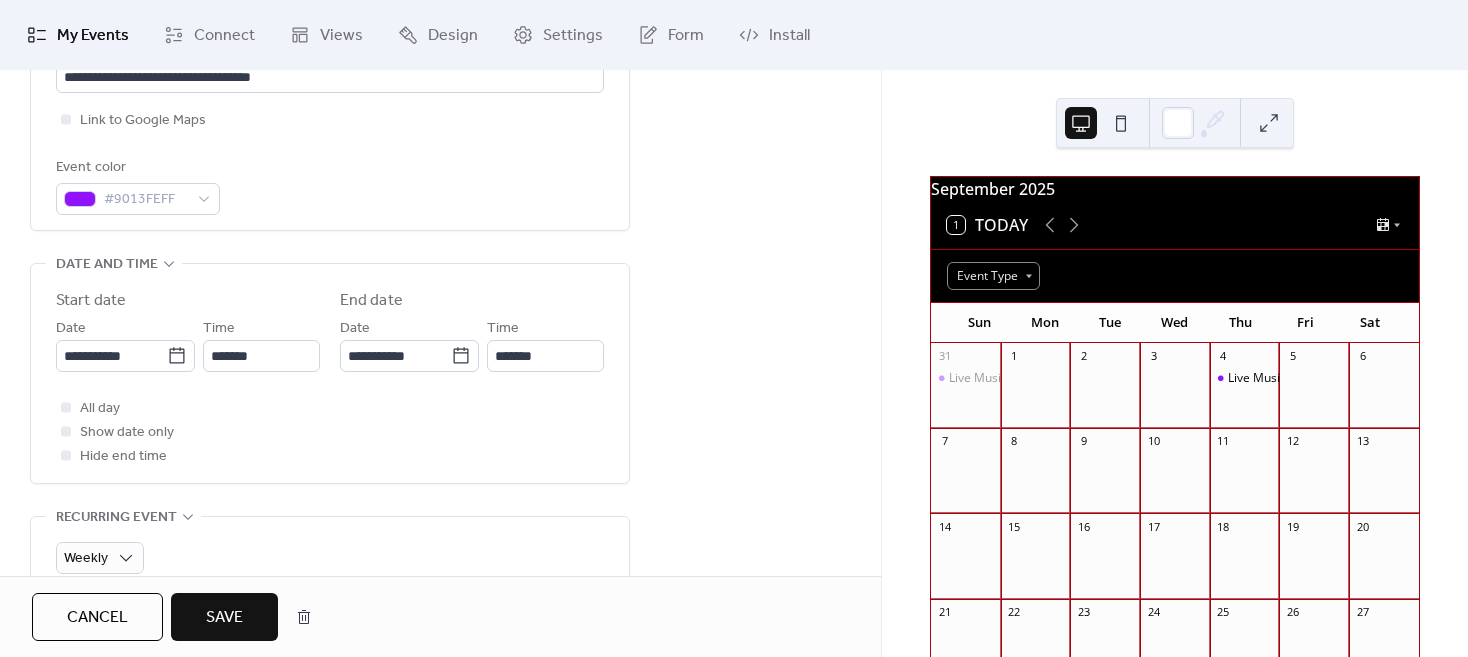 click on "Save" at bounding box center (224, 618) 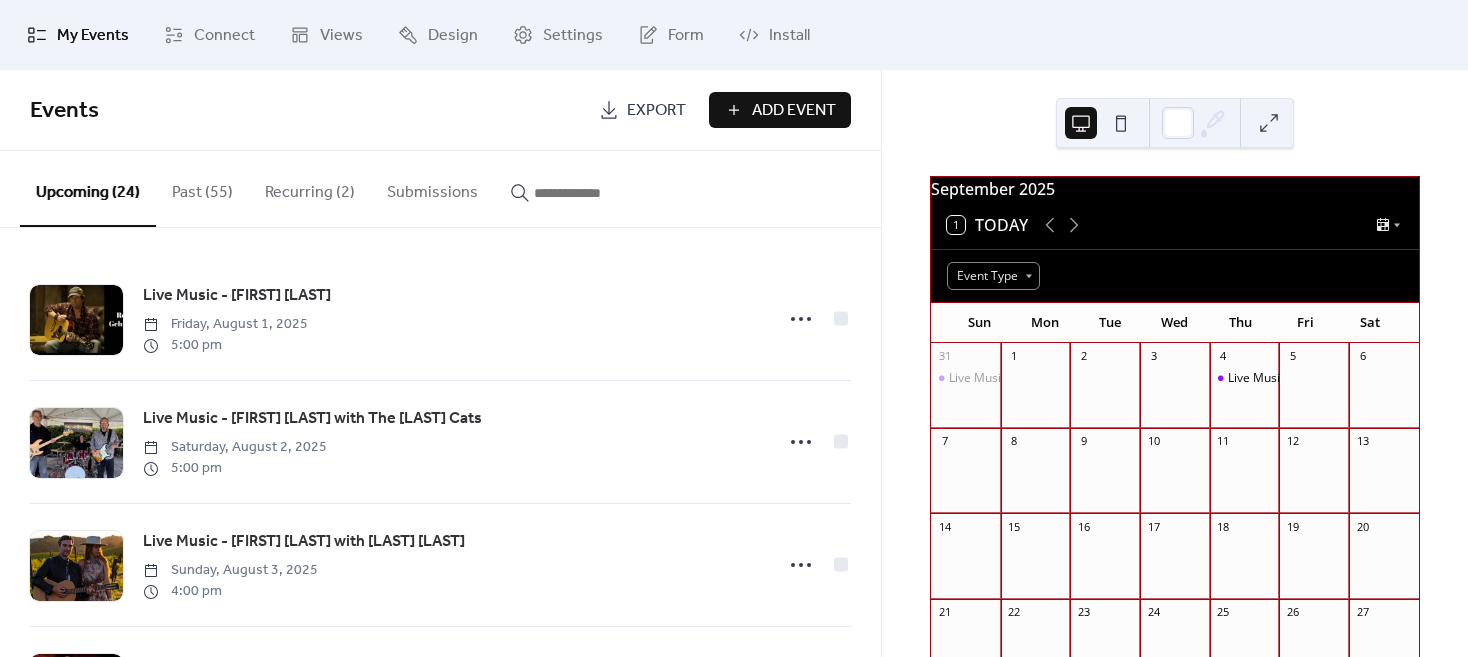 click on "Recurring (2)" at bounding box center [310, 188] 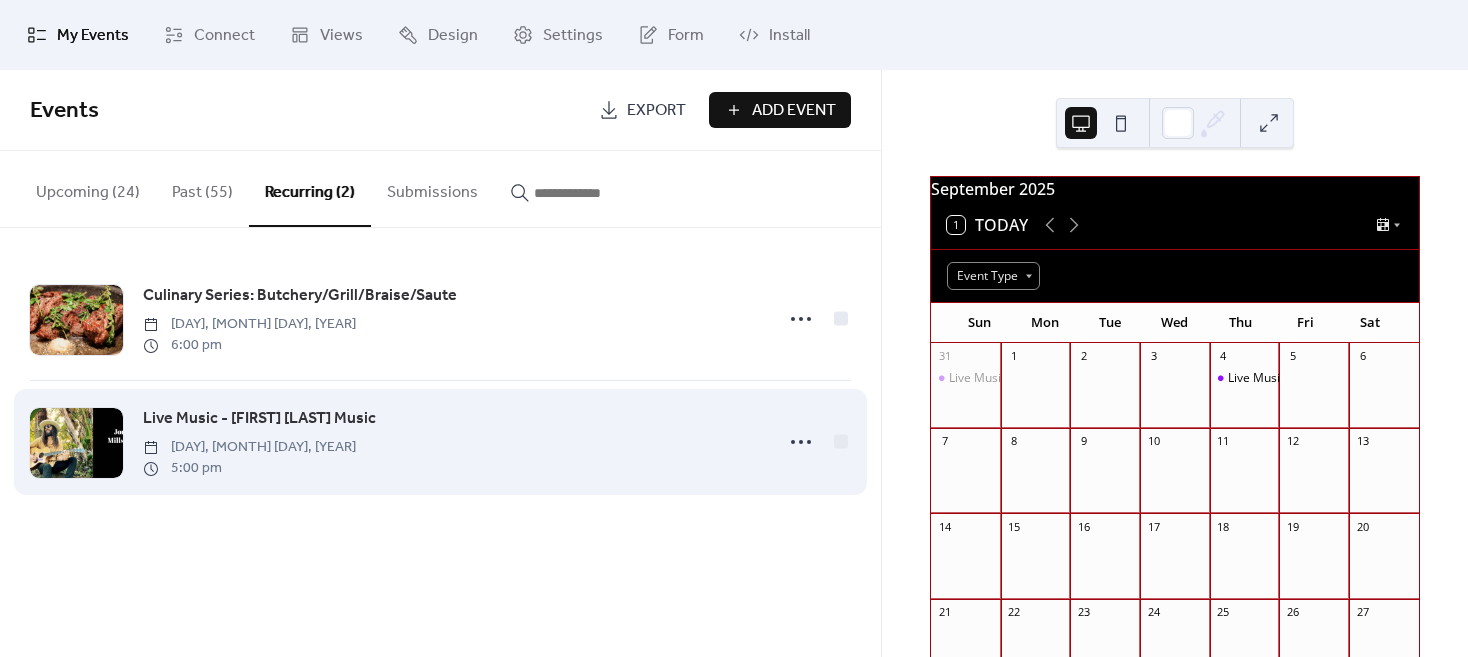 click on "[DAY], [MONTH] [DAY], [YEAR]" at bounding box center [249, 447] 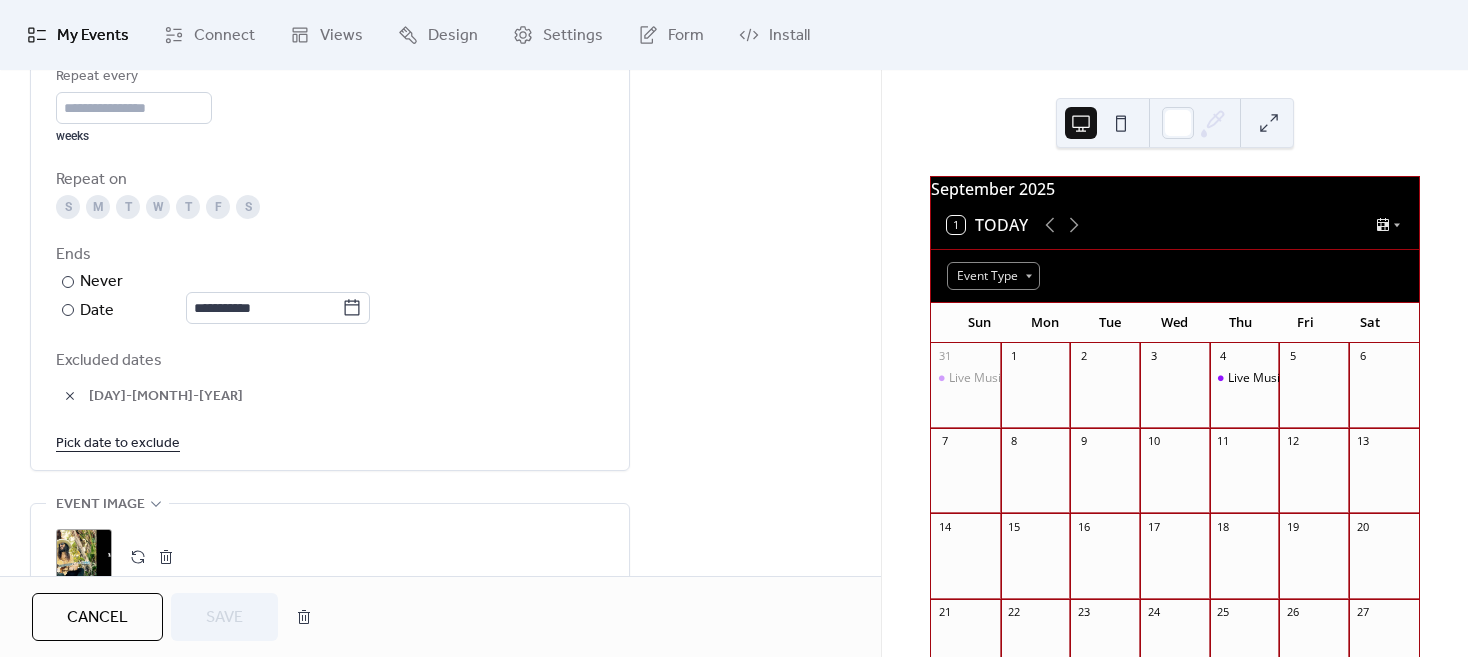 scroll, scrollTop: 1000, scrollLeft: 0, axis: vertical 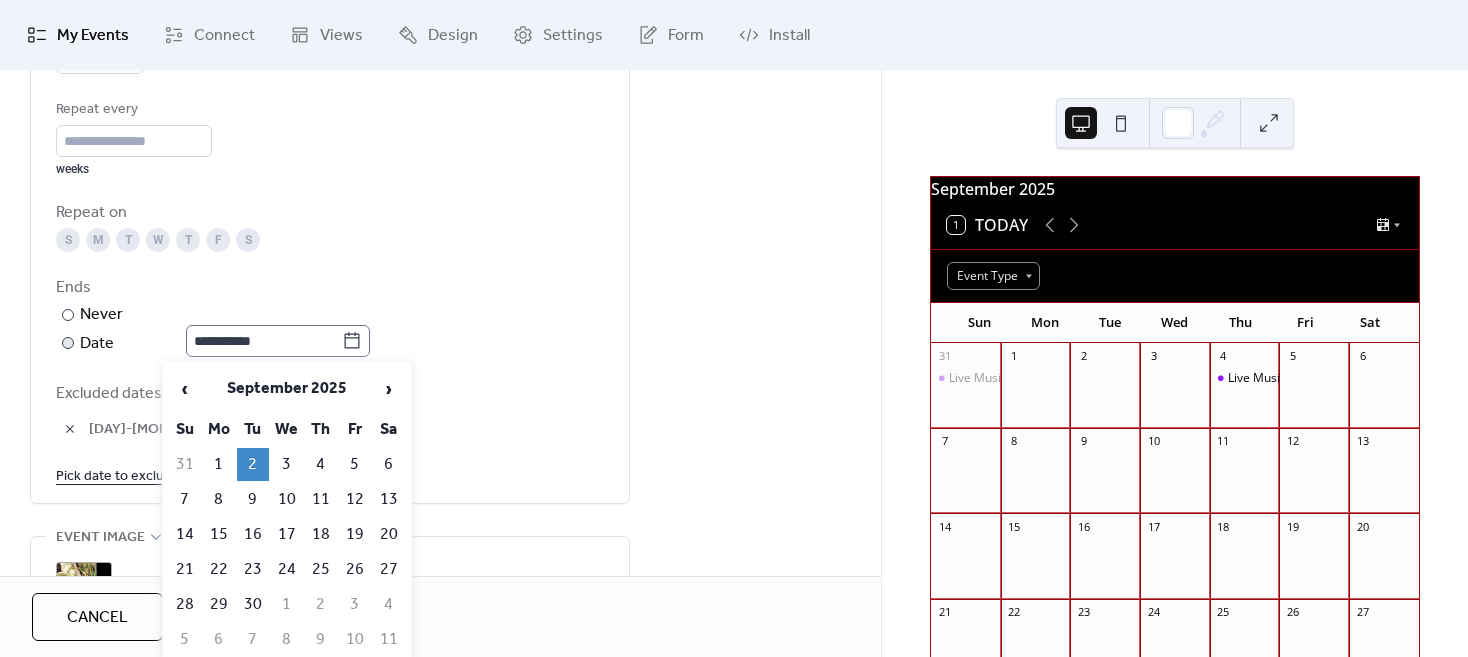 click 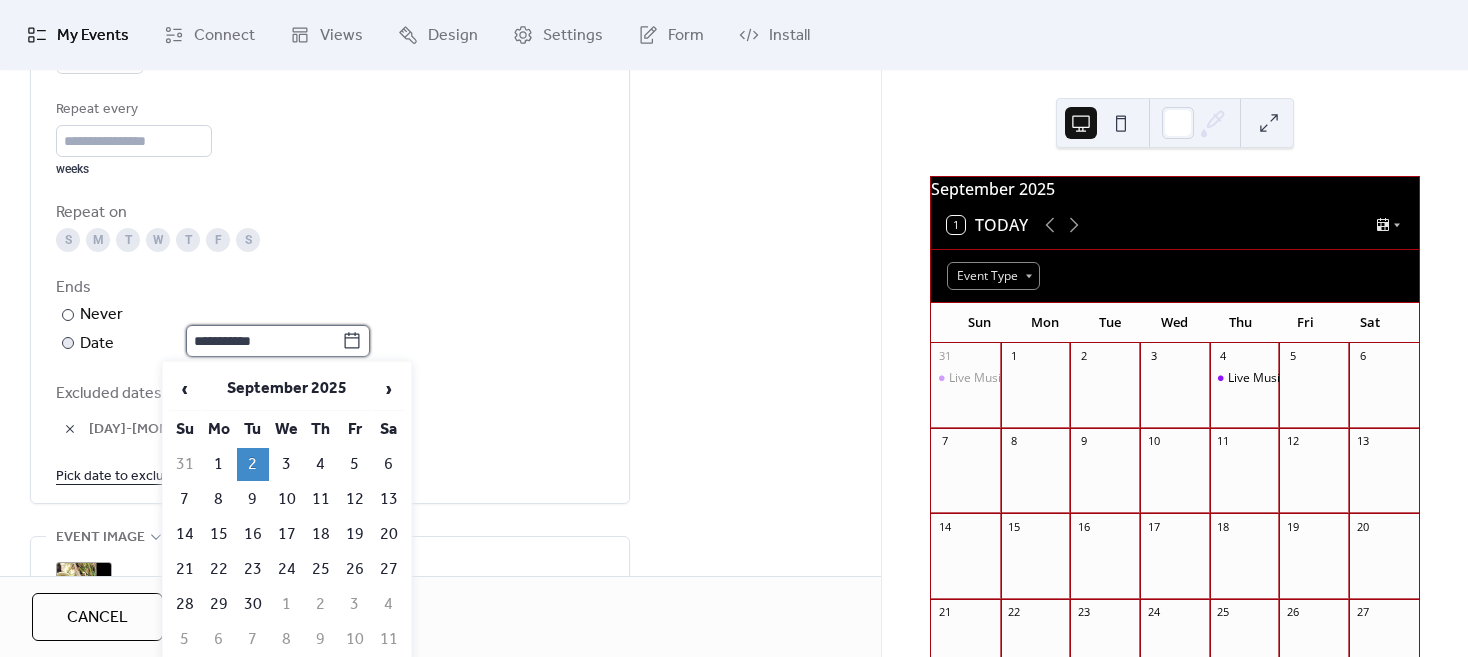 click on "**********" at bounding box center (264, 341) 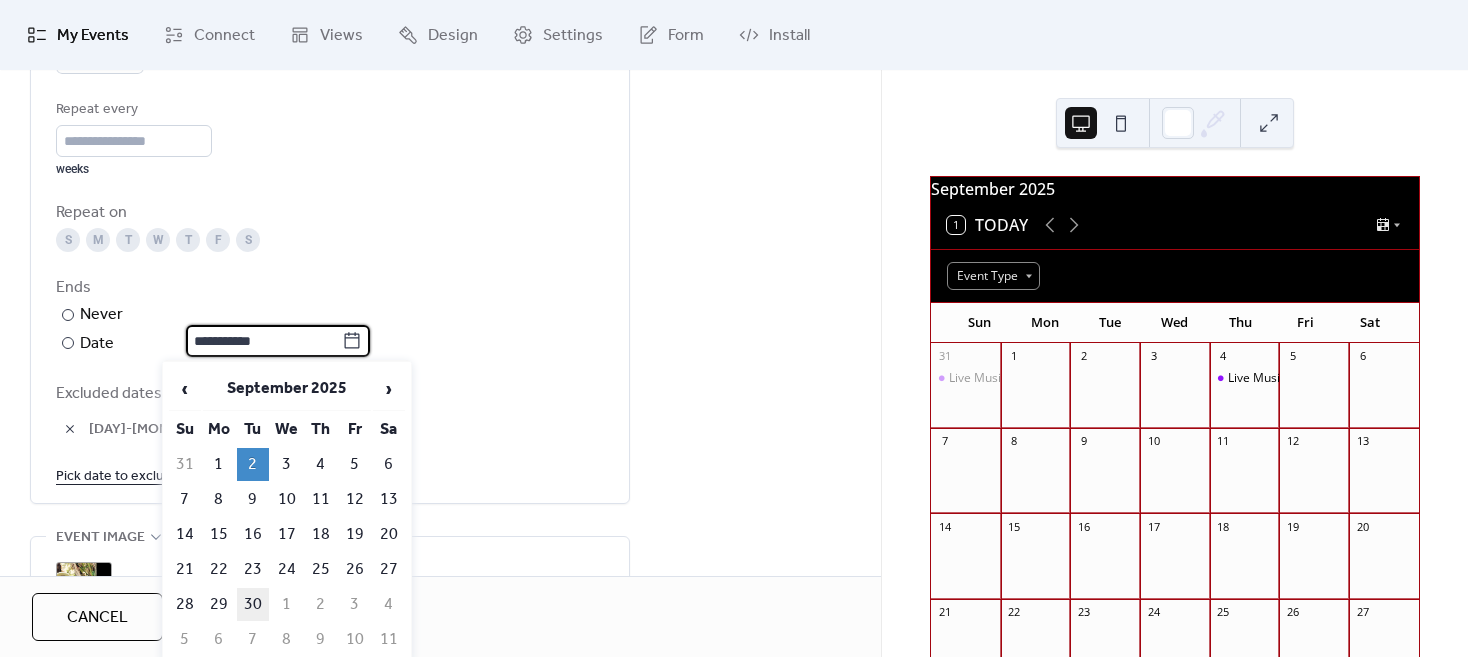 click on "30" at bounding box center [253, 604] 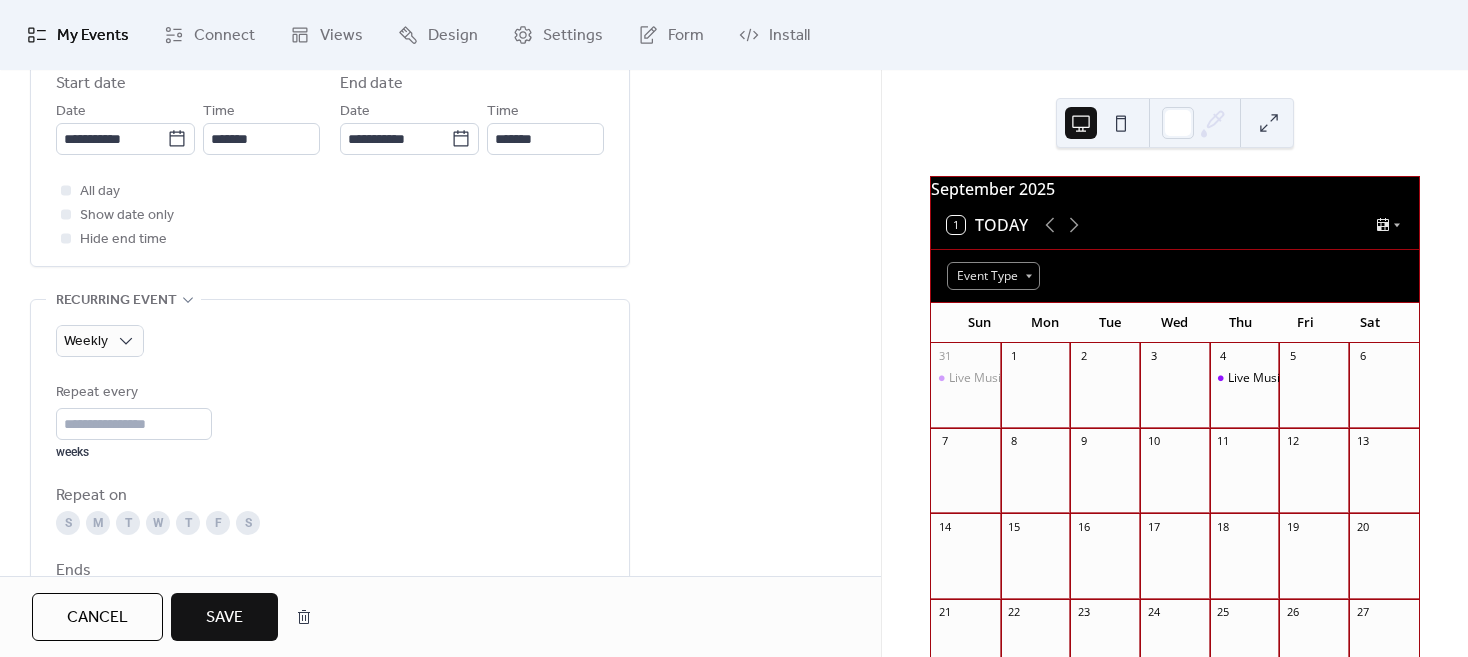 scroll, scrollTop: 700, scrollLeft: 0, axis: vertical 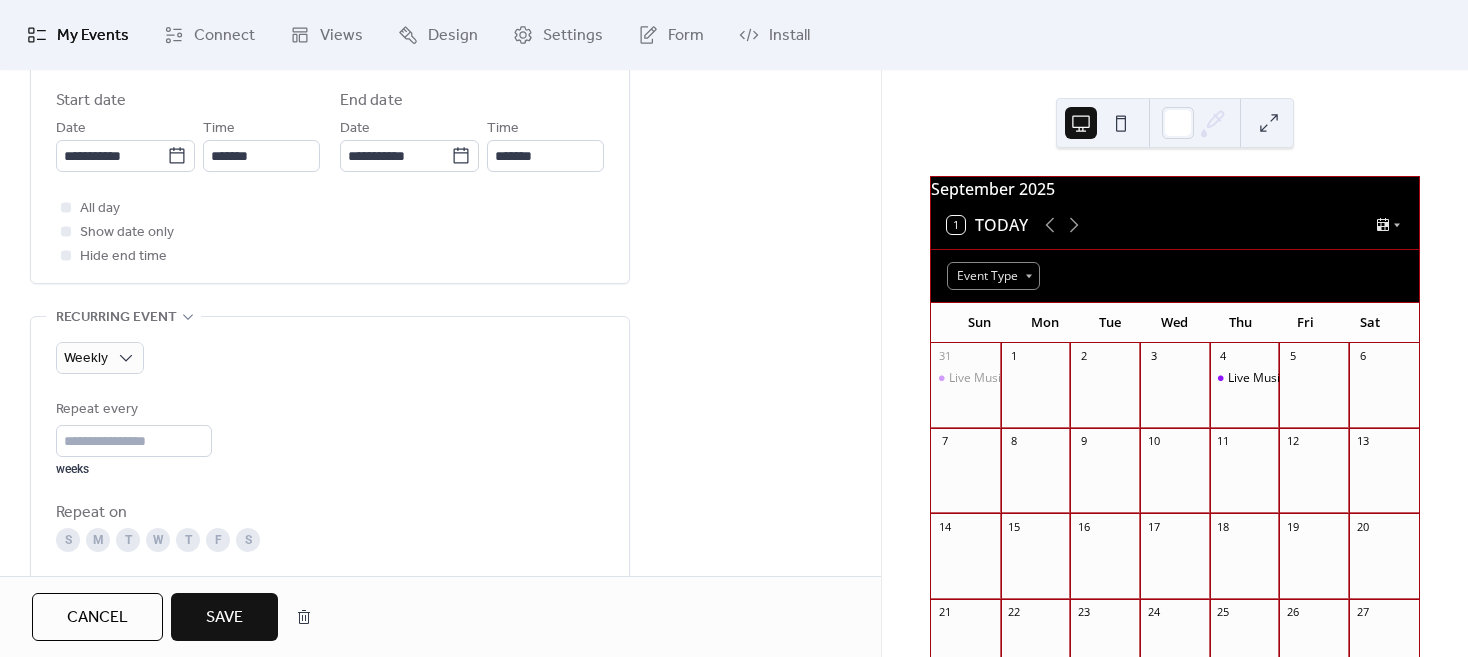 click on "Save" at bounding box center (224, 617) 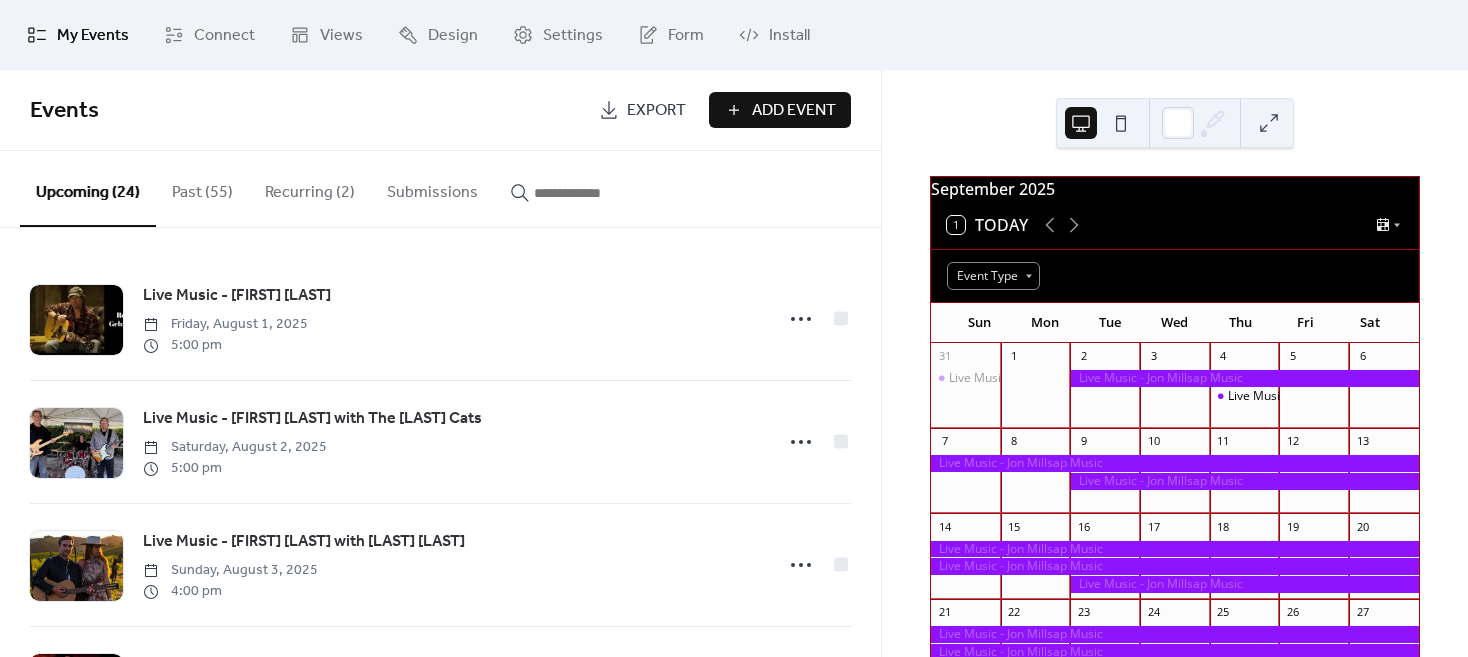click on "Recurring (2)" at bounding box center (310, 188) 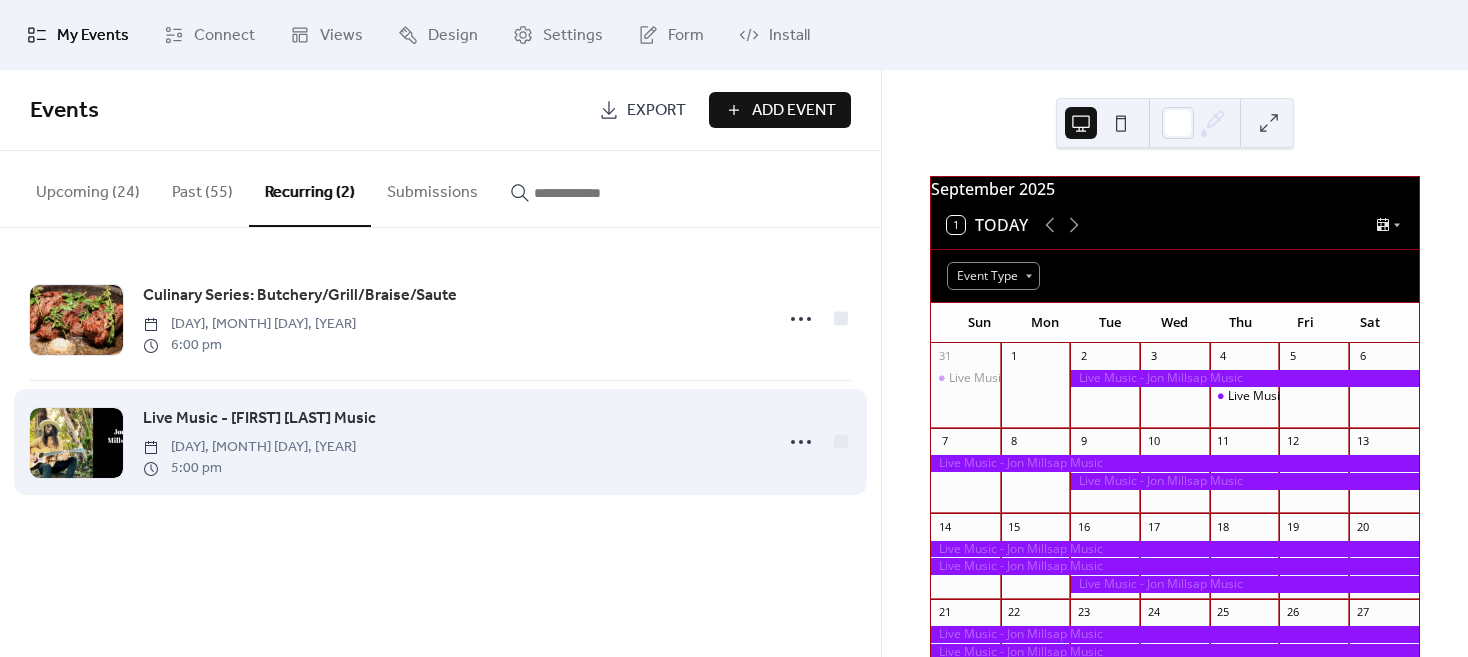 click on "Live Music - [FIRST] [LAST] Music" at bounding box center (259, 419) 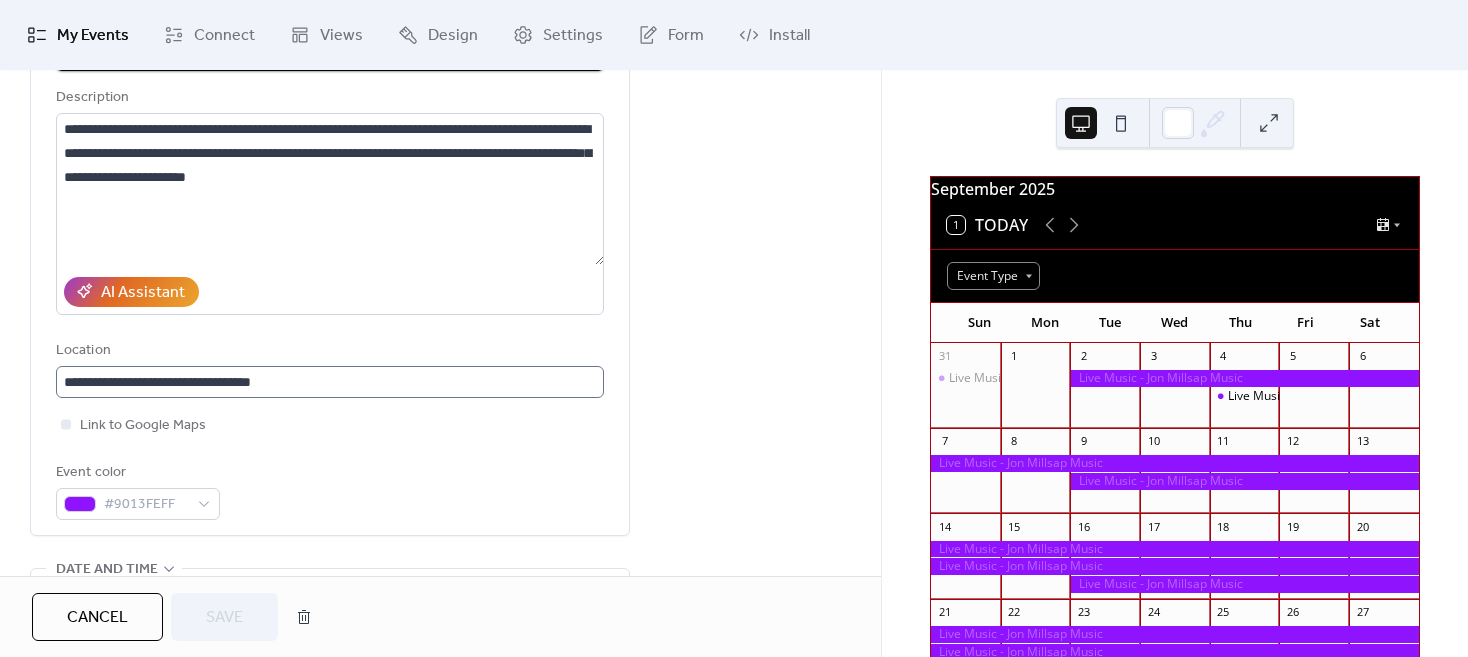 scroll, scrollTop: 200, scrollLeft: 0, axis: vertical 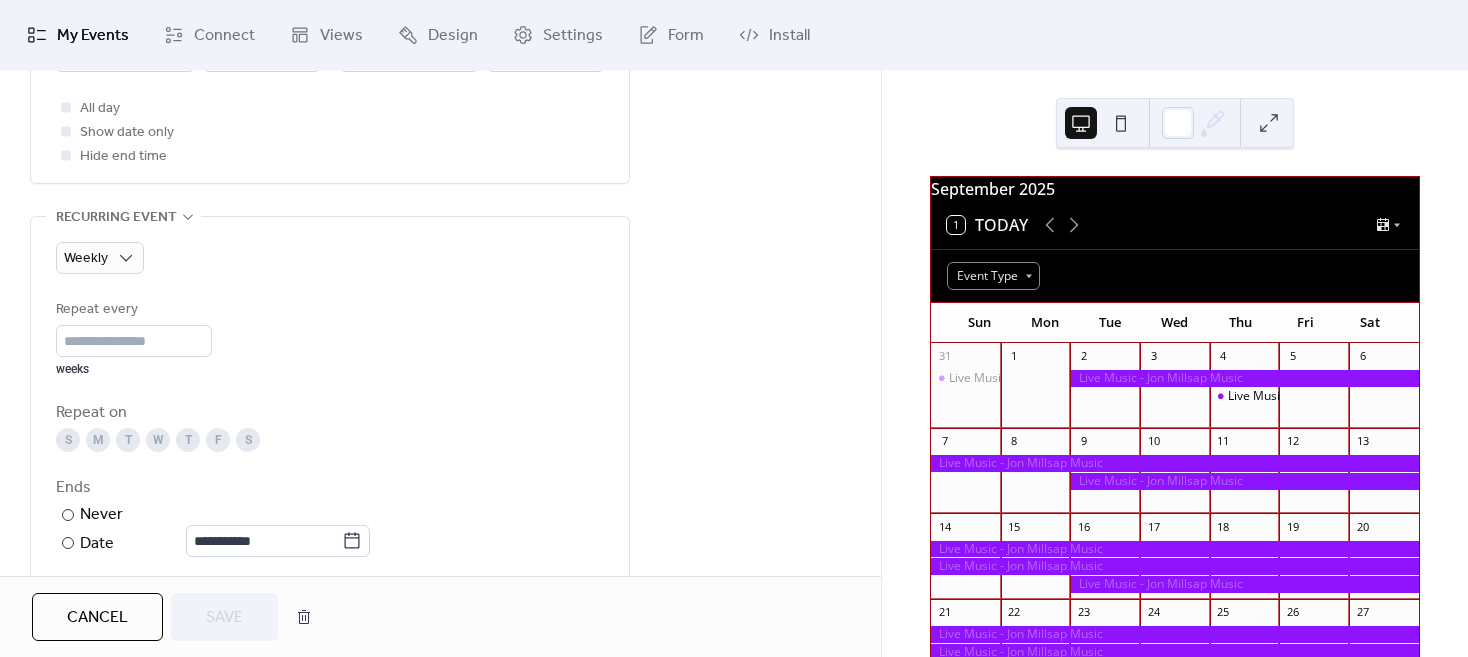 click on "T" at bounding box center [128, 440] 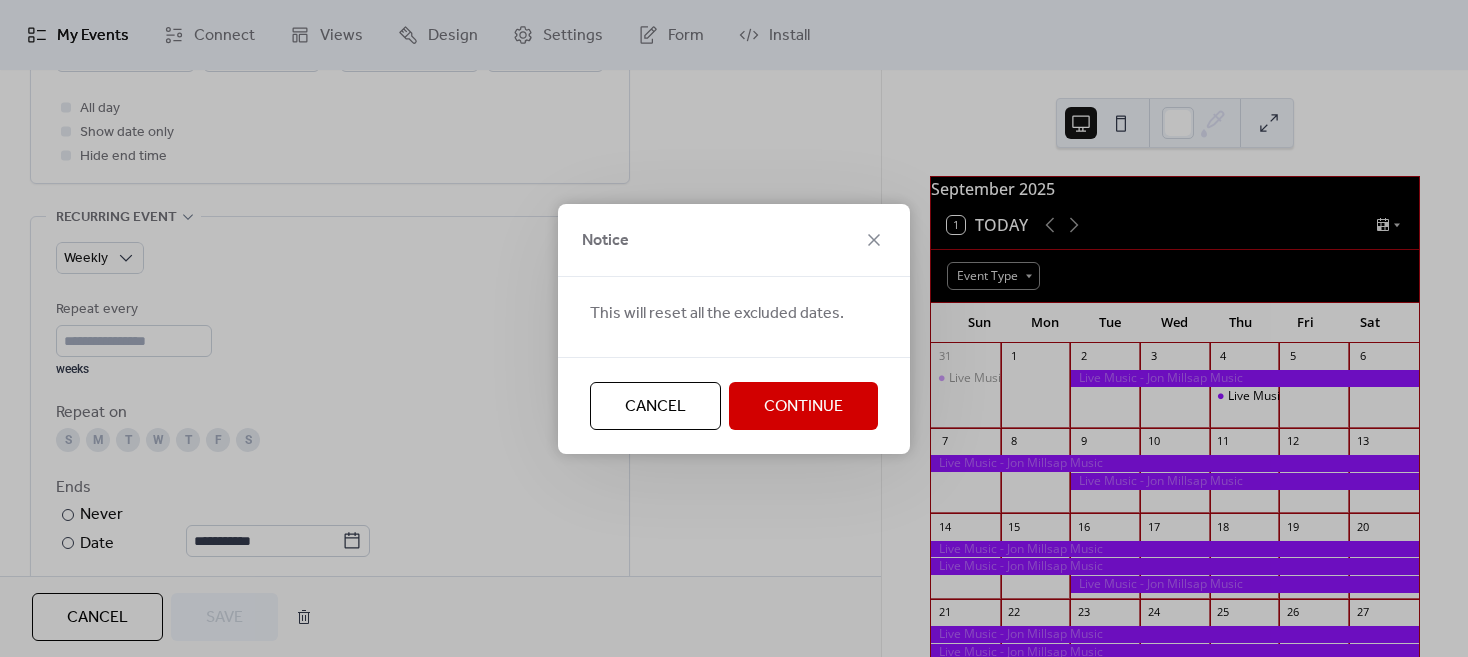click on "Cancel" at bounding box center [655, 407] 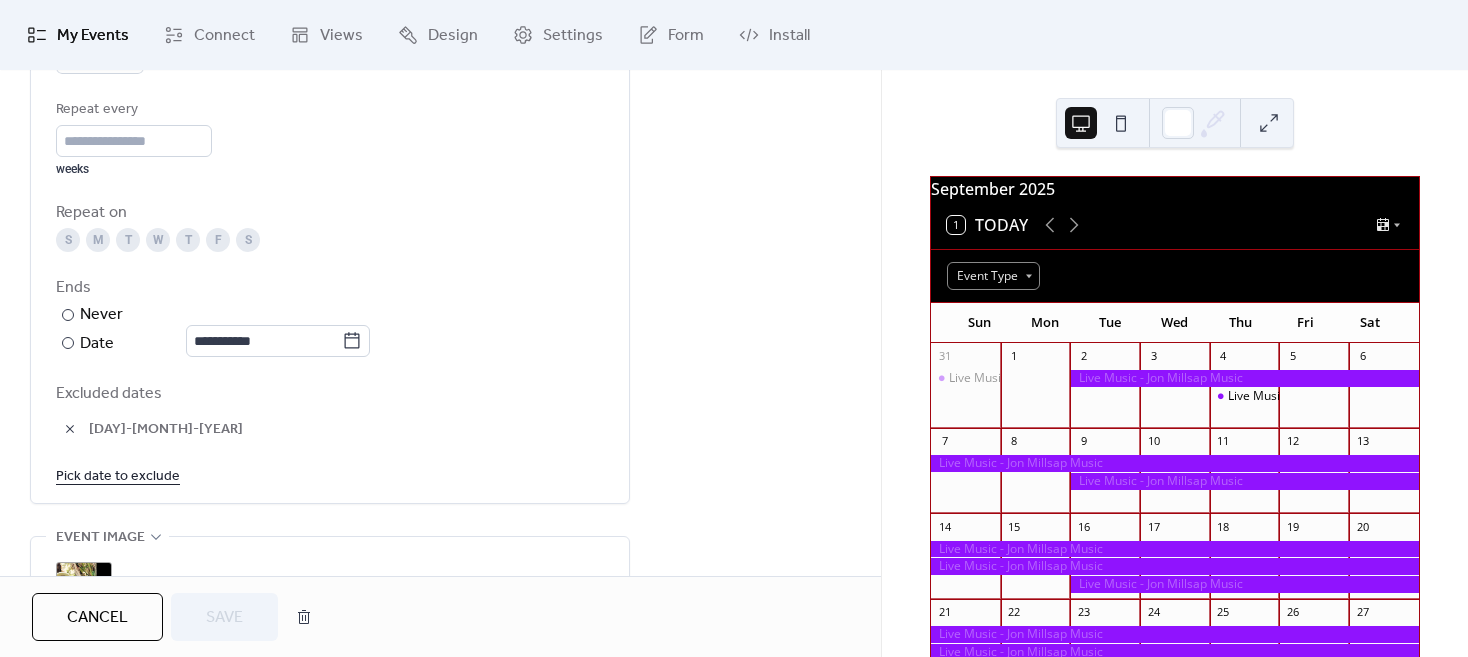 scroll, scrollTop: 900, scrollLeft: 0, axis: vertical 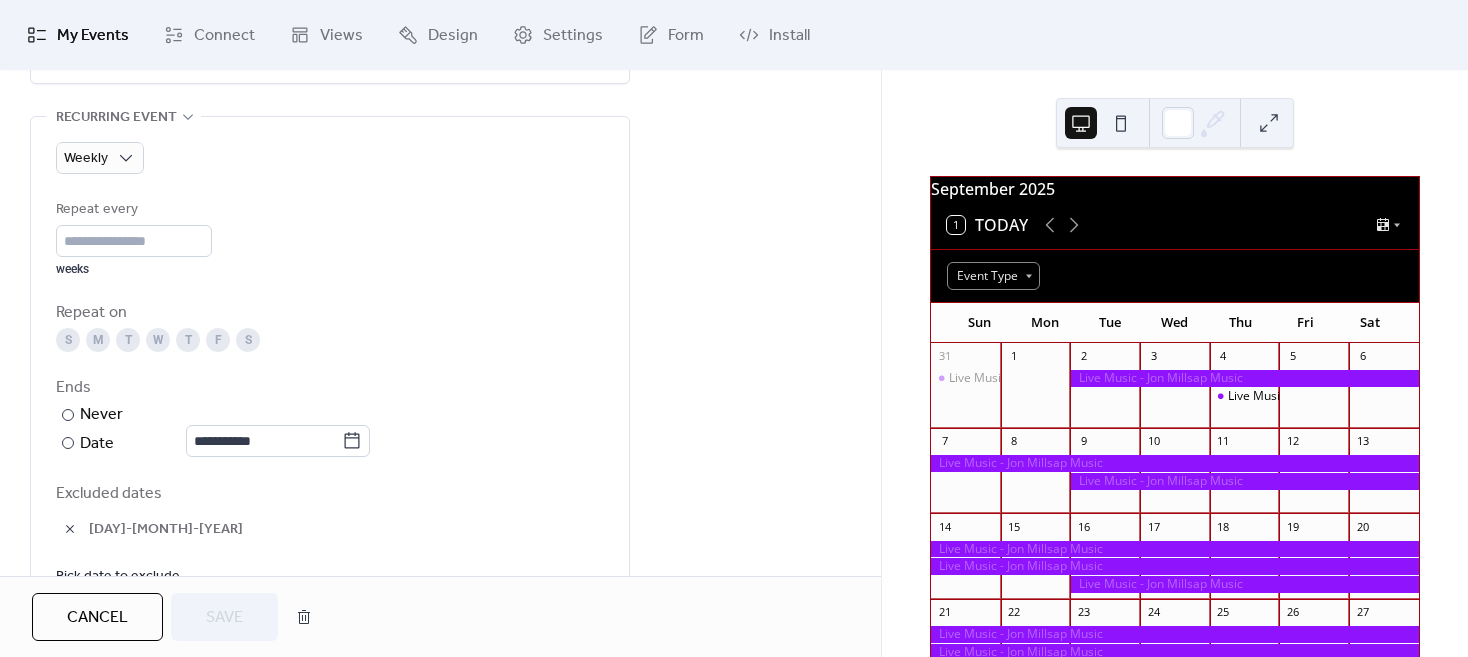 click on "T" at bounding box center (128, 340) 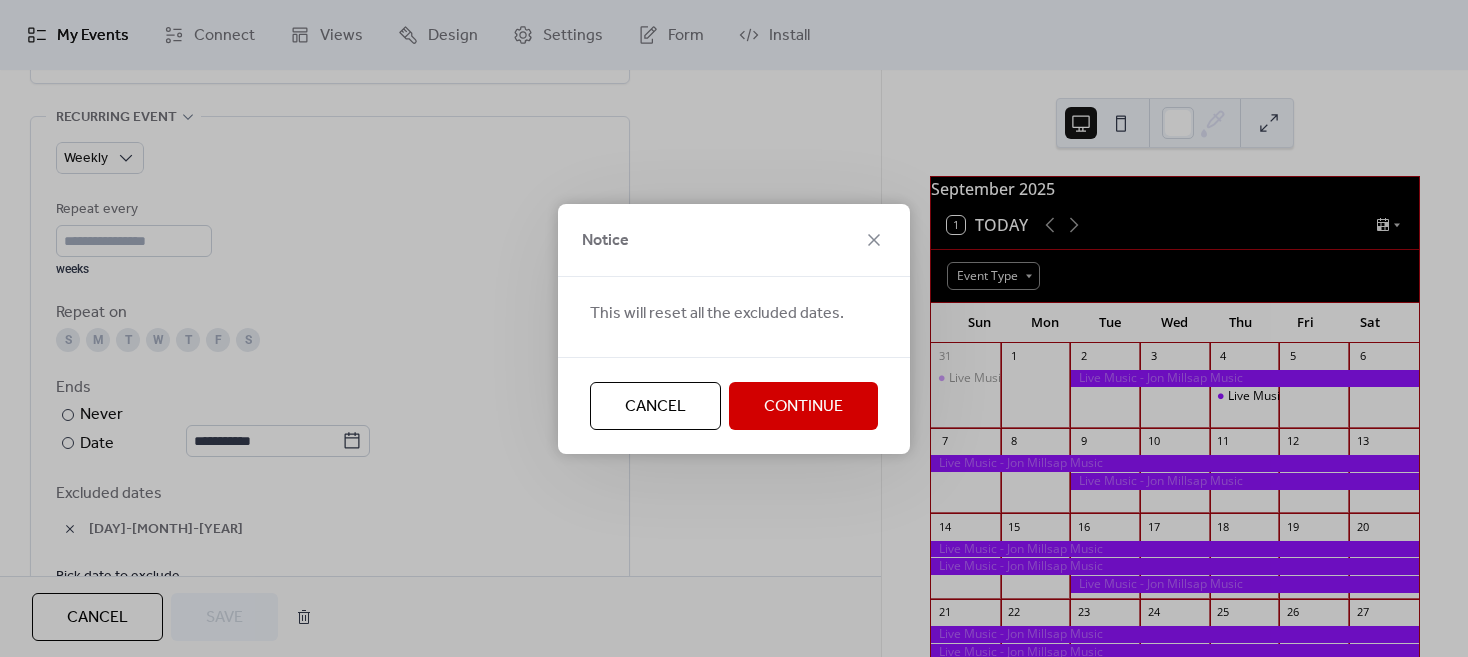 click on "Continue" at bounding box center [803, 407] 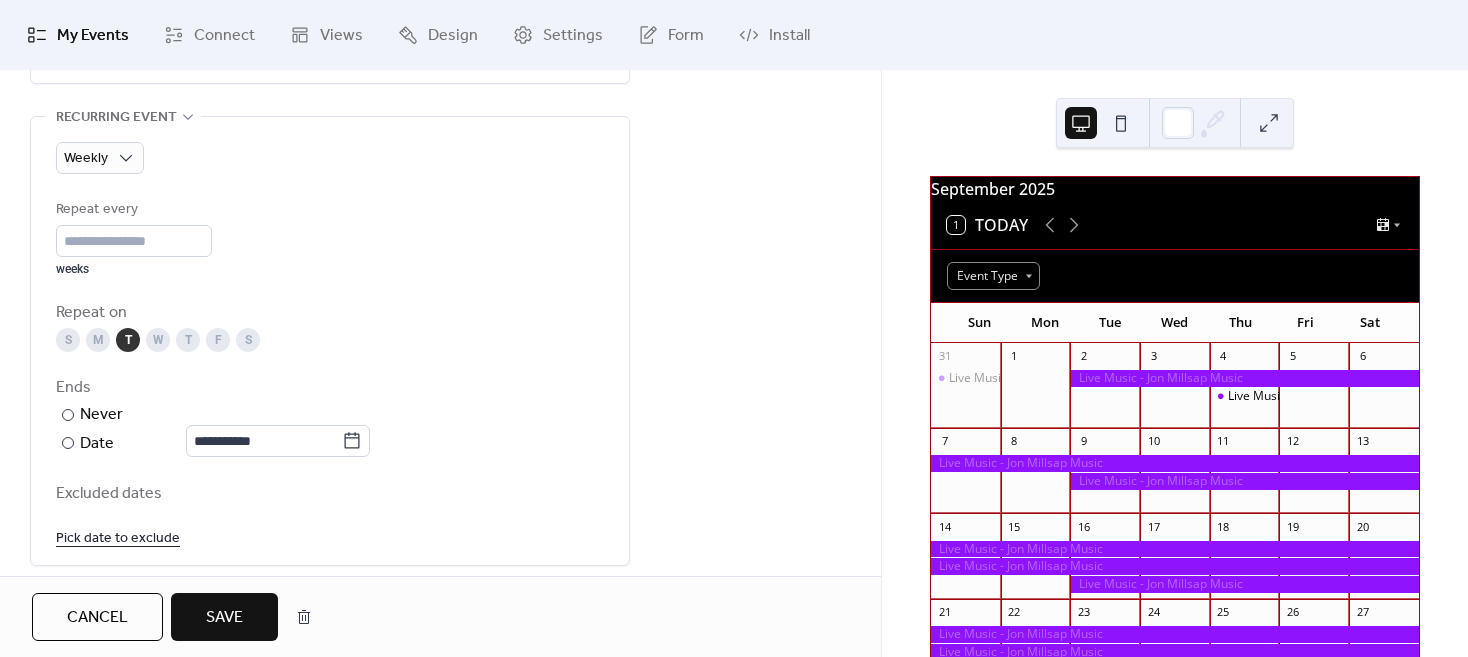click on "Save" at bounding box center [224, 617] 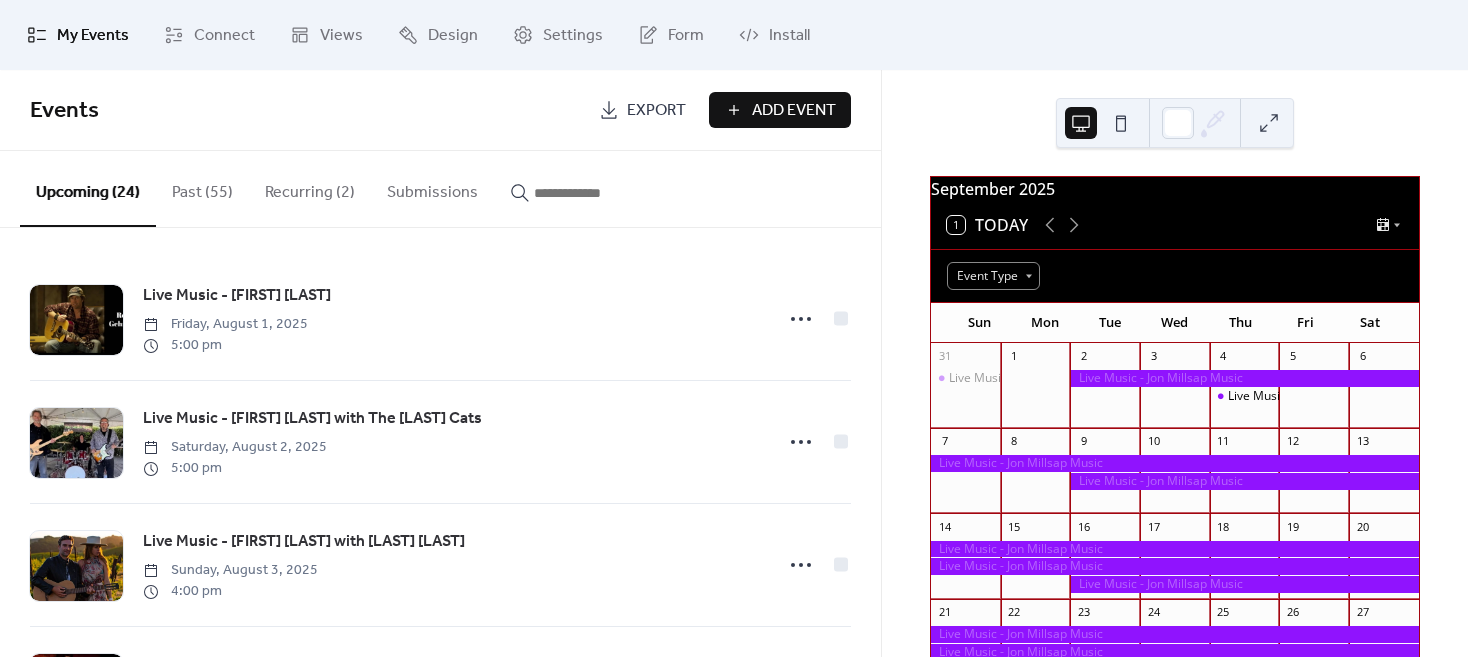 click on "Recurring (2)" at bounding box center [310, 188] 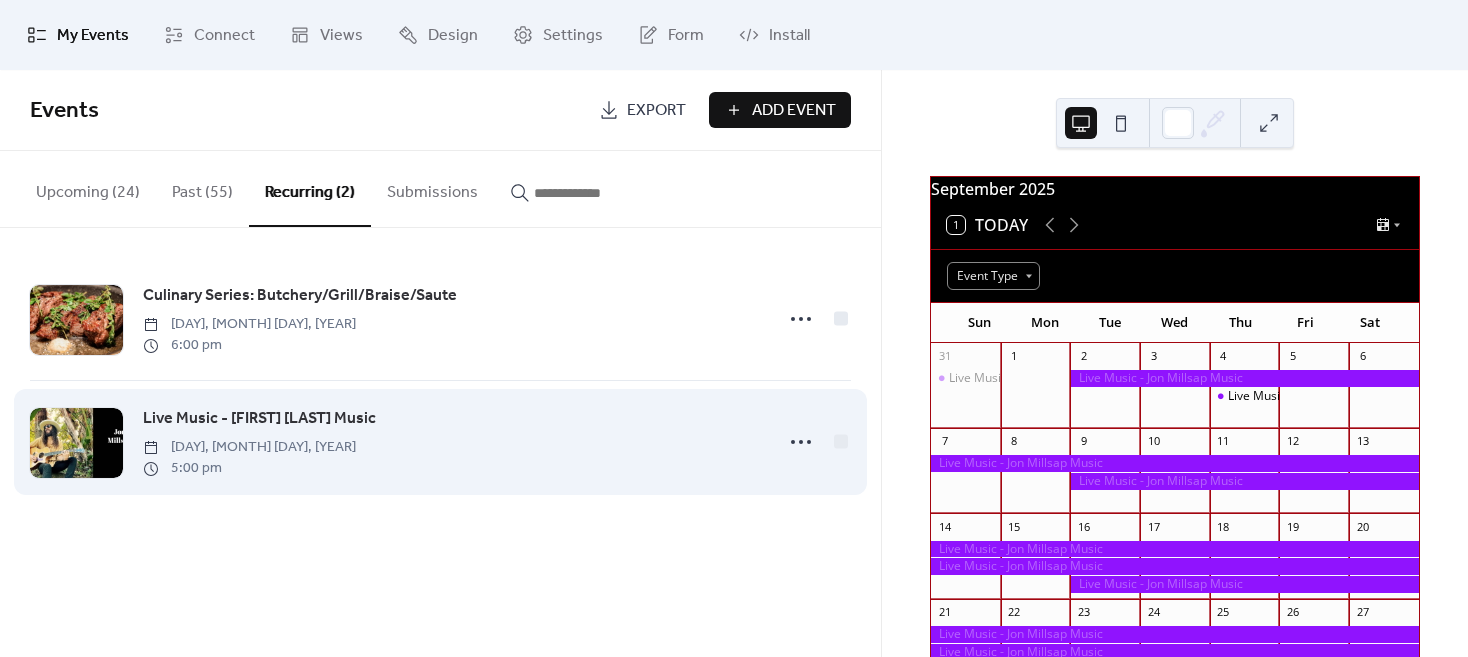 click on "Live Music - [FIRST] [LAST] Music" at bounding box center (259, 419) 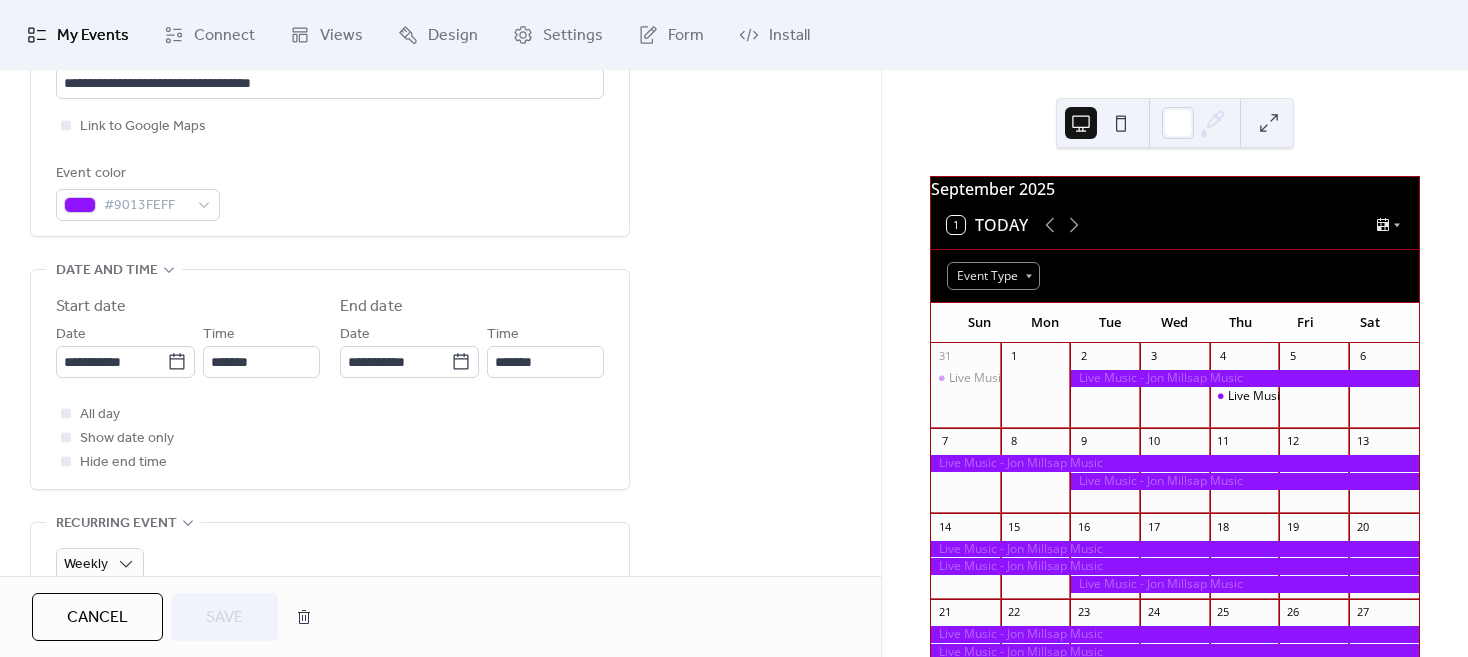 scroll, scrollTop: 500, scrollLeft: 0, axis: vertical 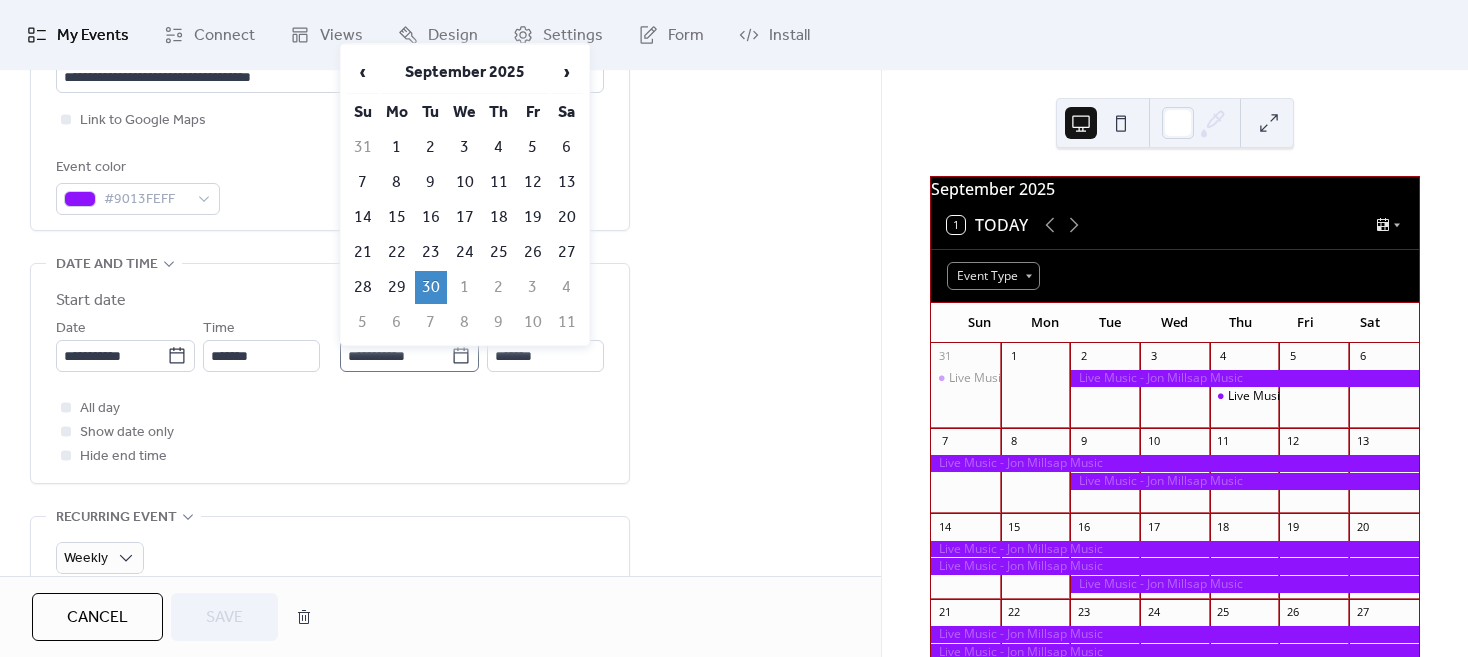click 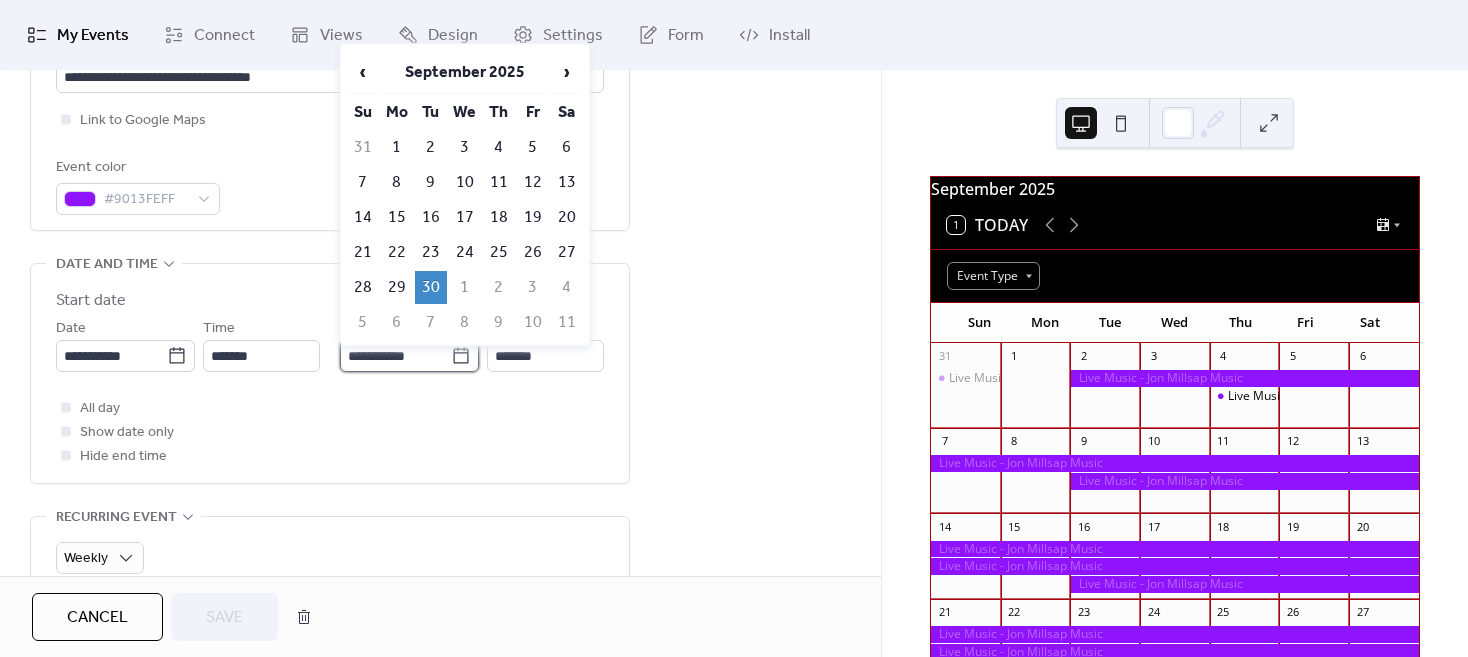 click on "**********" at bounding box center (395, 356) 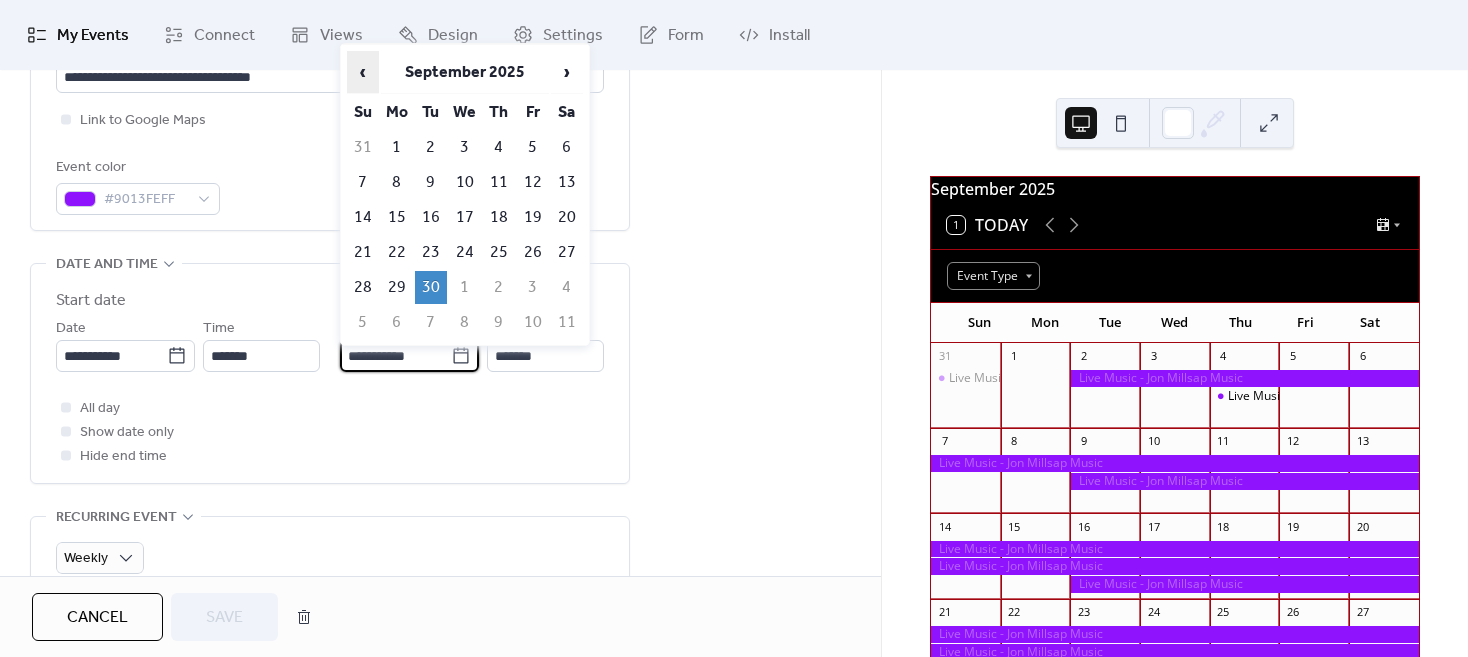 click on "‹" at bounding box center (363, 72) 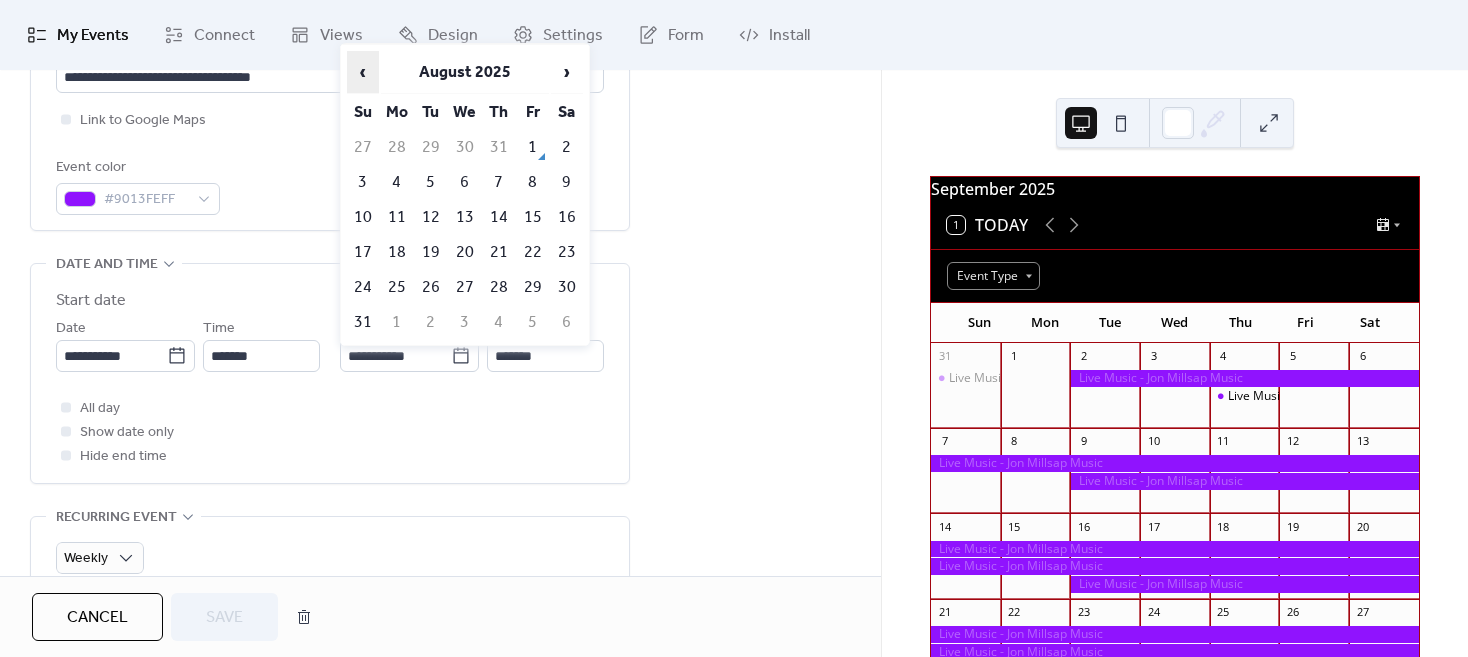 click on "‹" at bounding box center (363, 72) 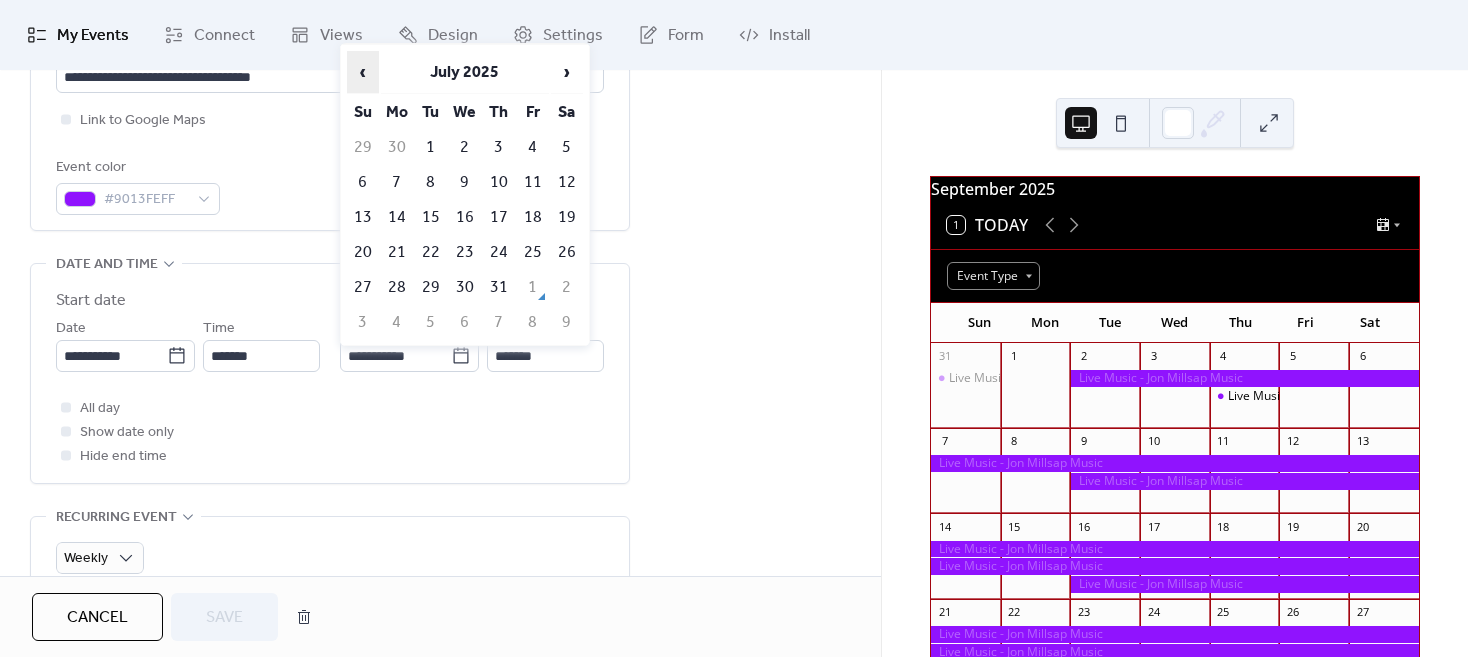 click on "‹" at bounding box center [363, 72] 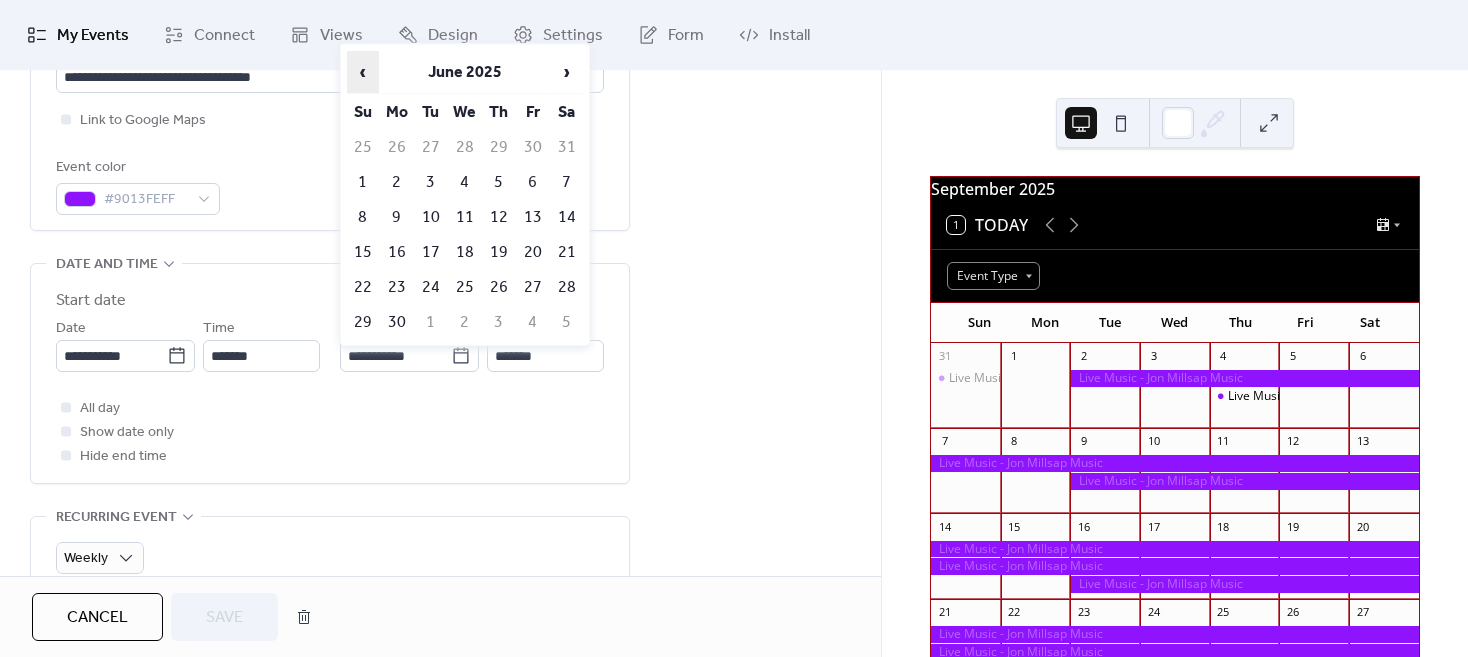 click on "‹" at bounding box center [363, 72] 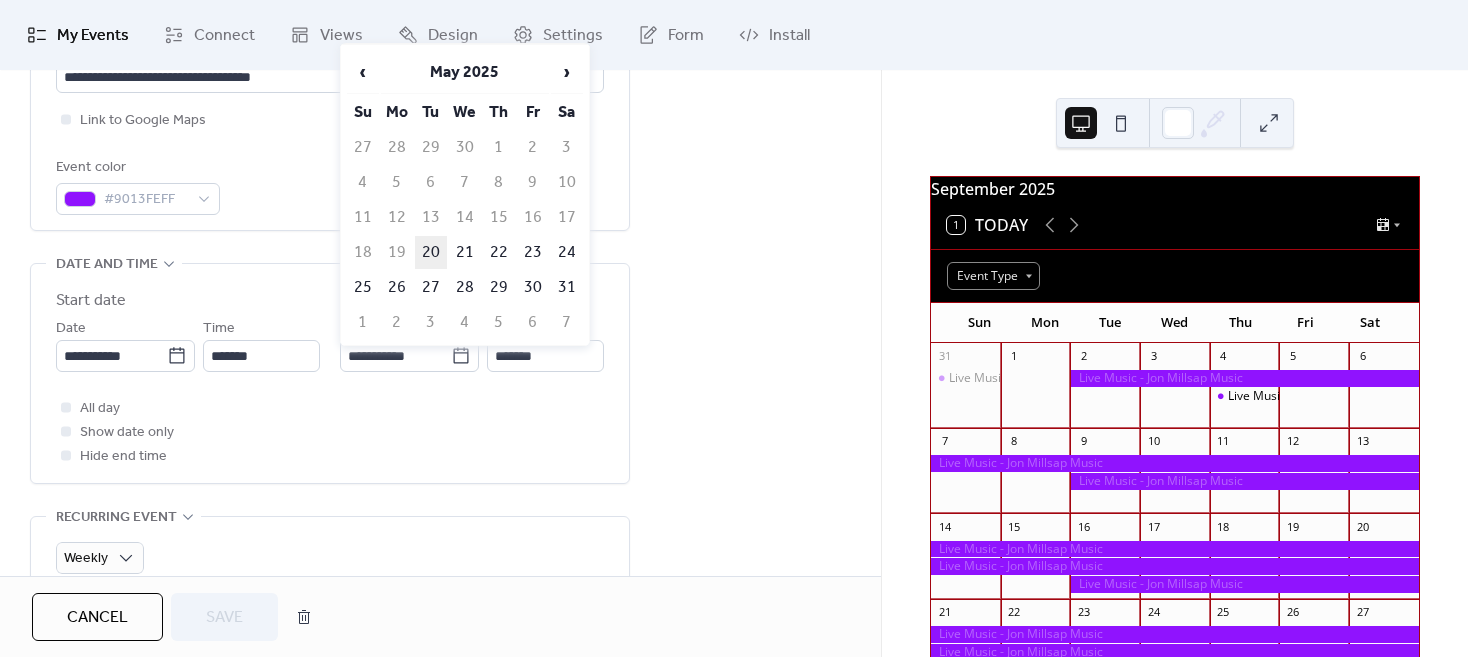click on "20" at bounding box center [431, 252] 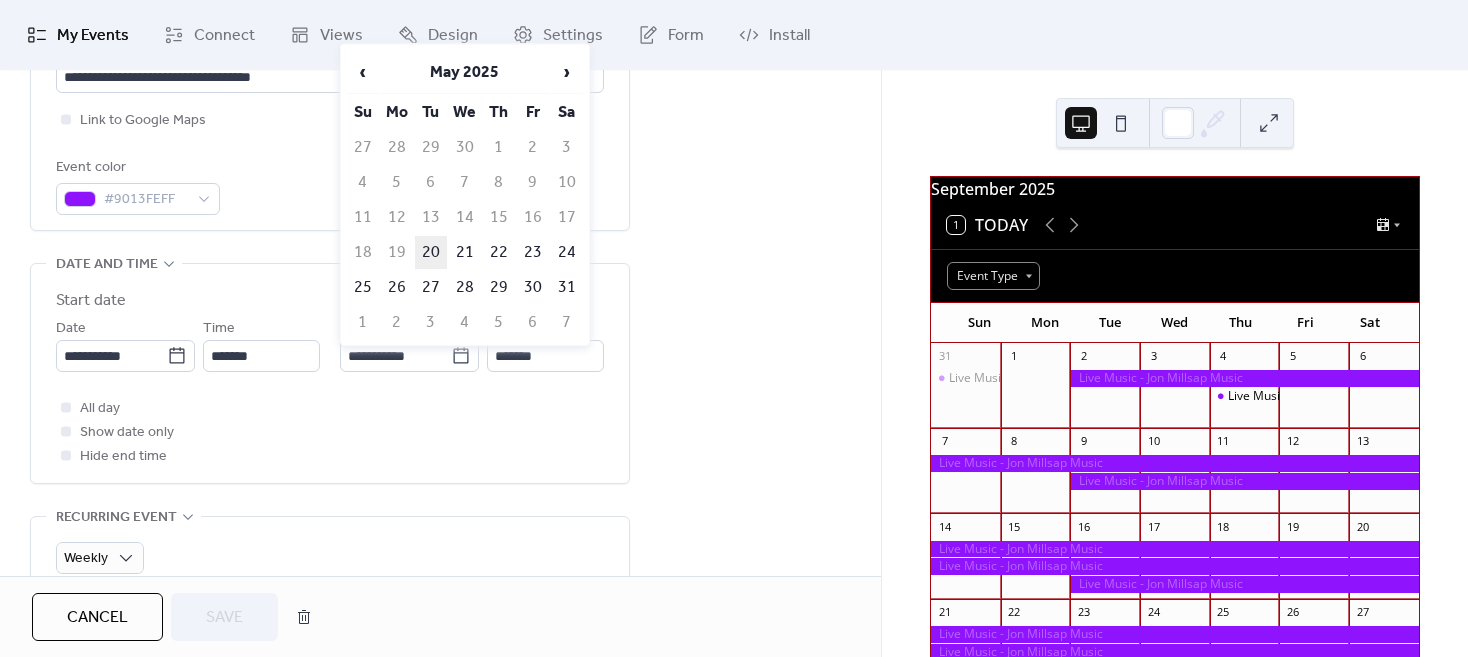 type on "**********" 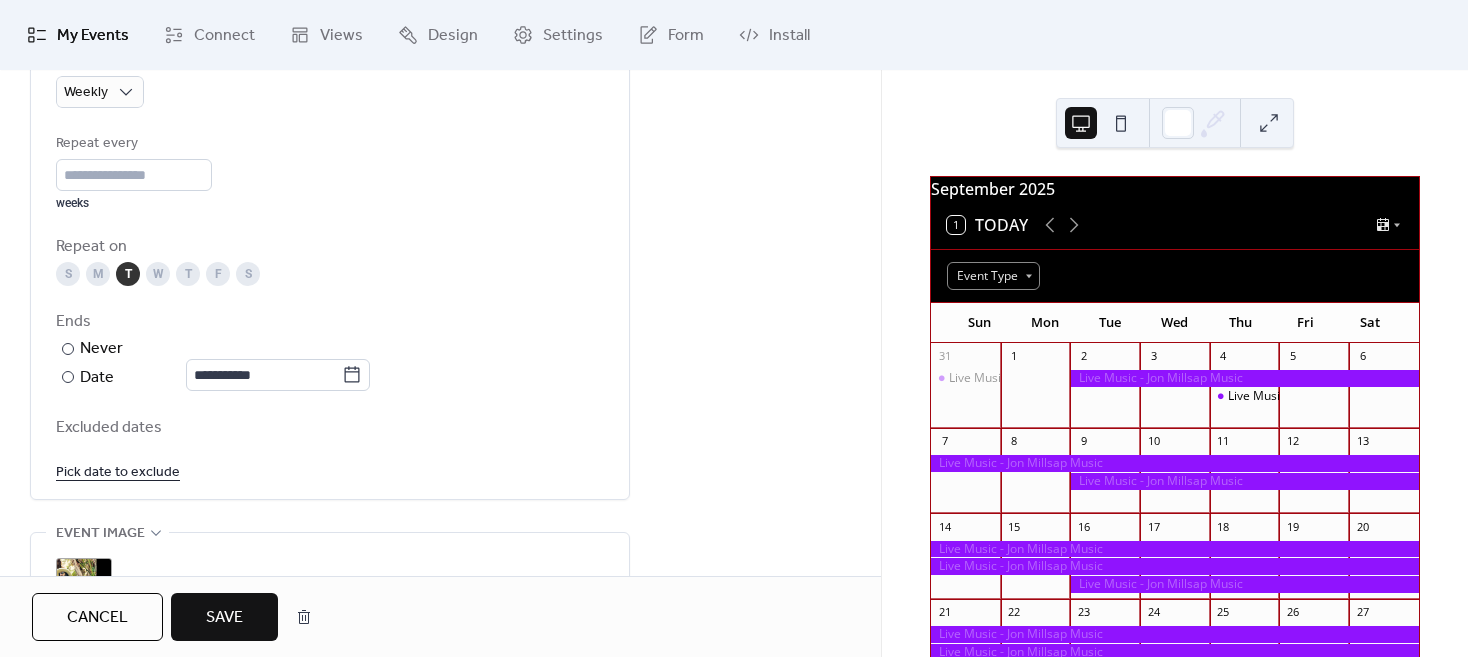 scroll, scrollTop: 1000, scrollLeft: 0, axis: vertical 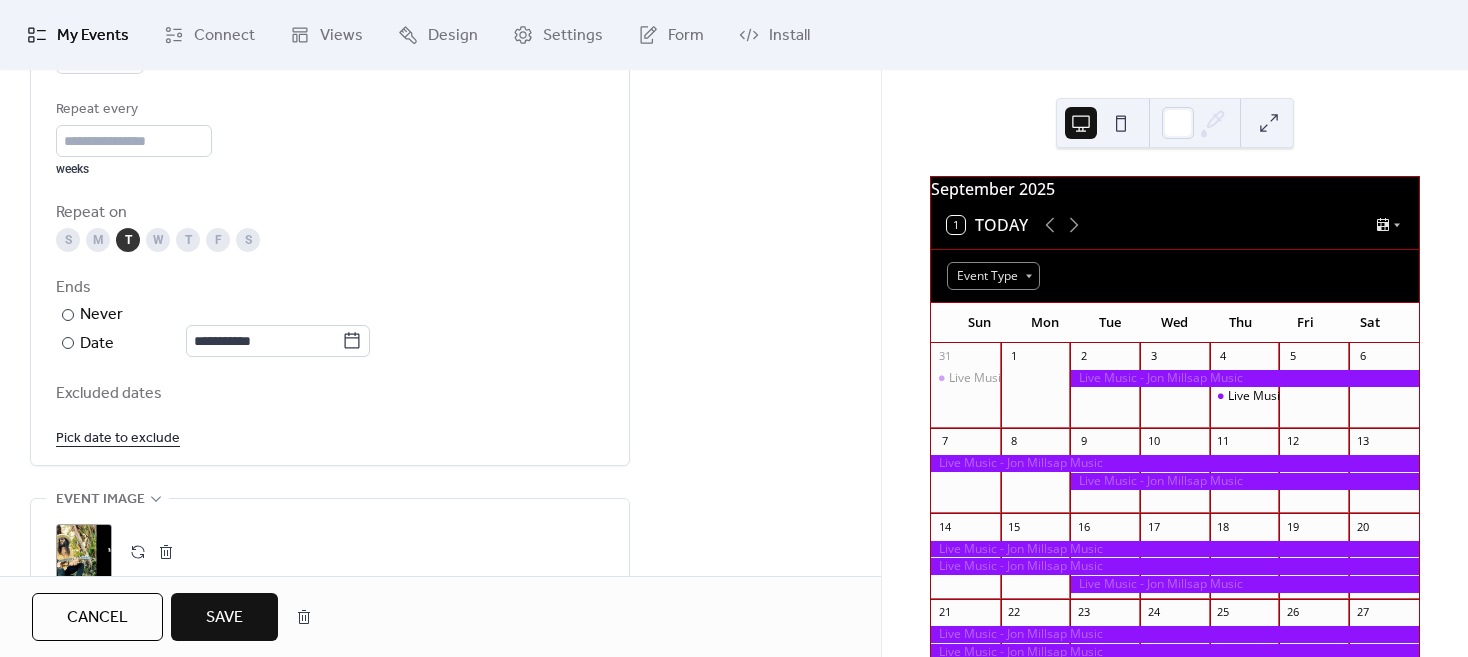 click on "Save" at bounding box center (224, 618) 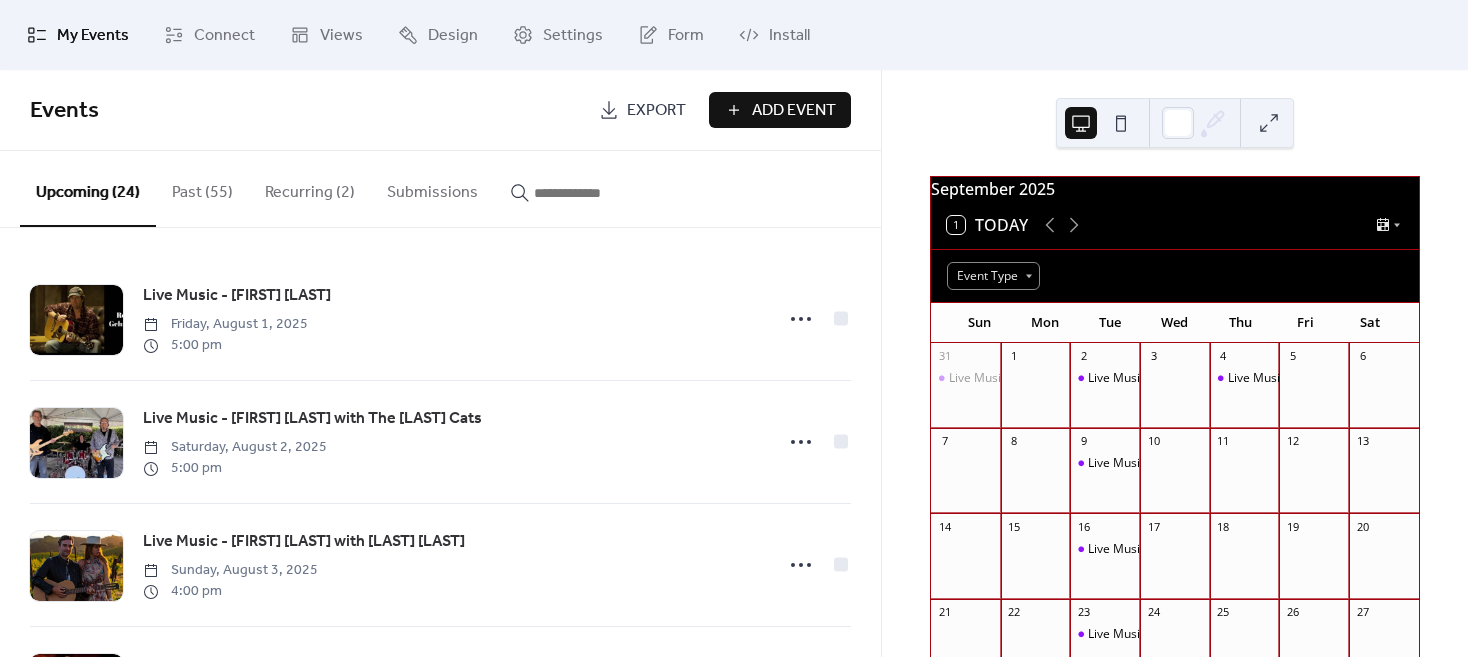 click at bounding box center (594, 193) 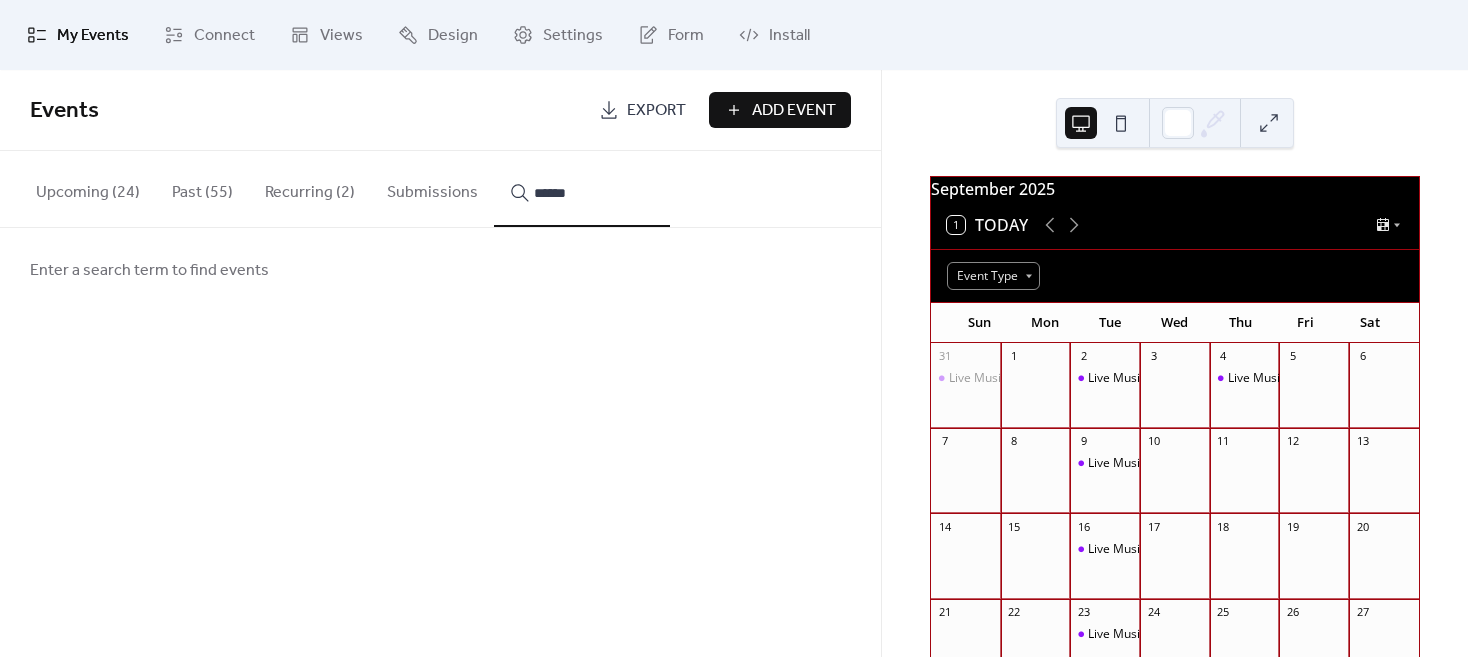 type on "******" 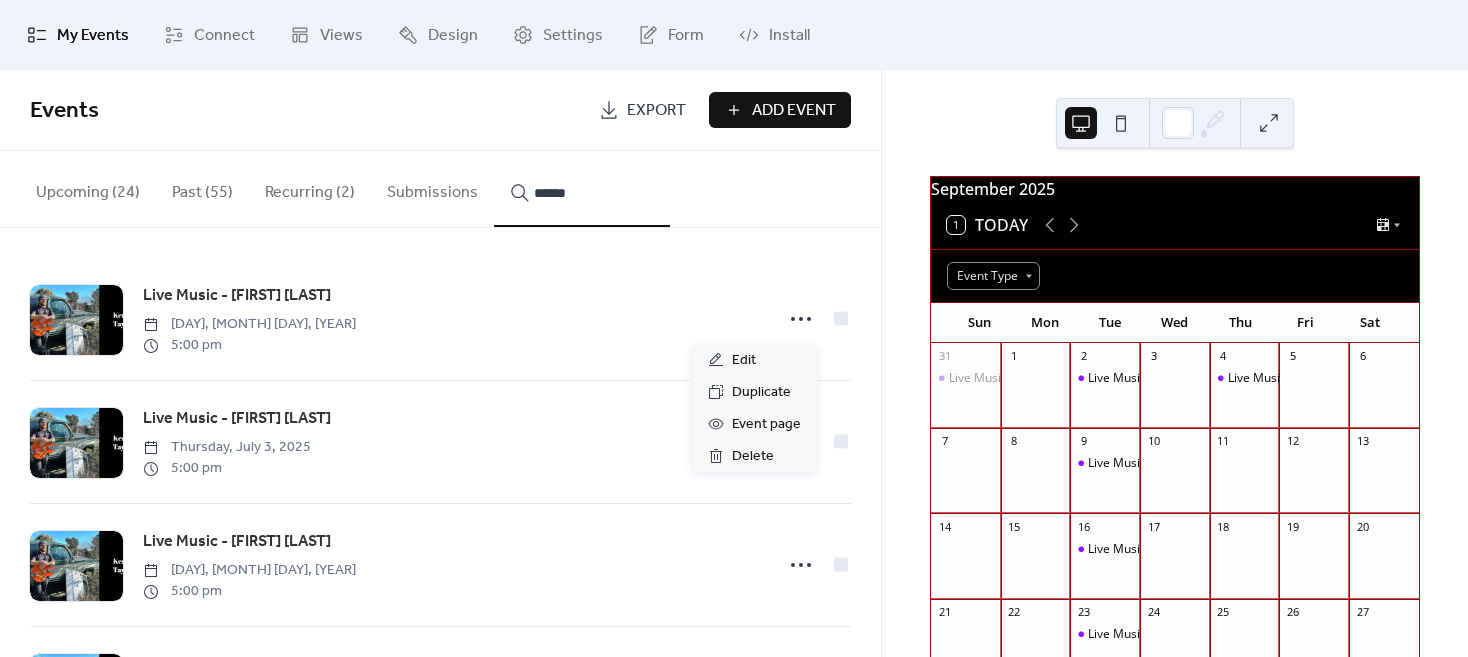 click 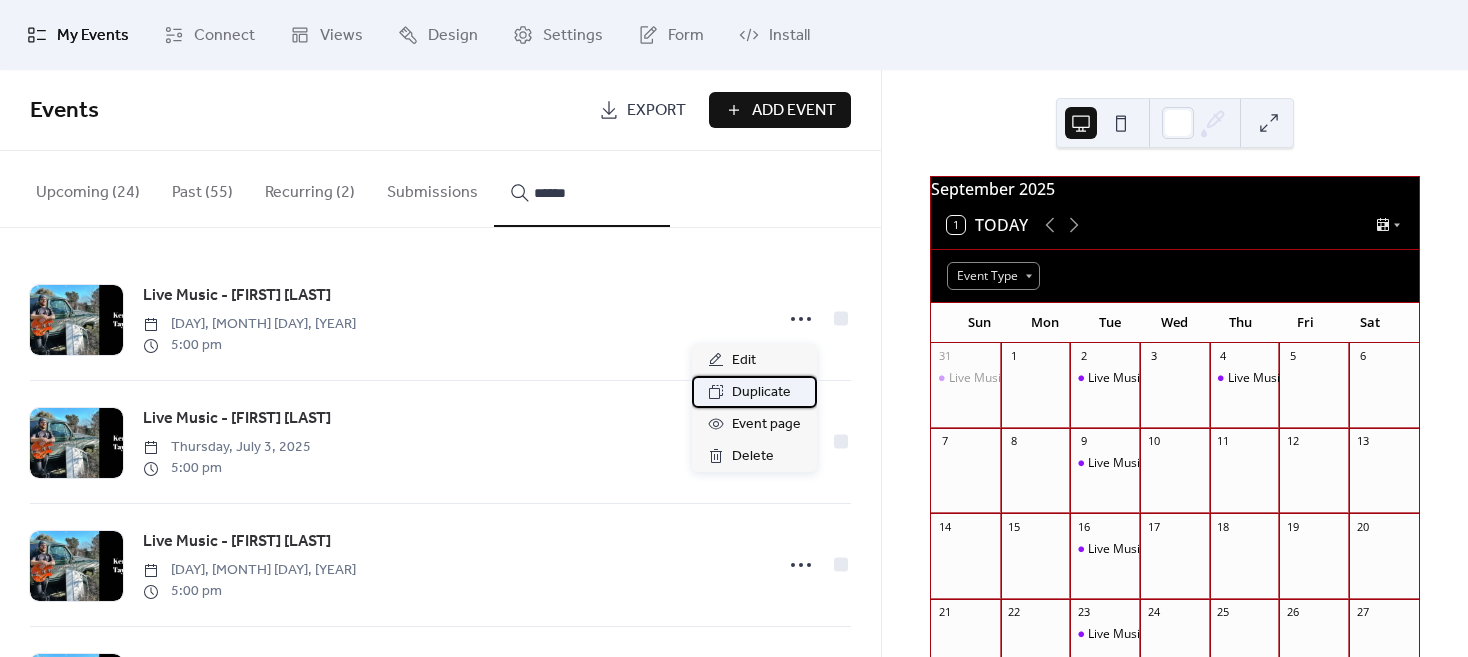 click on "Duplicate" at bounding box center (761, 393) 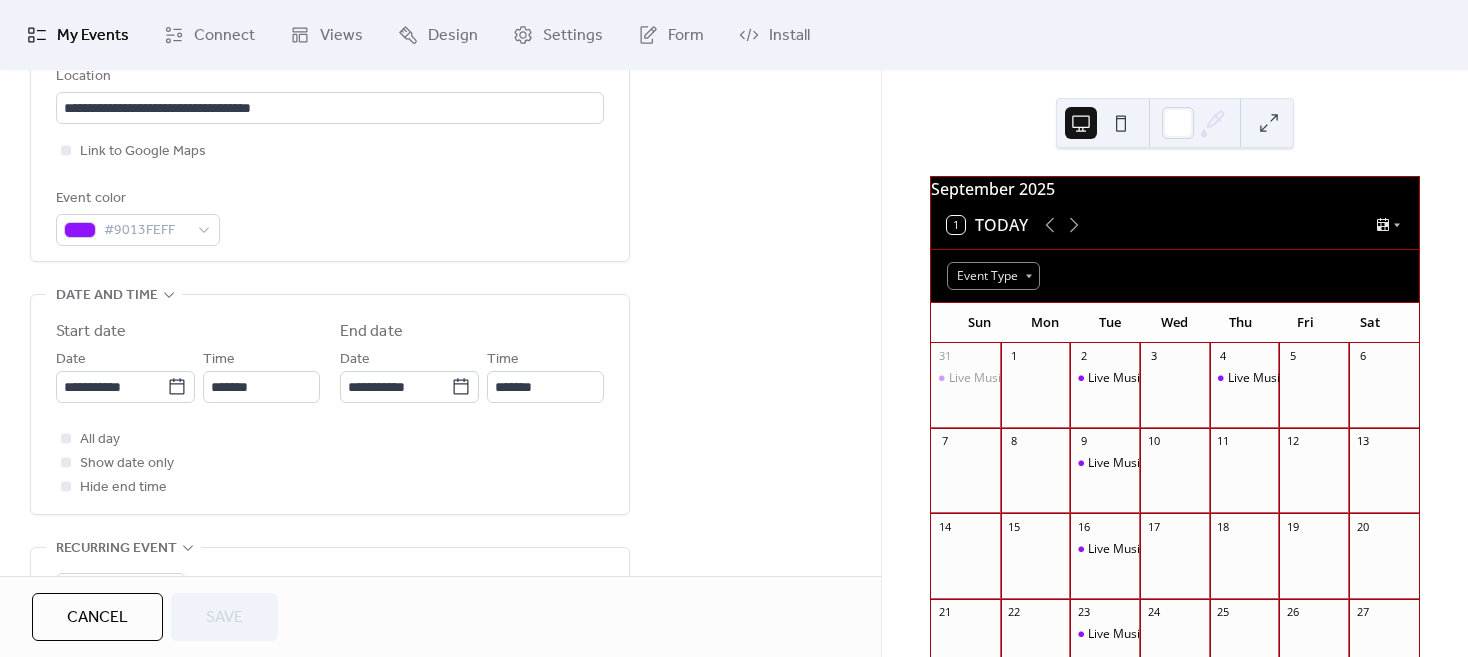scroll, scrollTop: 500, scrollLeft: 0, axis: vertical 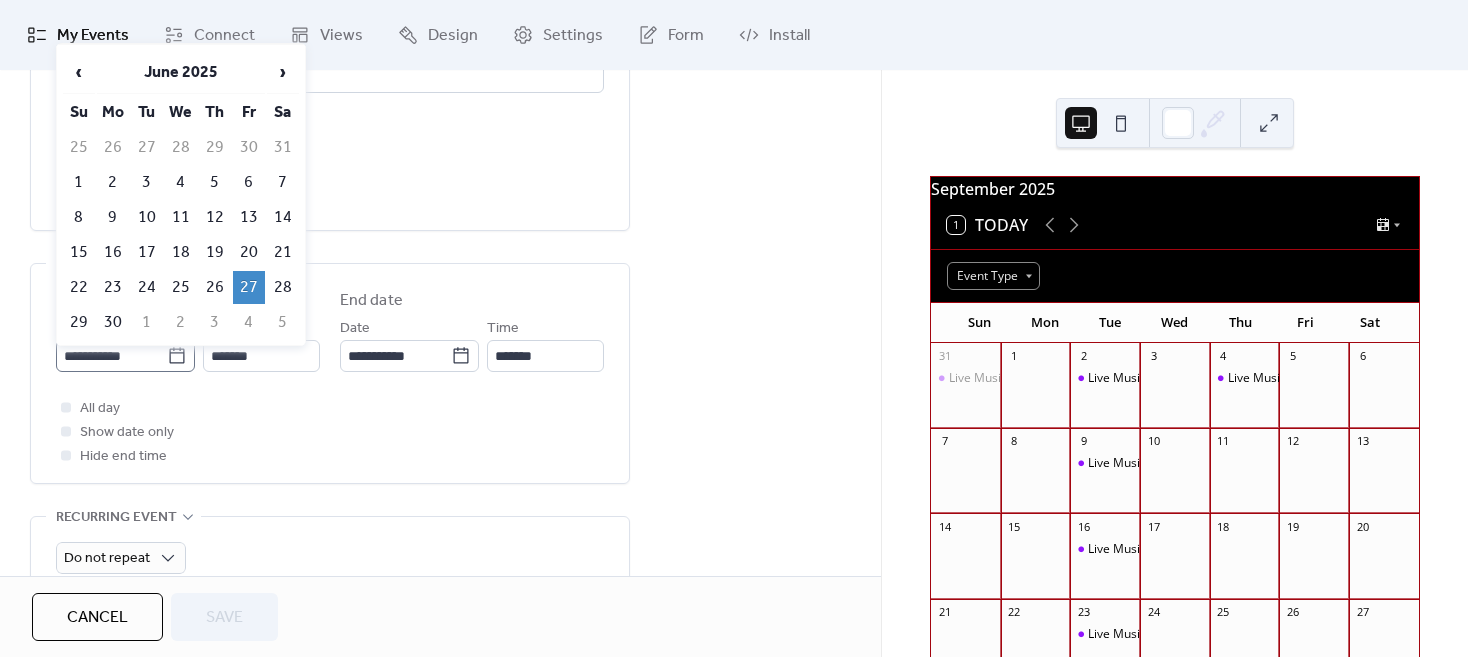 click on "**********" at bounding box center [125, 356] 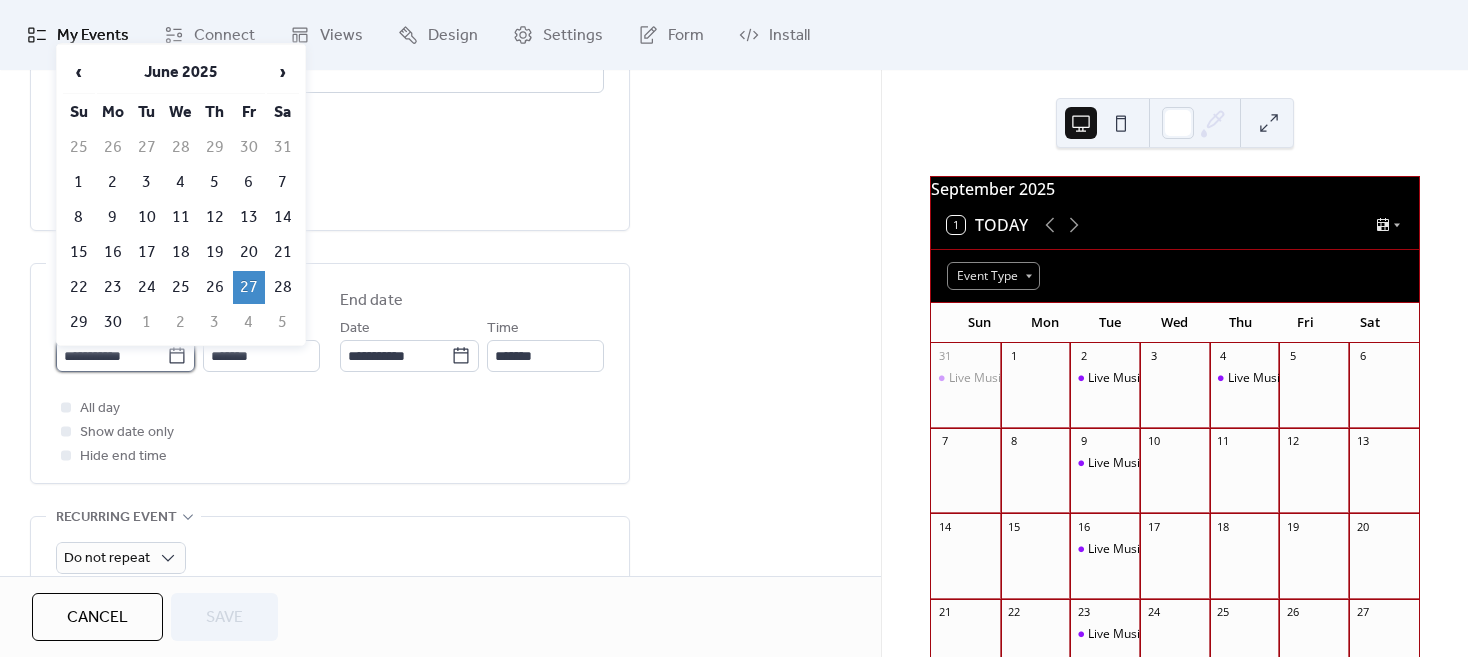 click on "**********" at bounding box center (111, 356) 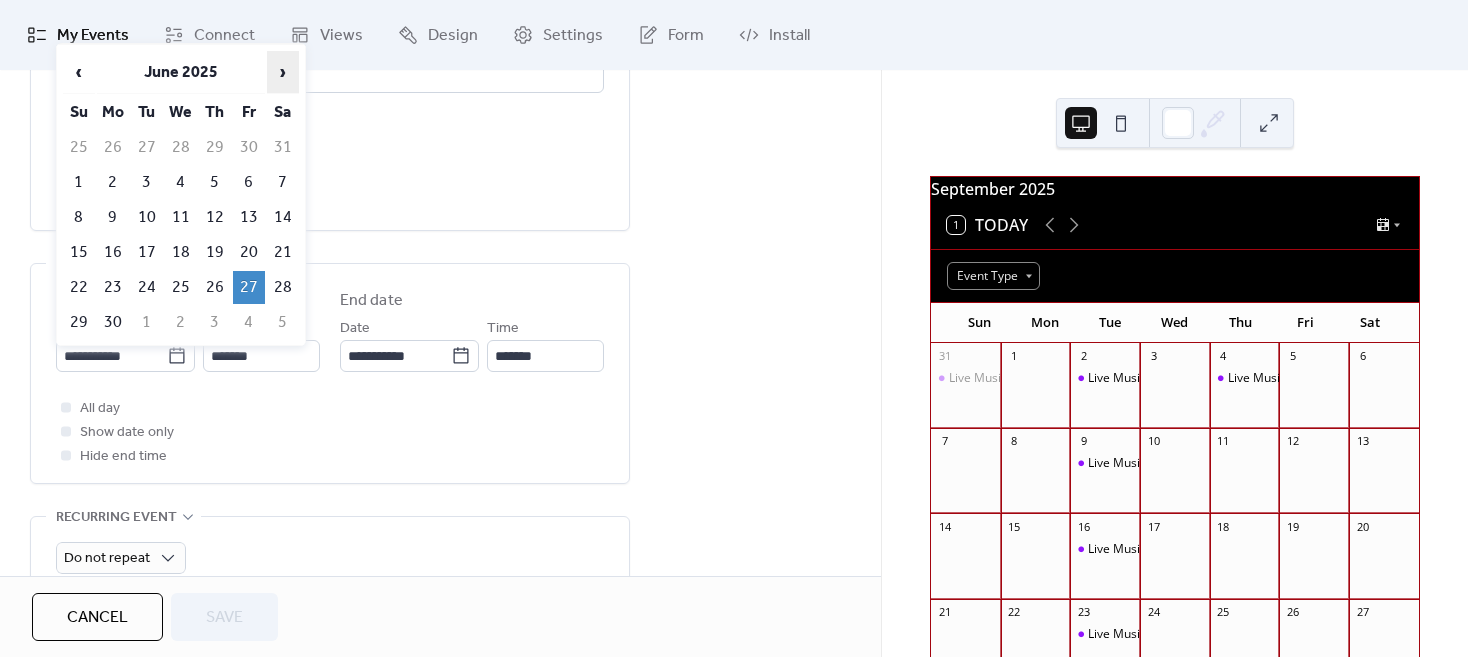 click on "›" at bounding box center (283, 72) 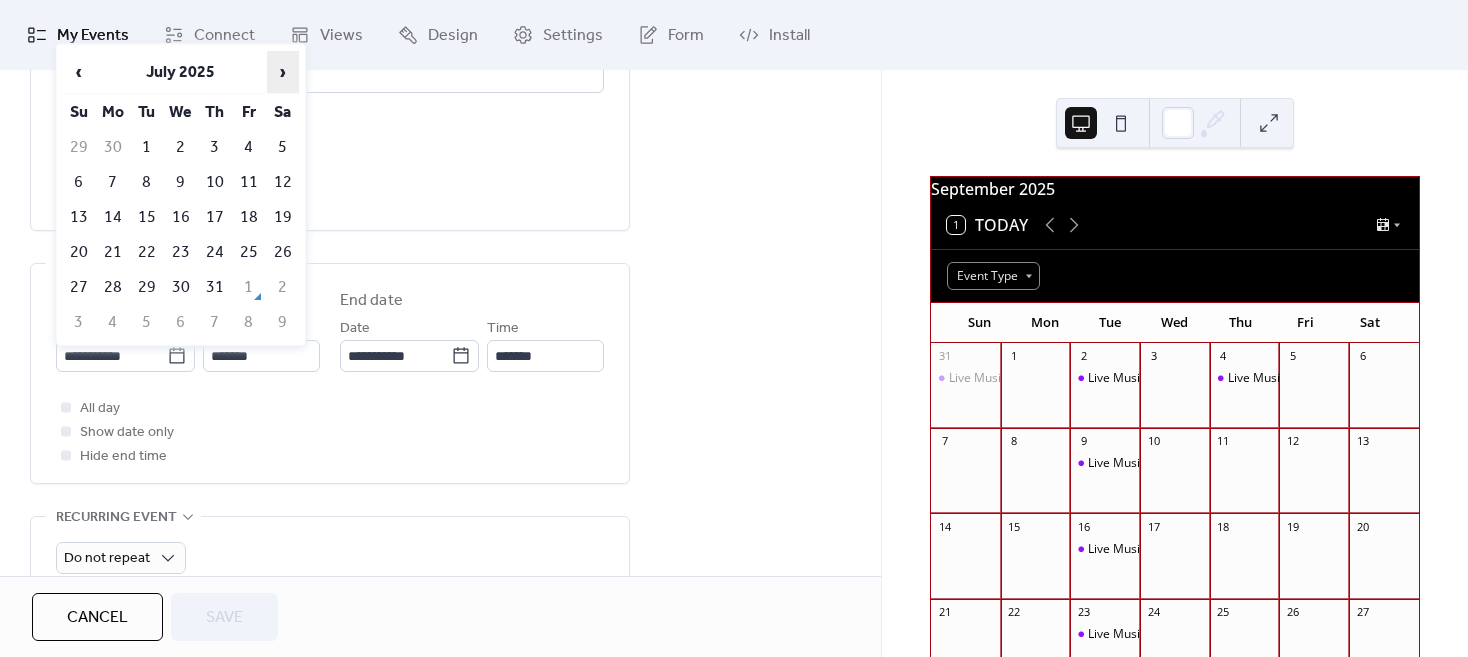 click on "›" at bounding box center [283, 72] 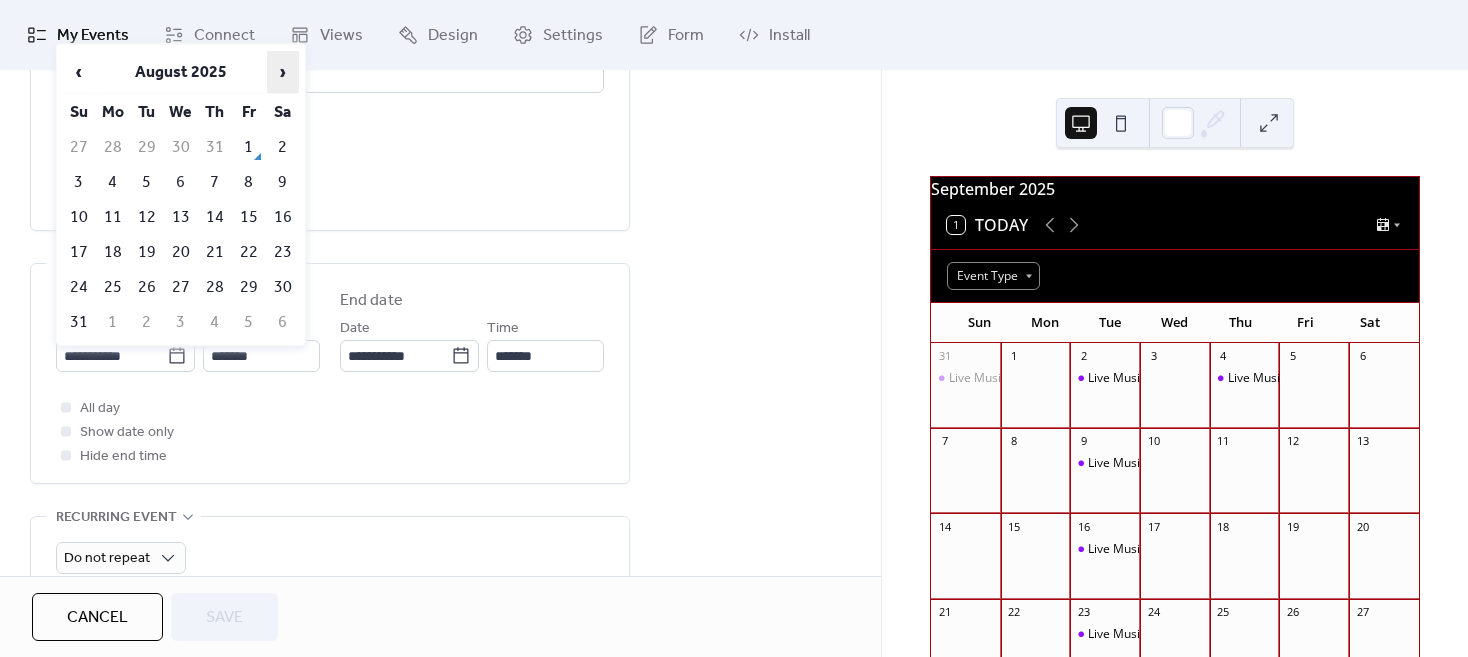 click on "›" at bounding box center (283, 72) 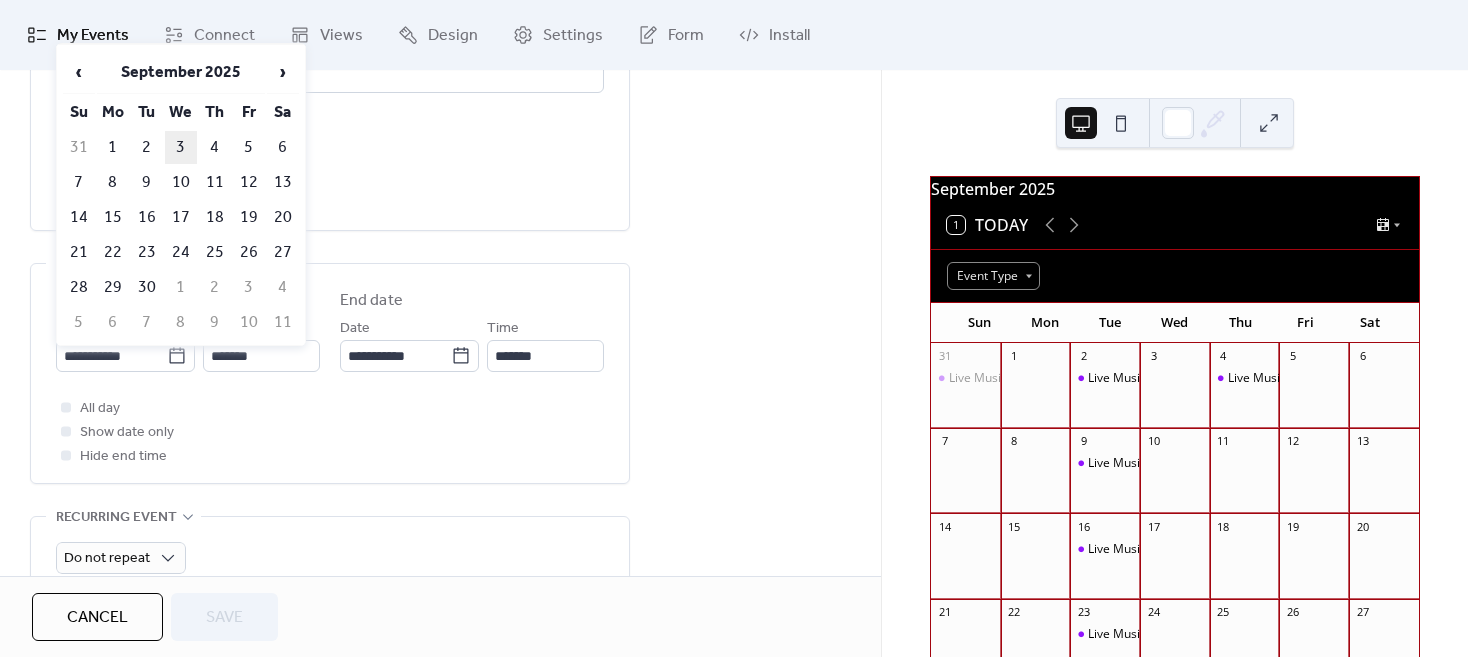 click on "3" at bounding box center (181, 147) 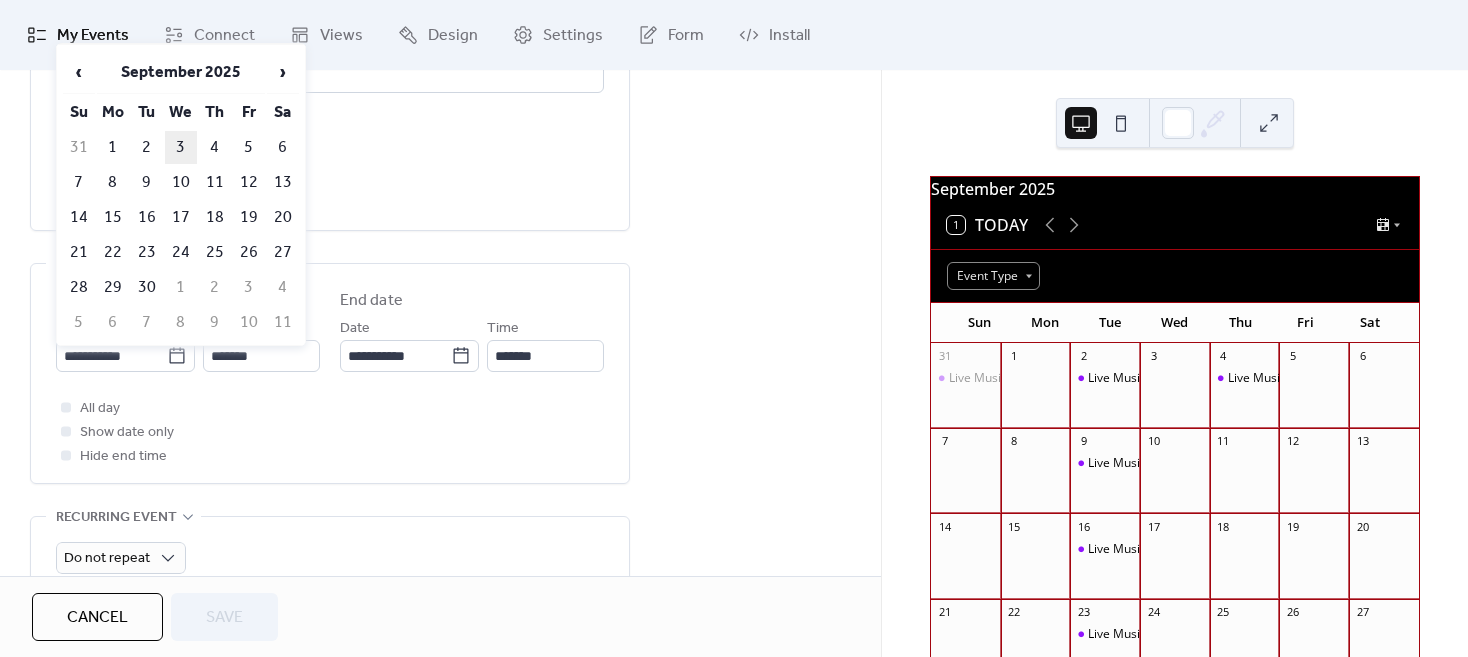 type on "**********" 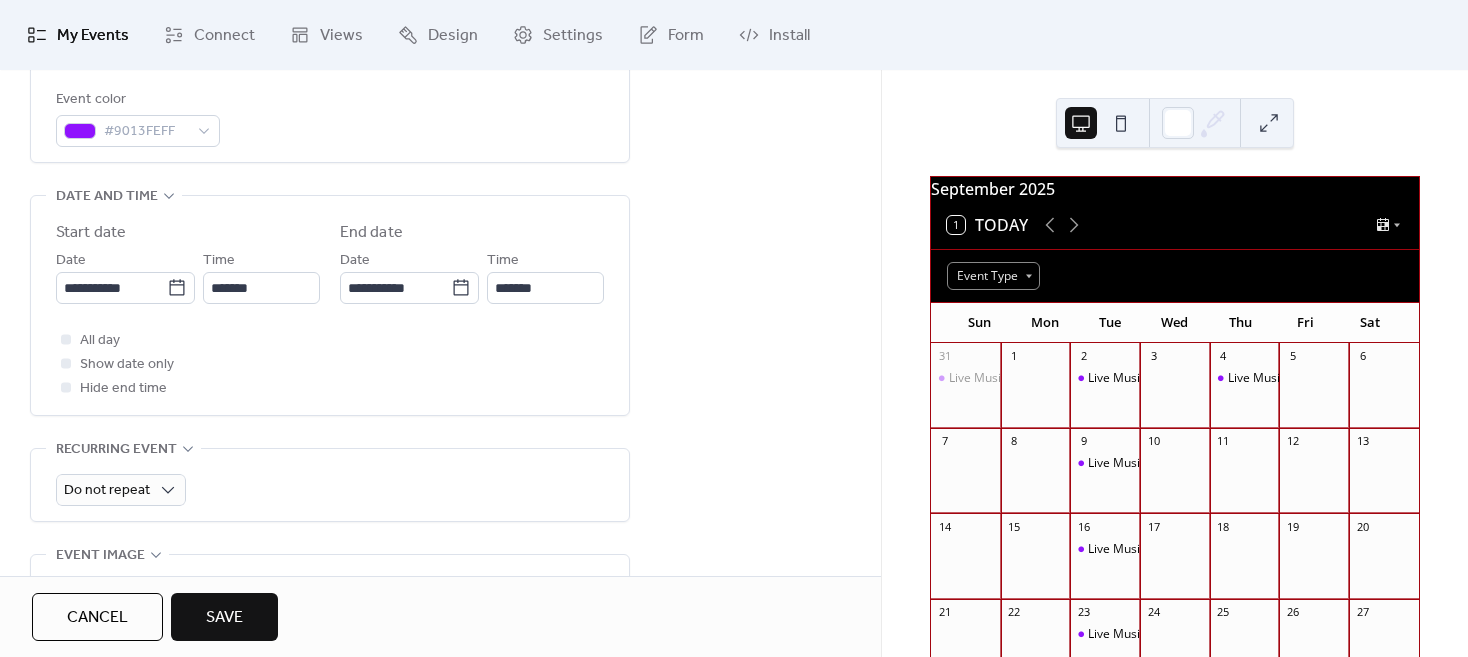 scroll, scrollTop: 600, scrollLeft: 0, axis: vertical 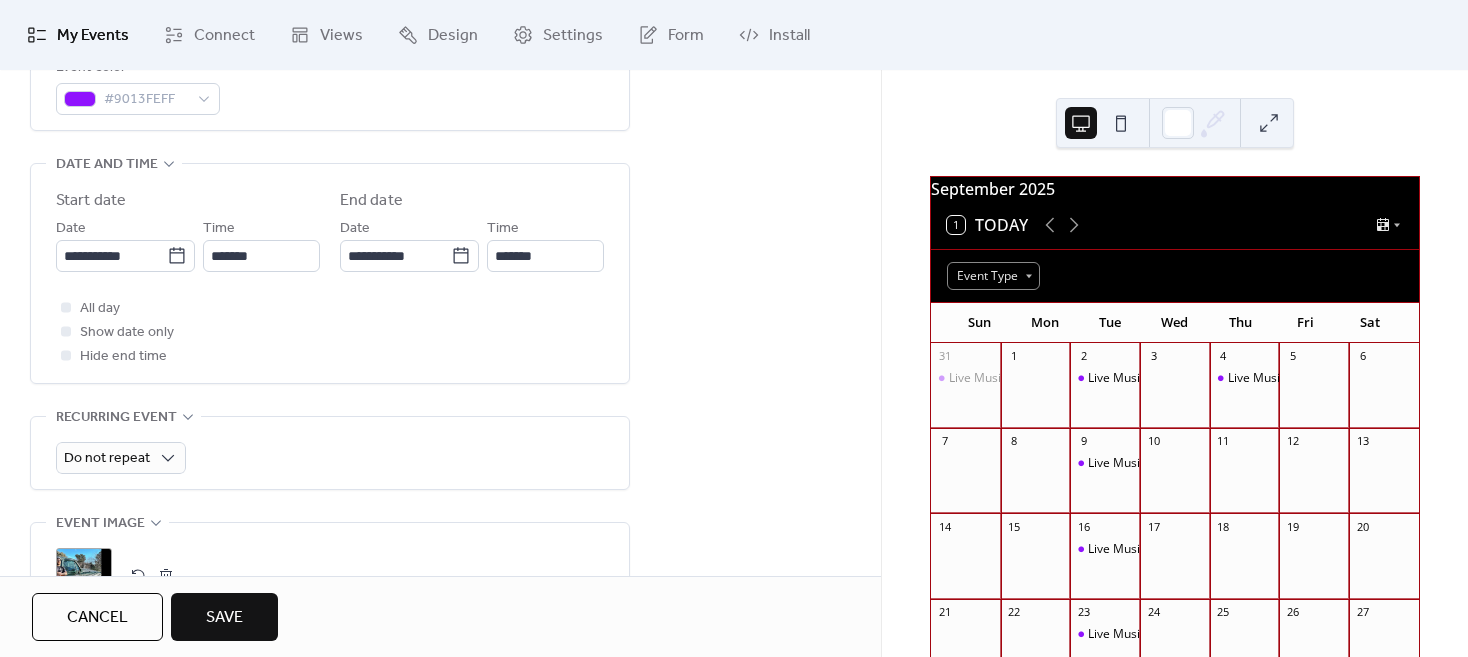 click on "Save" at bounding box center [224, 618] 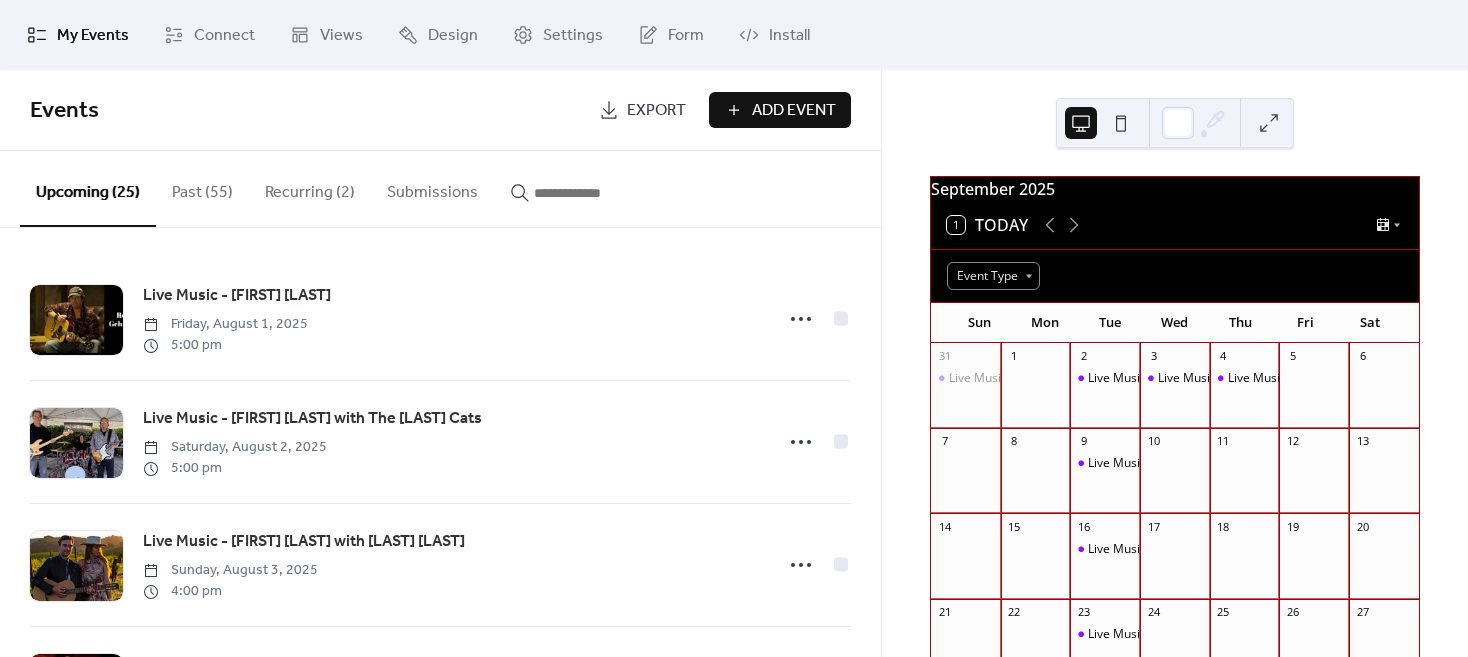 click at bounding box center (582, 188) 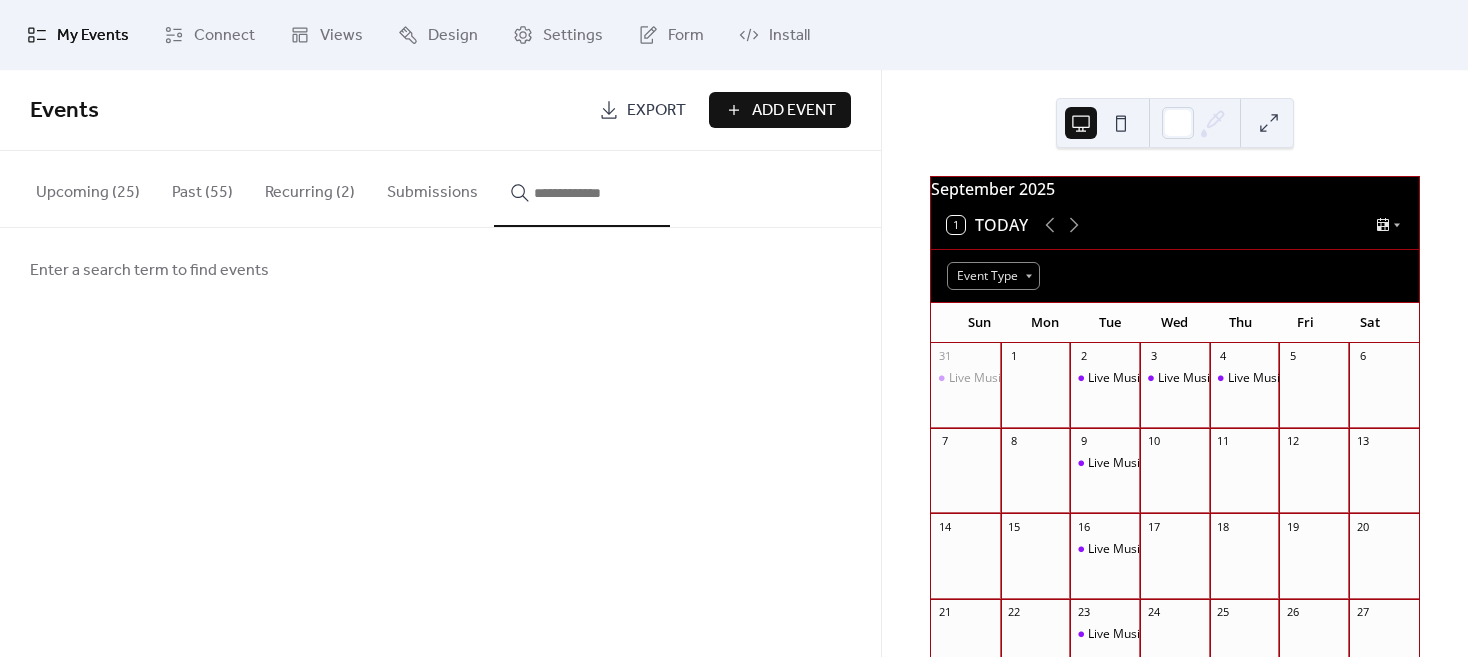 type 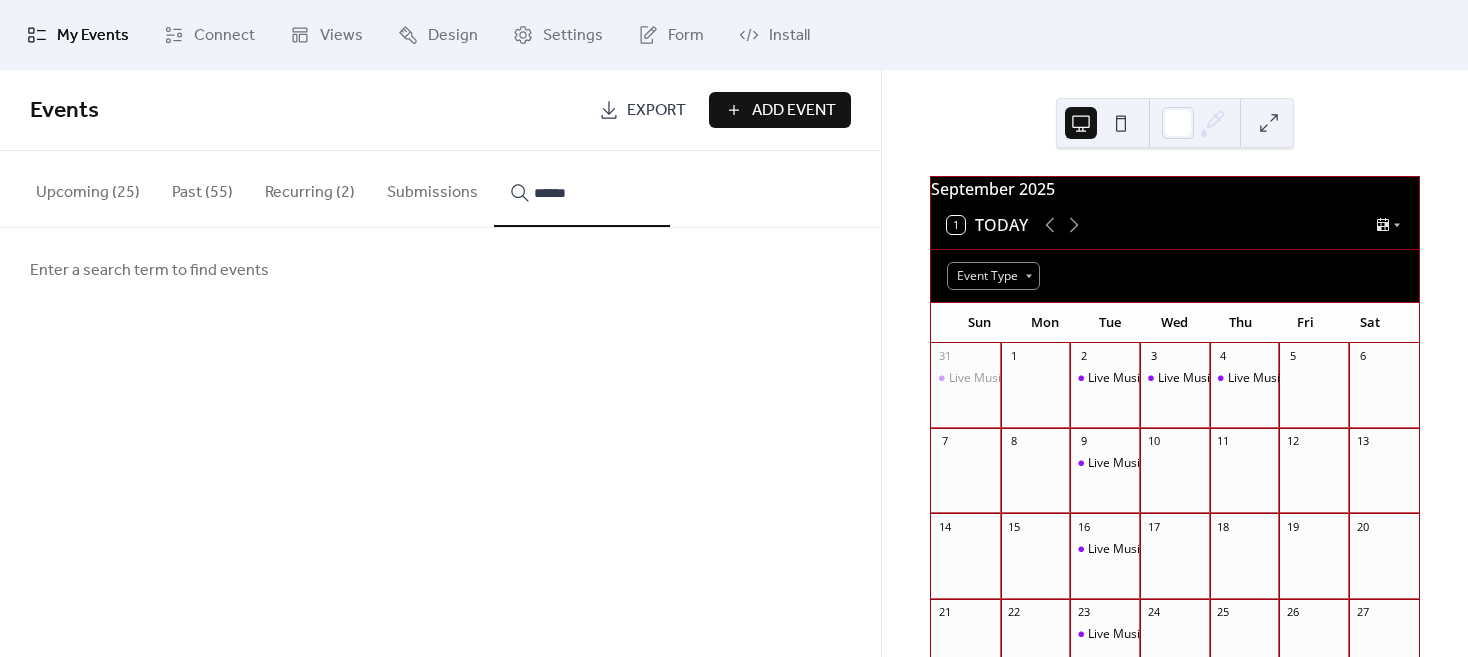 type on "******" 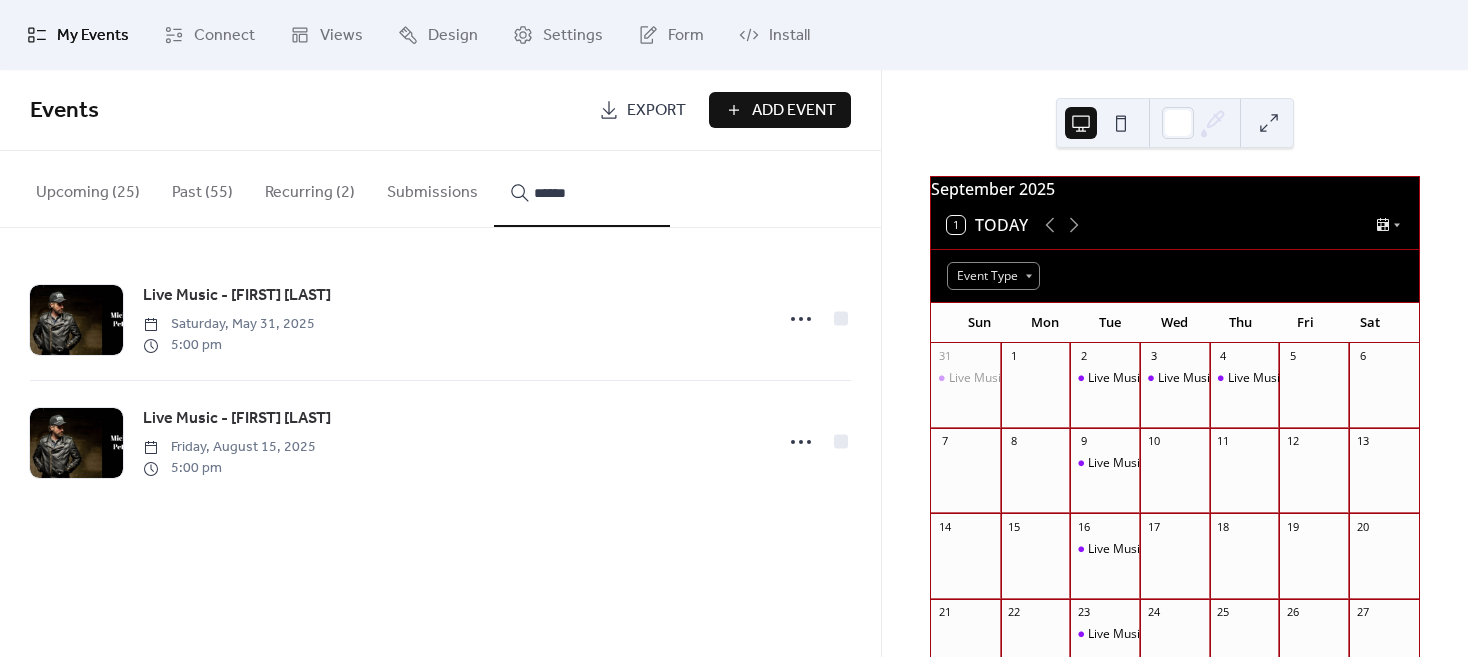 click 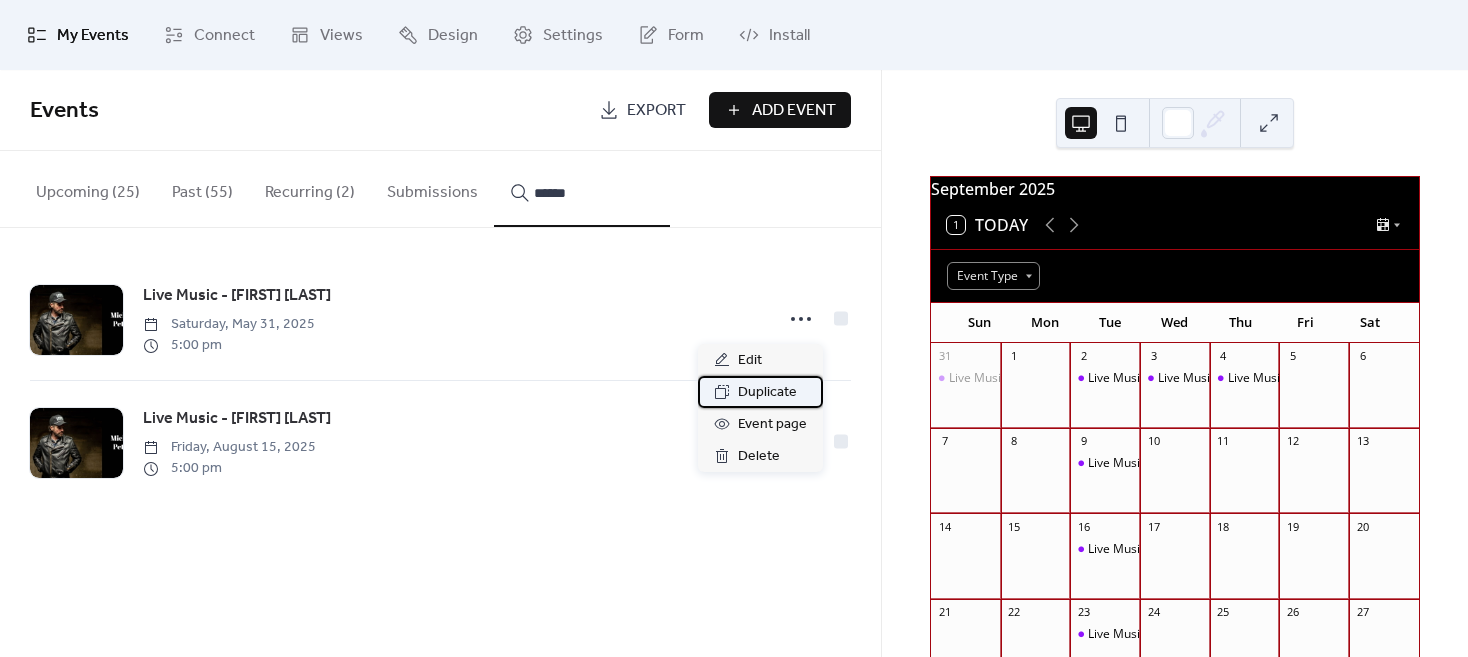click on "Duplicate" at bounding box center (767, 393) 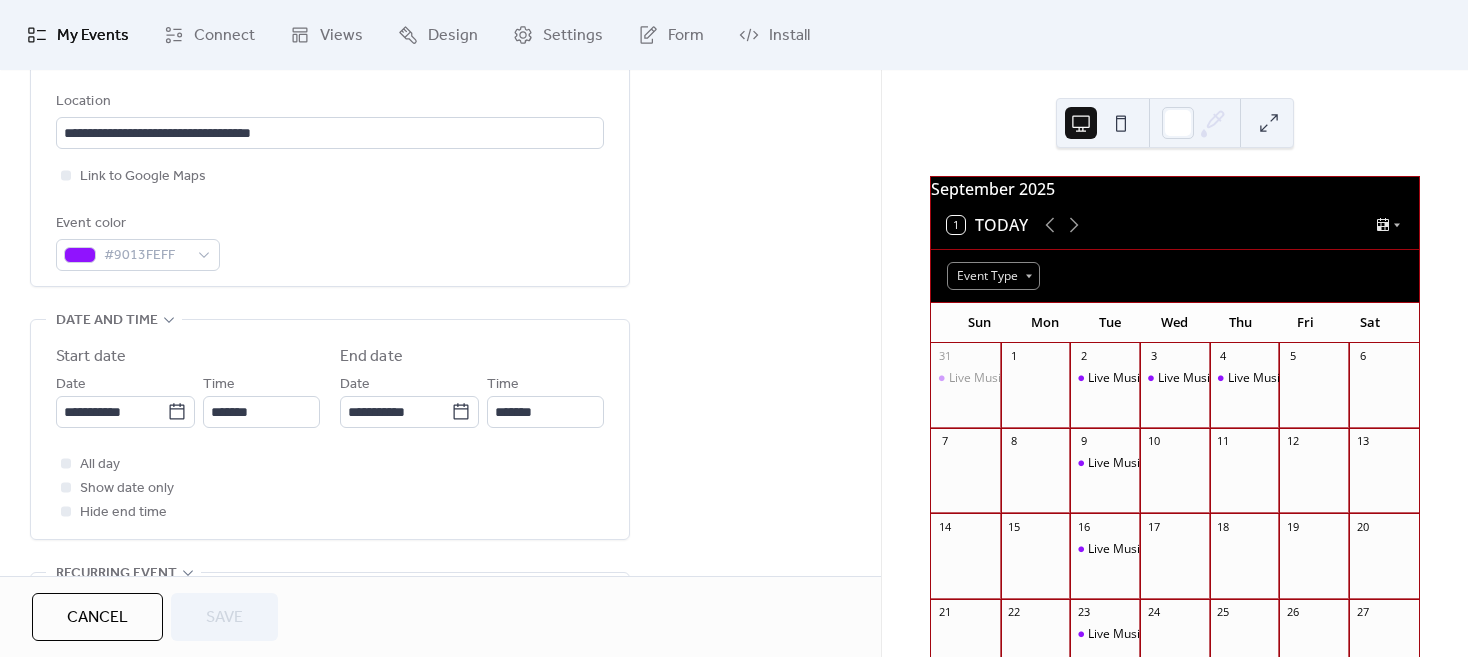 scroll, scrollTop: 500, scrollLeft: 0, axis: vertical 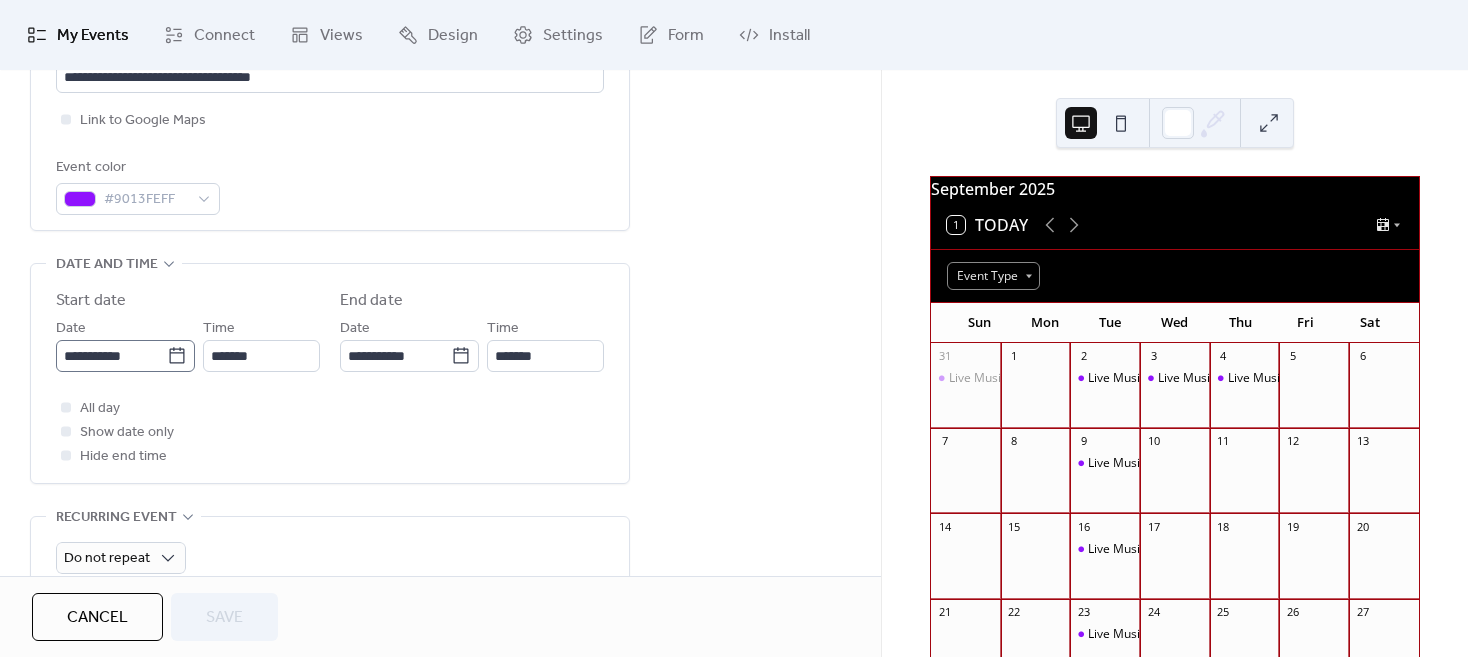 click 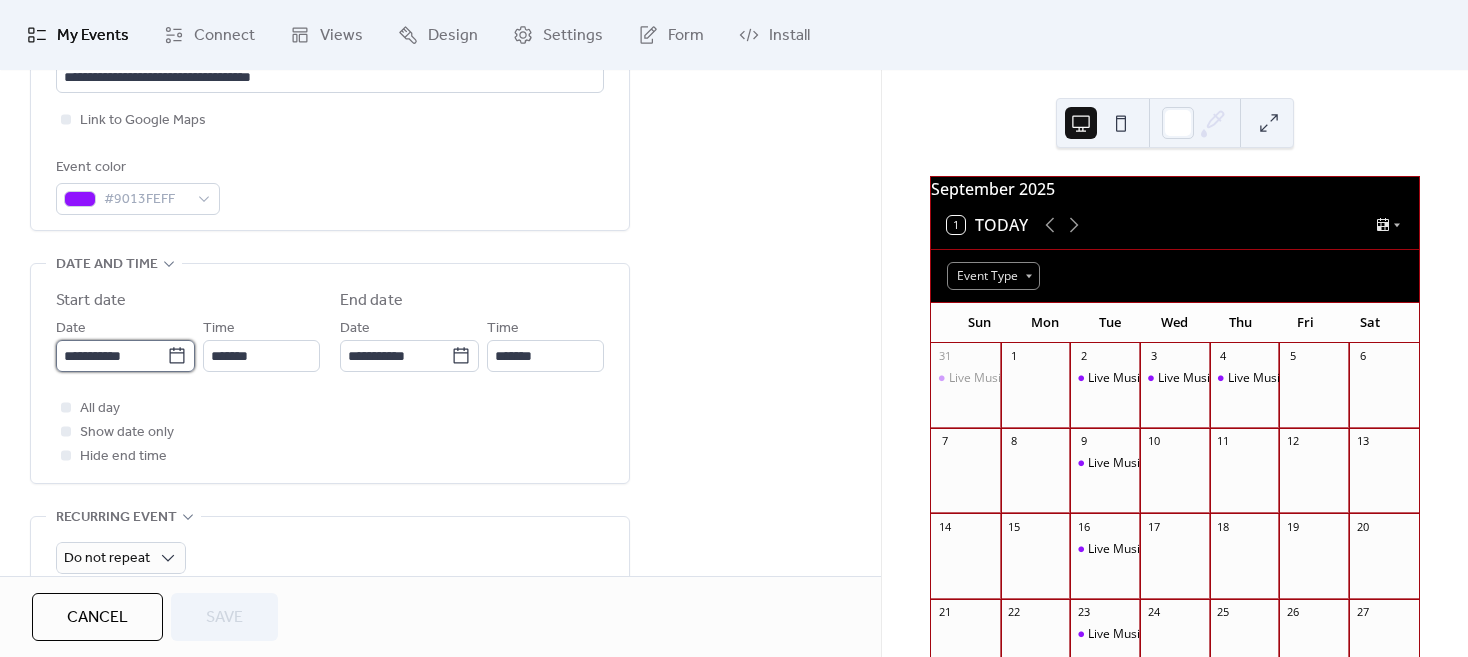 click on "**********" at bounding box center (111, 356) 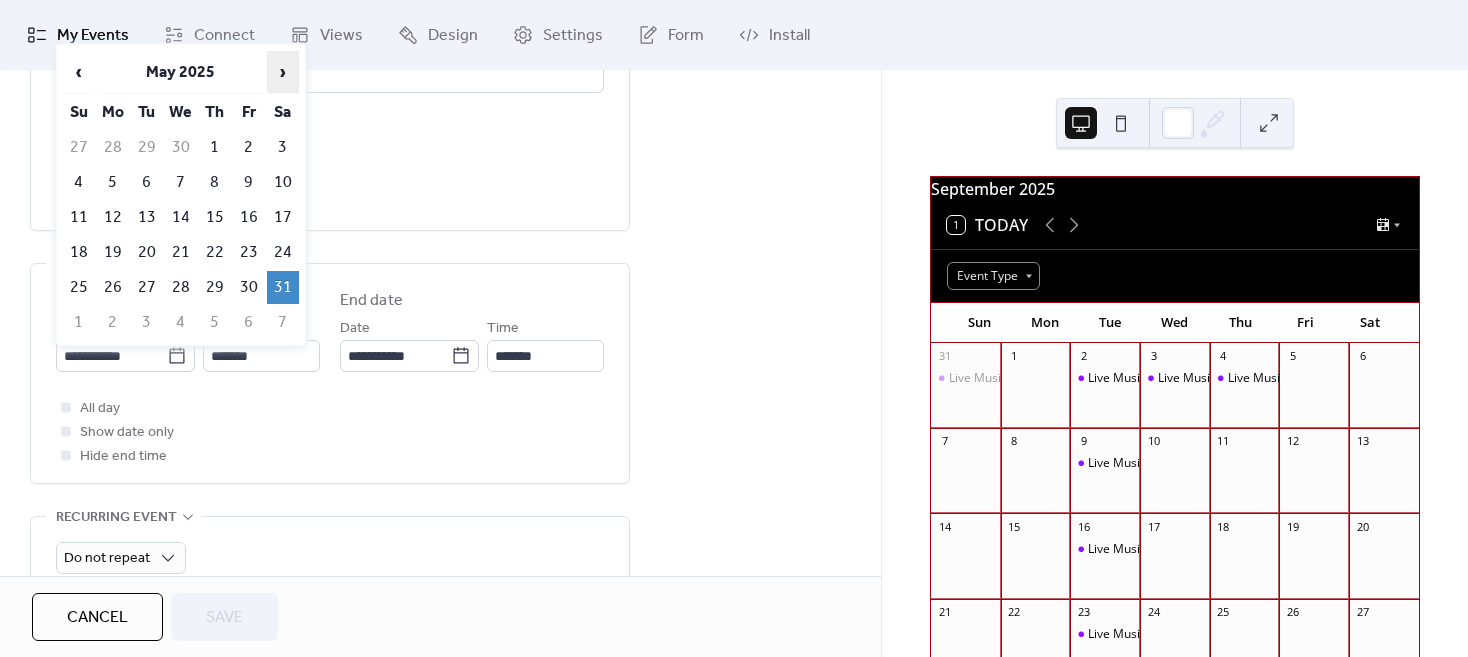 click on "›" at bounding box center (283, 72) 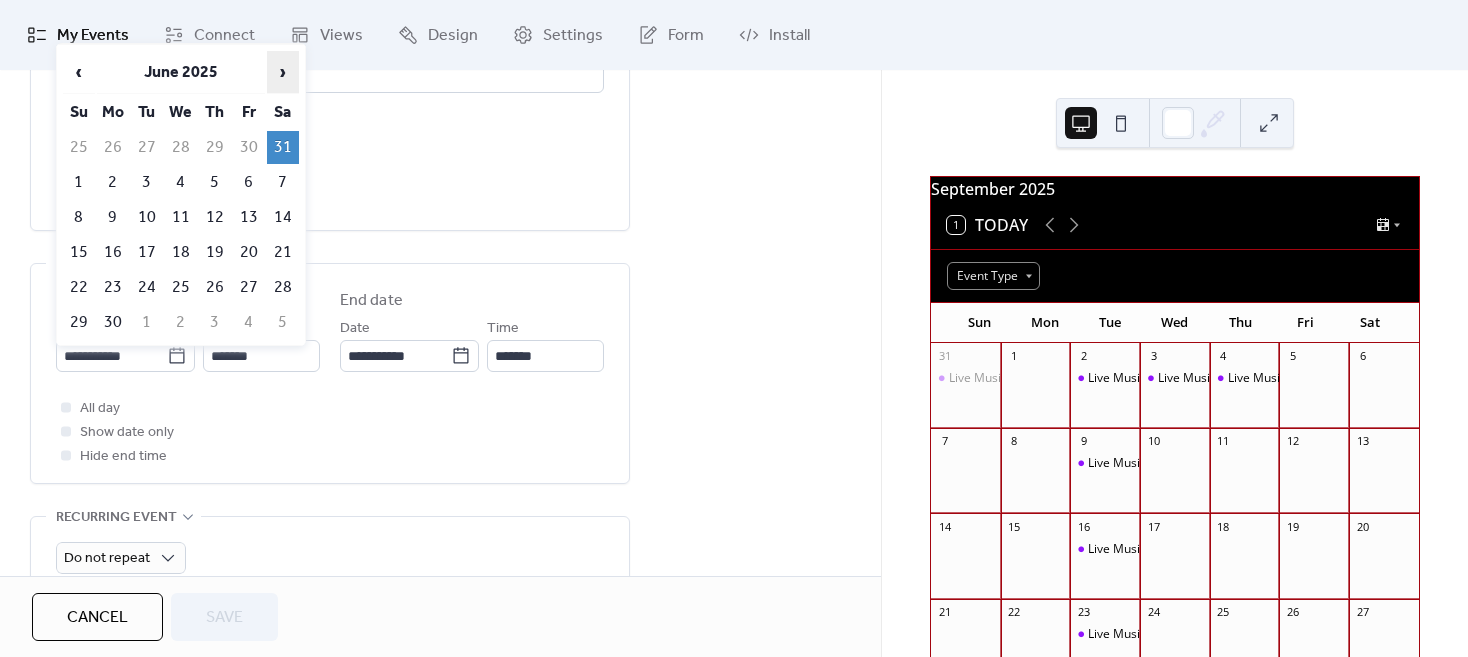 click on "›" at bounding box center [283, 72] 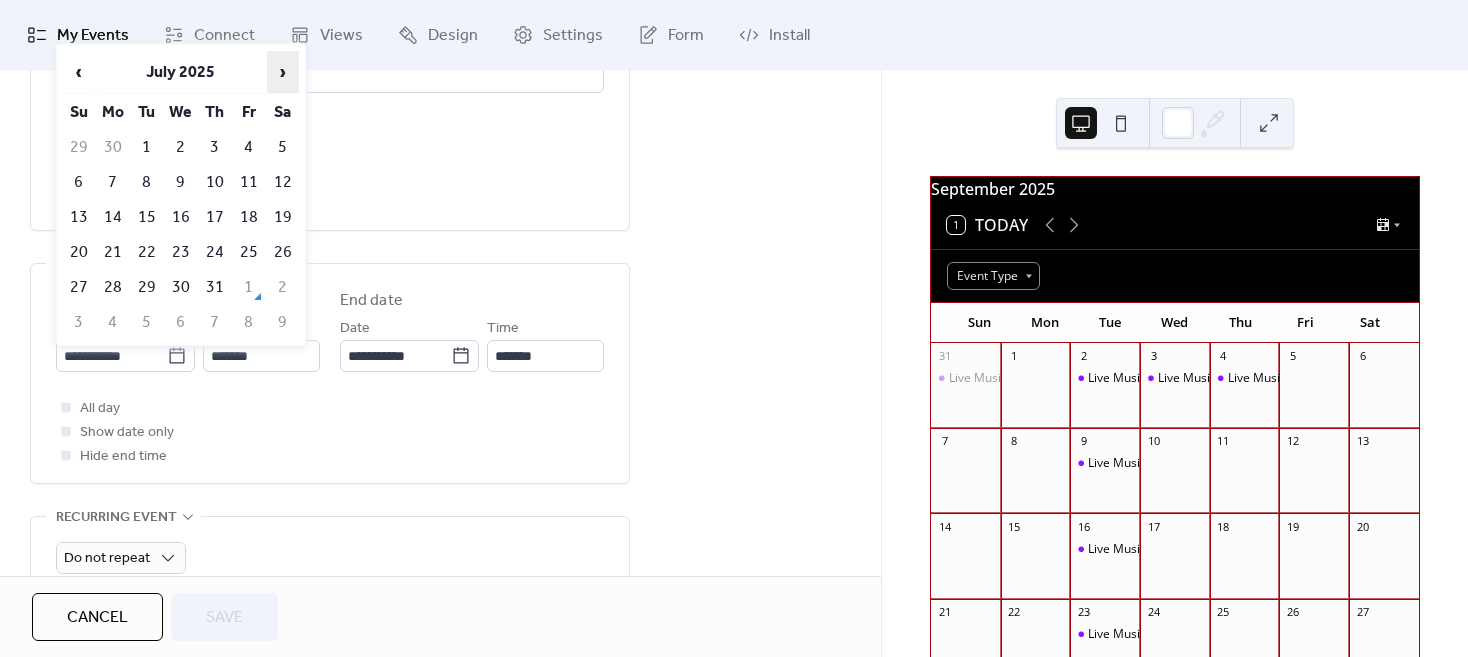 click on "›" at bounding box center (283, 72) 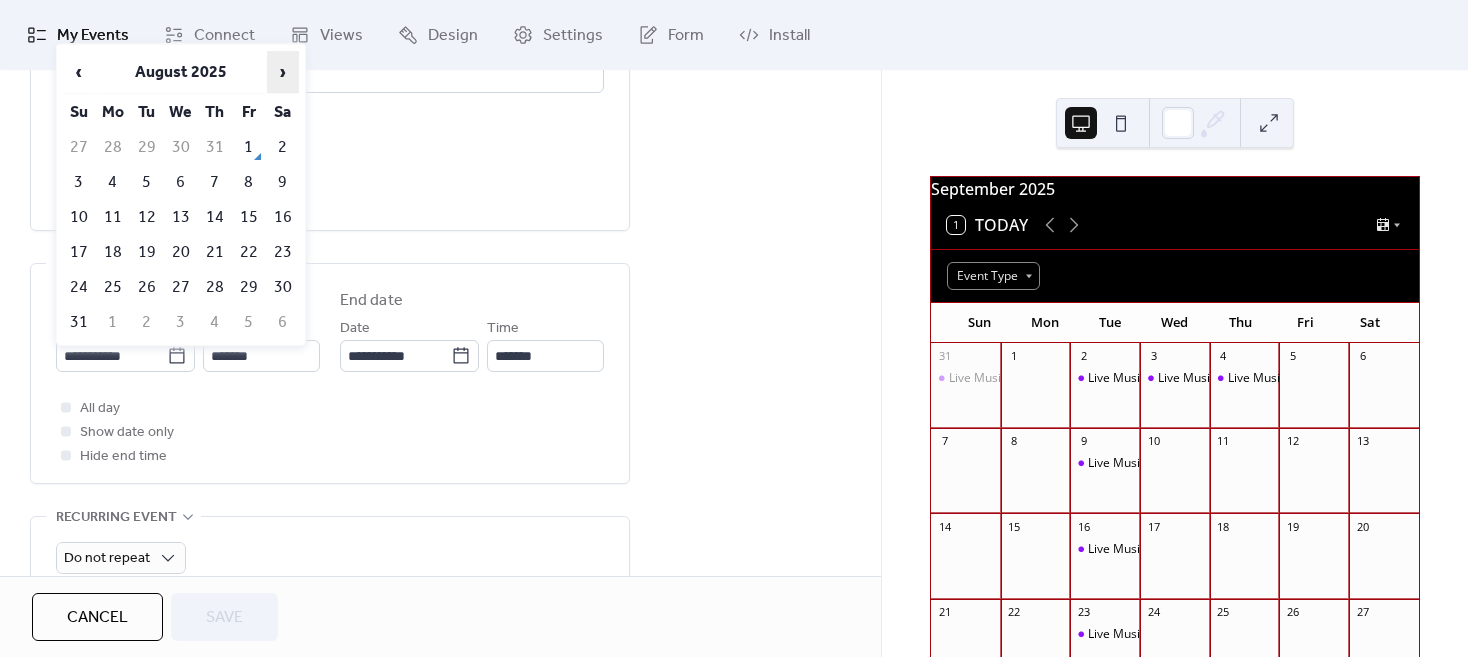 click on "›" at bounding box center (283, 72) 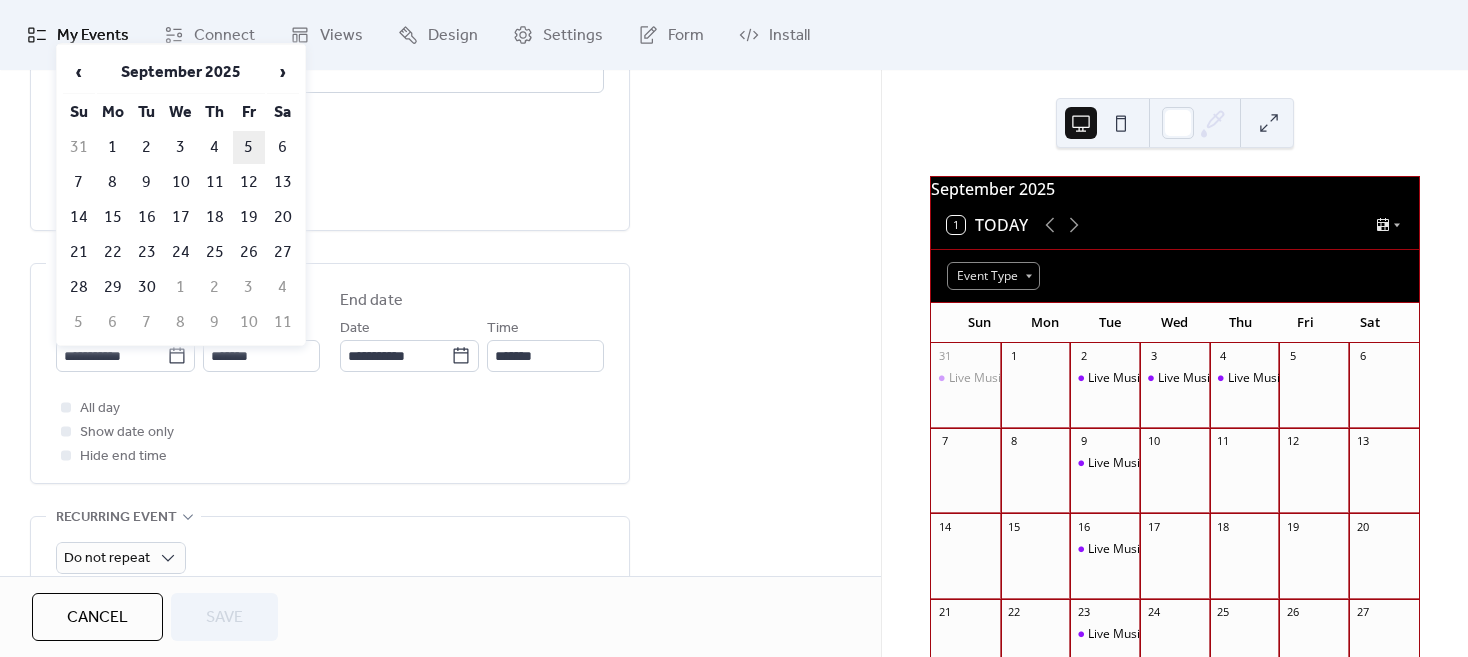 click on "5" at bounding box center (249, 147) 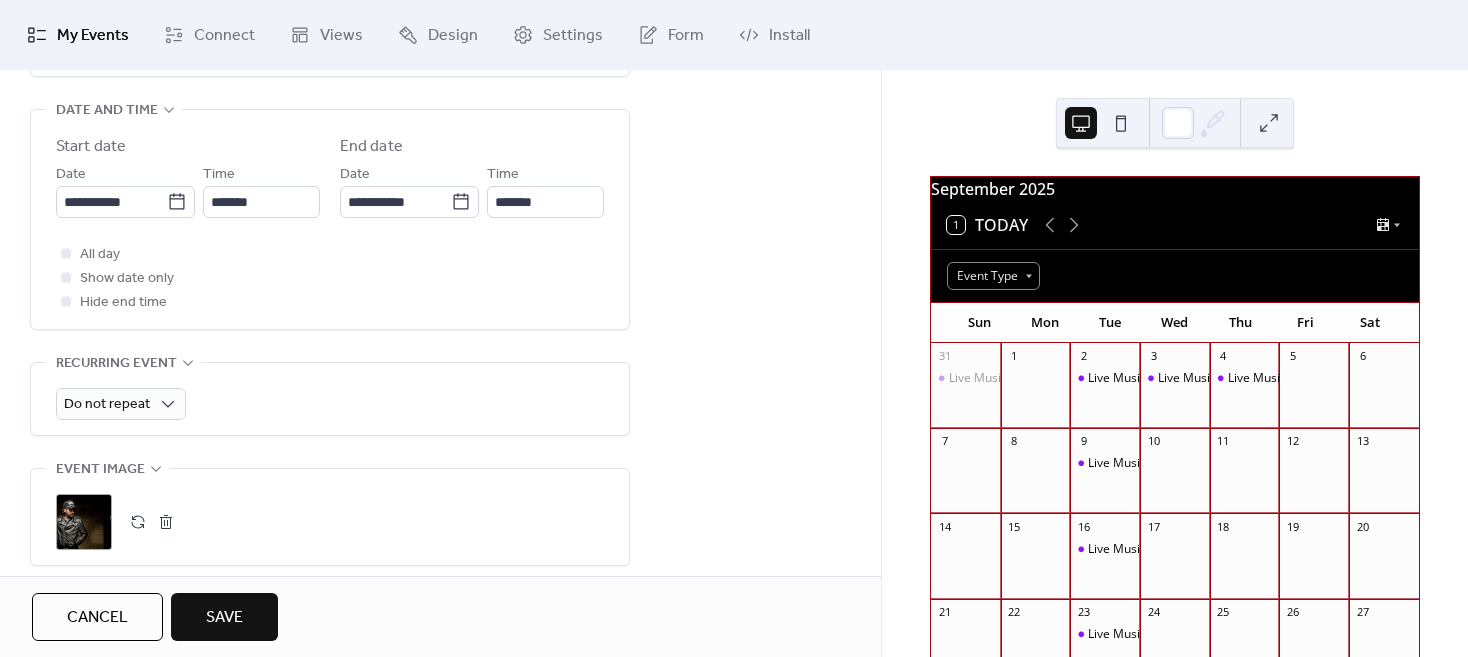 scroll, scrollTop: 700, scrollLeft: 0, axis: vertical 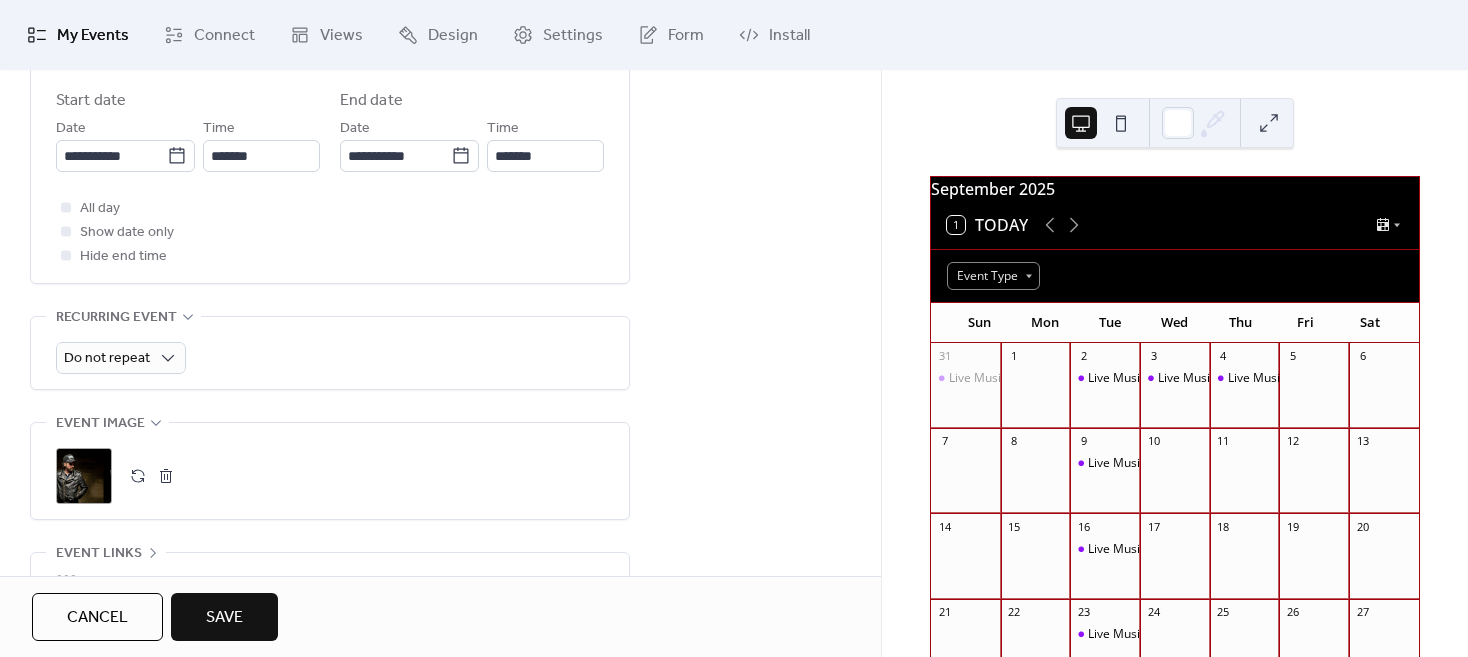 click on "Save" at bounding box center [224, 618] 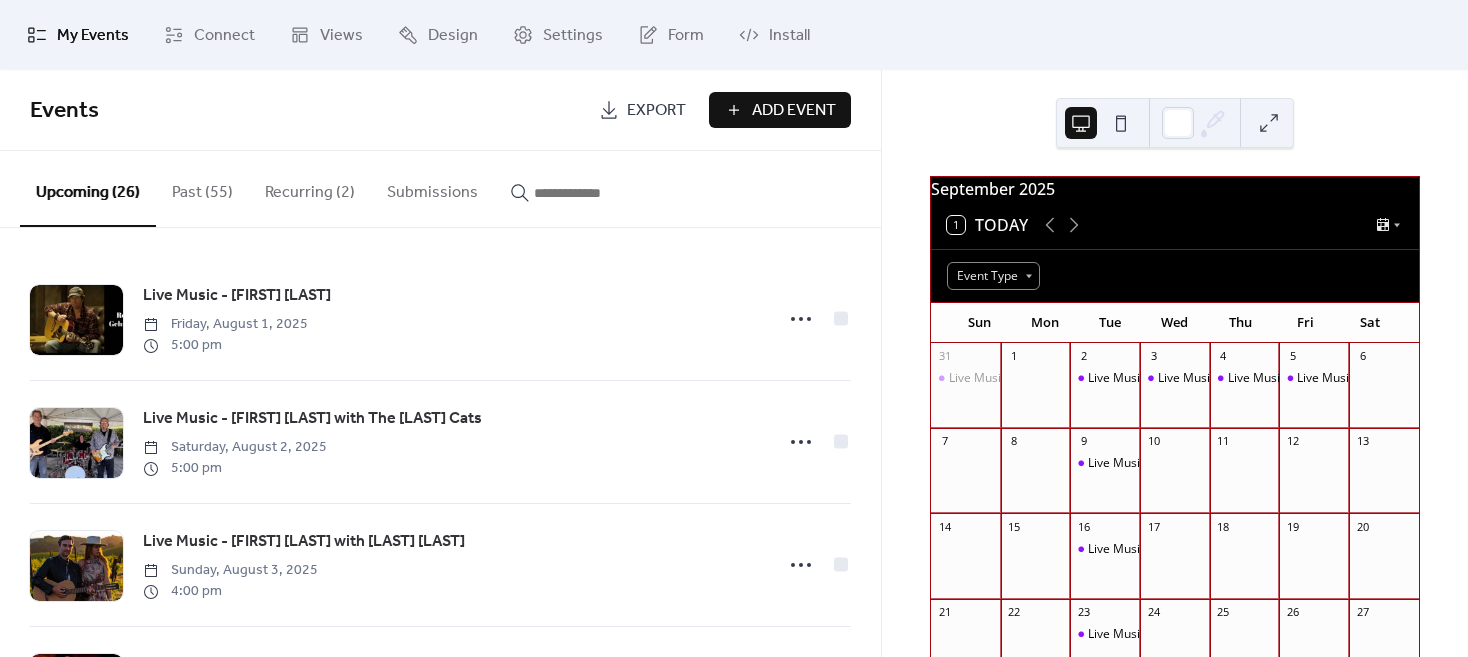 click at bounding box center [594, 193] 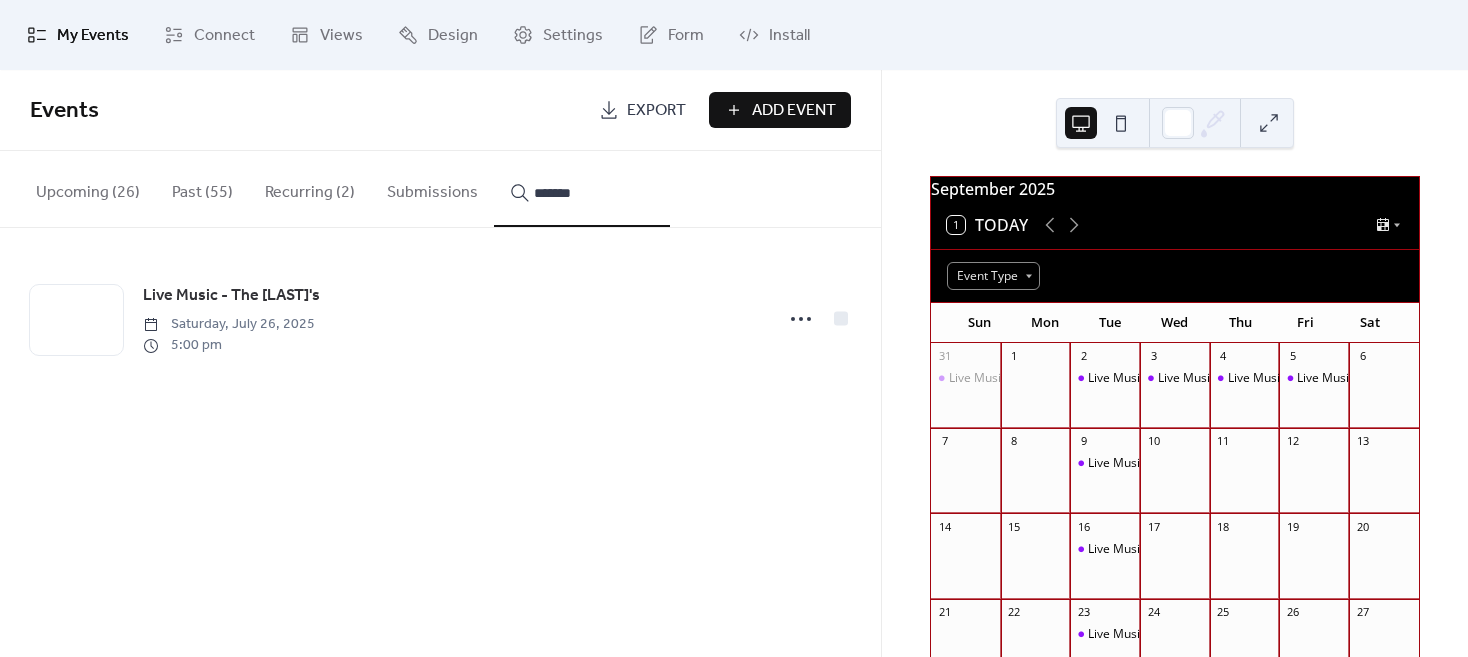 type on "*******" 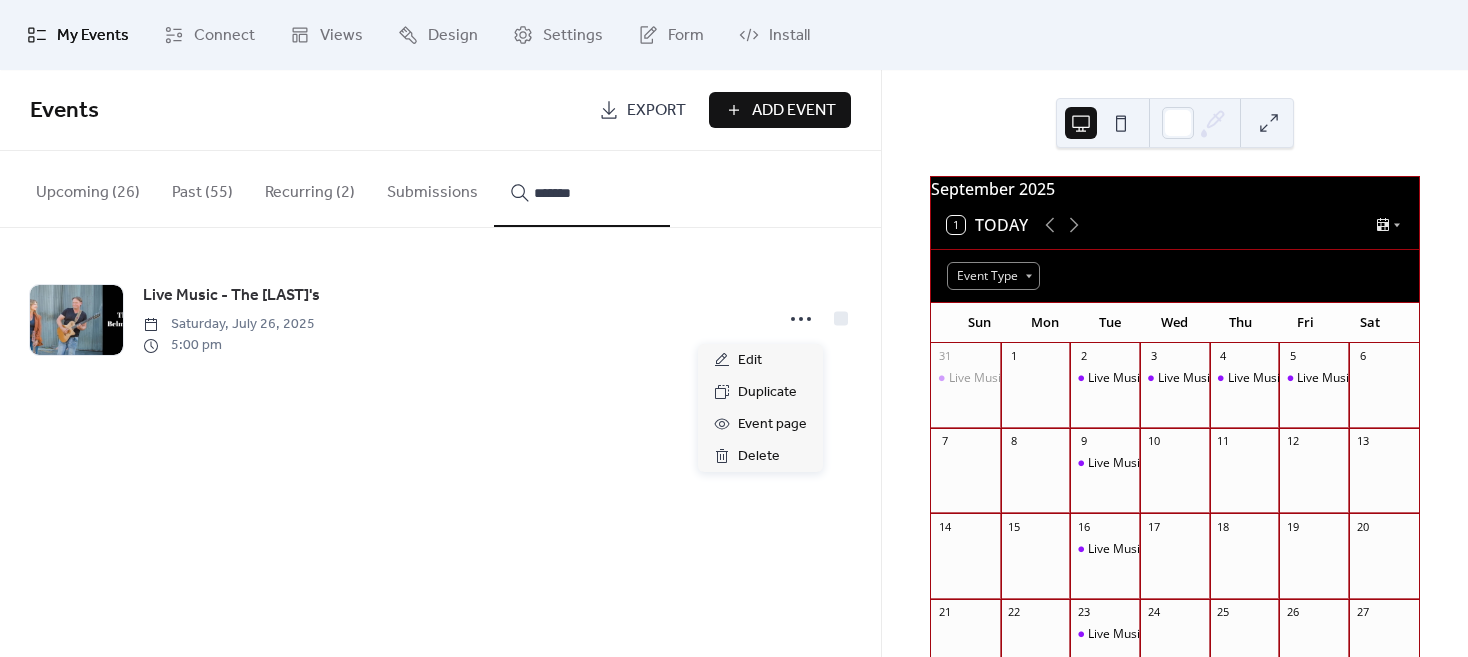 click 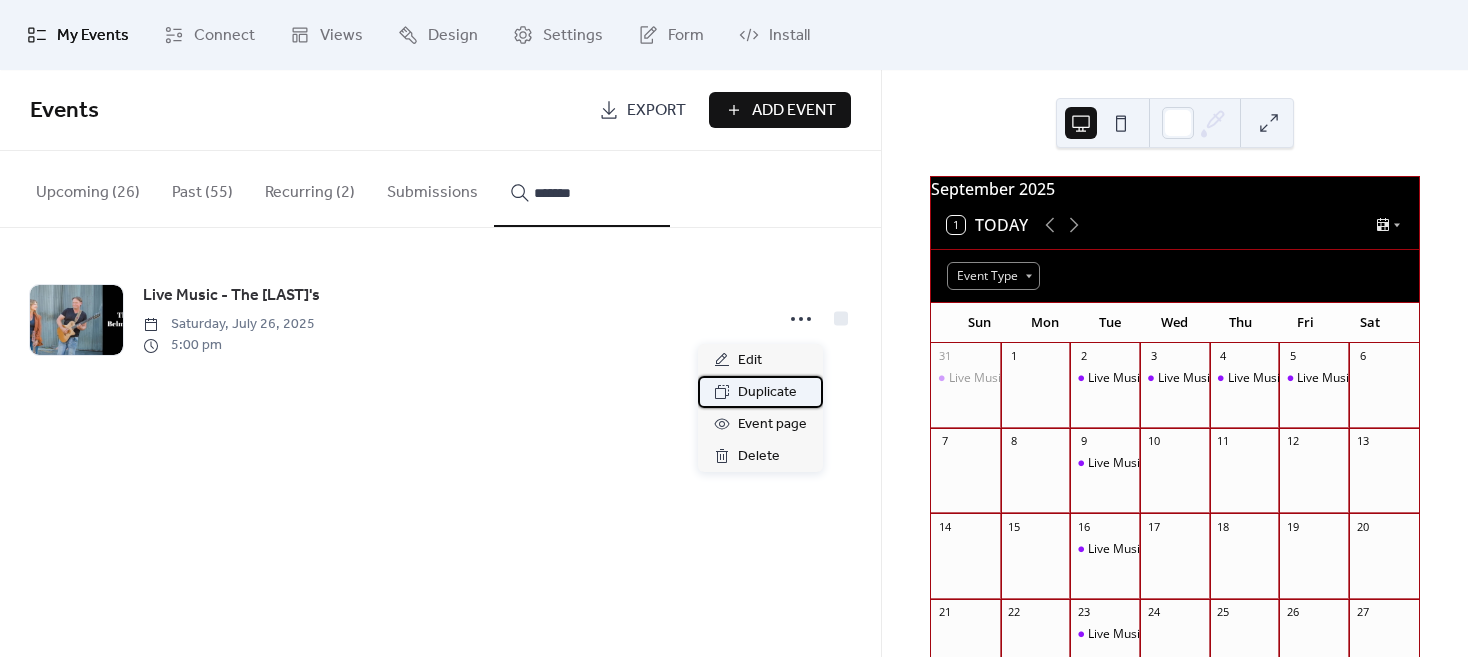 click on "Duplicate" at bounding box center (767, 393) 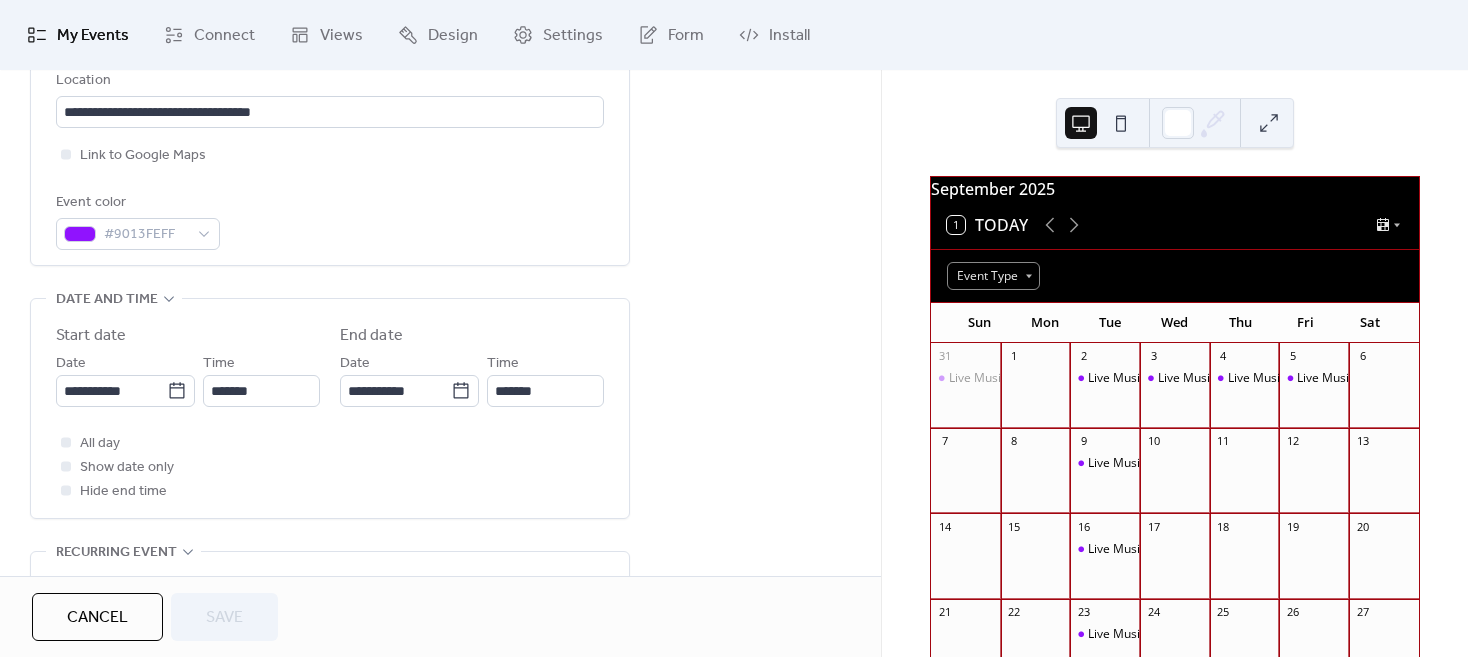scroll, scrollTop: 500, scrollLeft: 0, axis: vertical 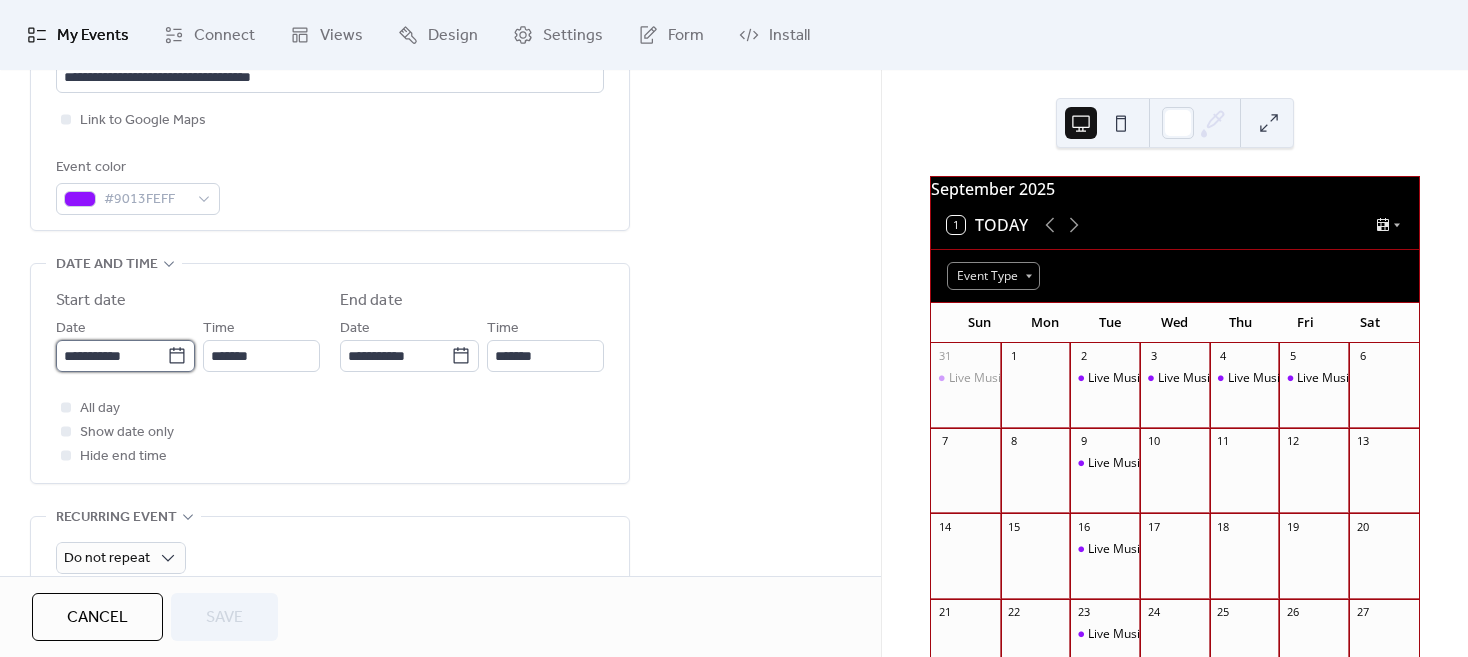 click on "**********" at bounding box center (111, 356) 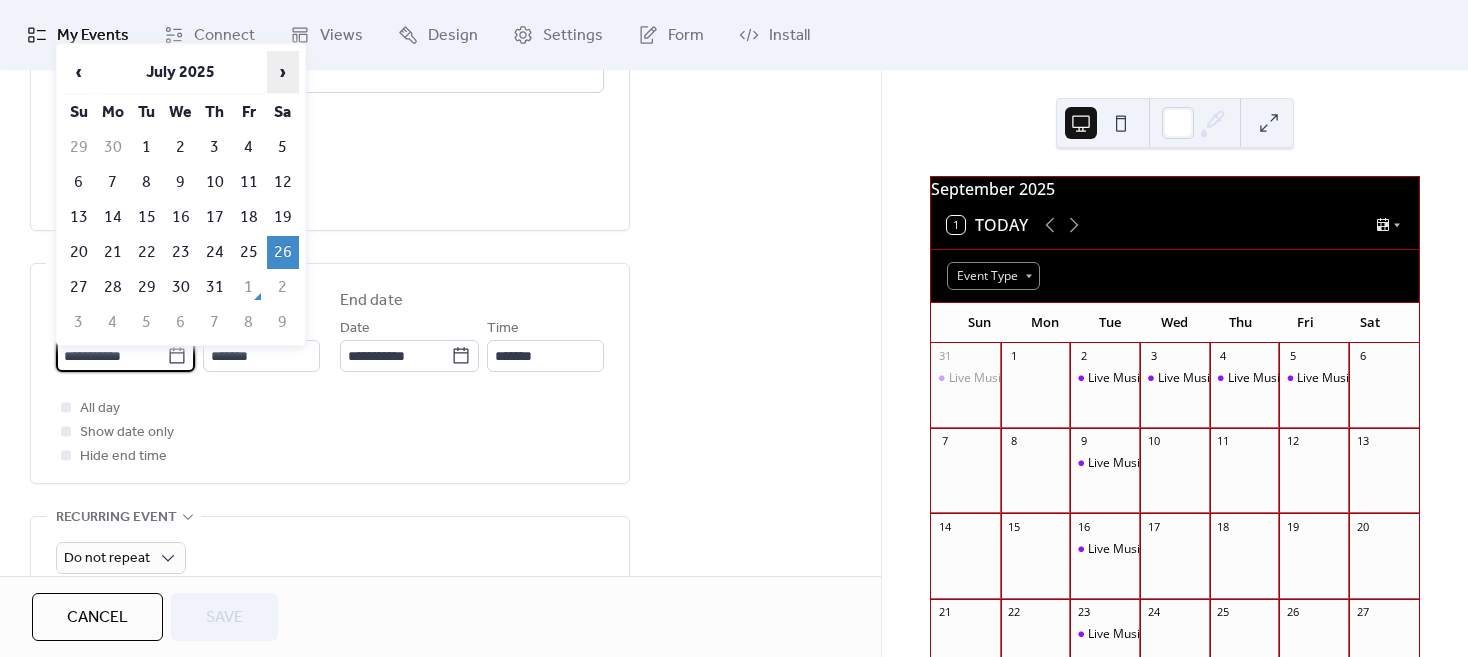 click on "›" at bounding box center [283, 72] 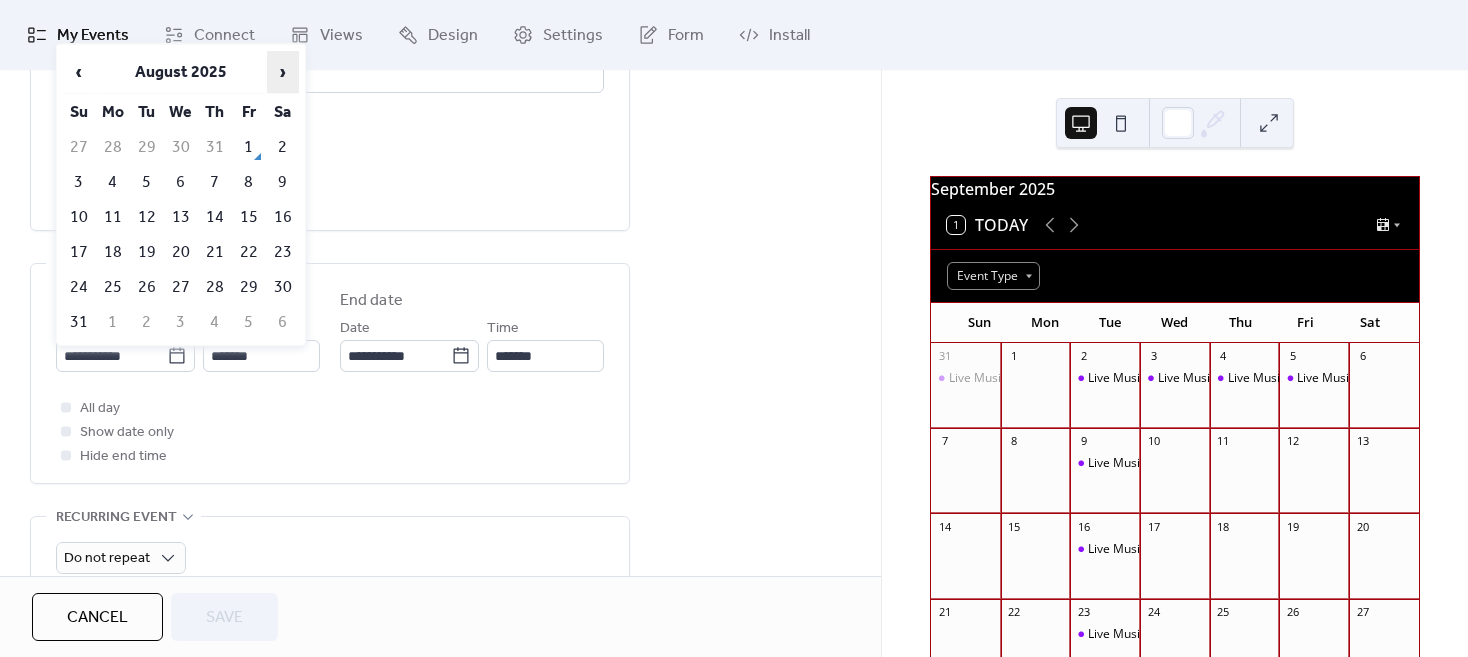 click on "›" at bounding box center [283, 72] 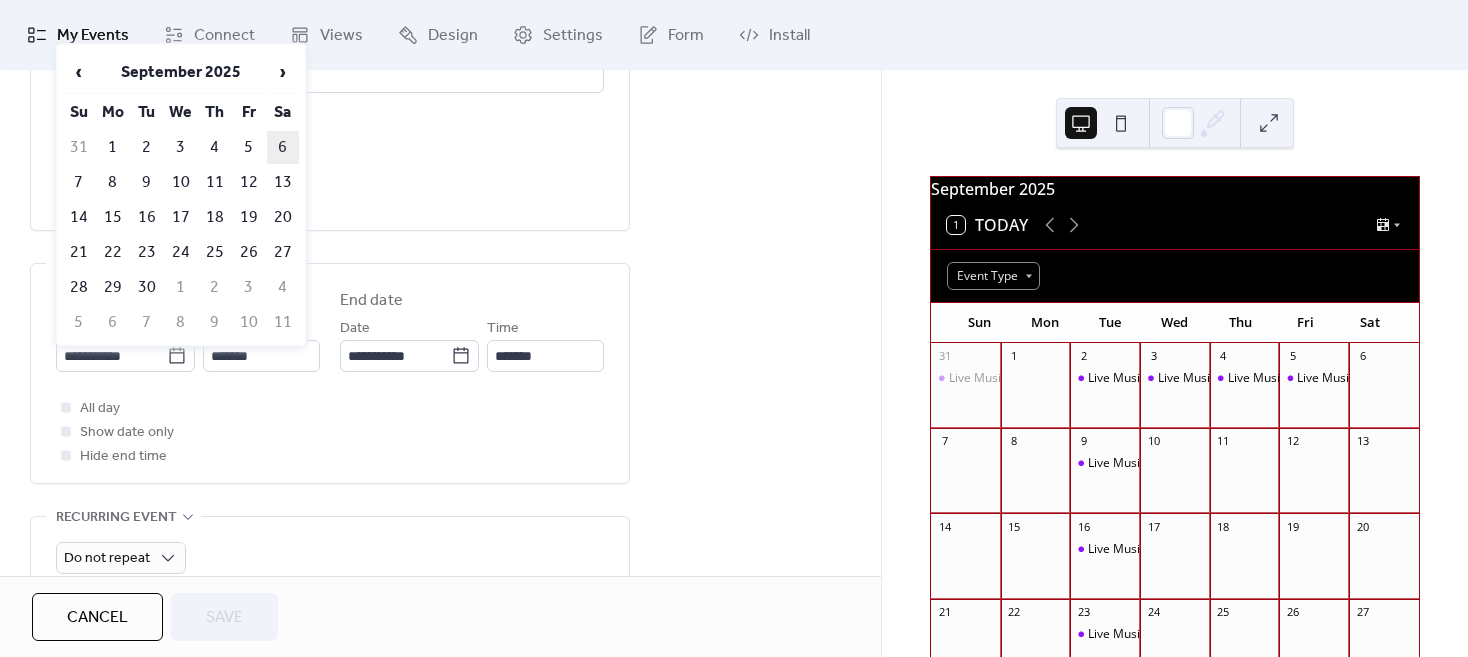 click on "6" at bounding box center [283, 147] 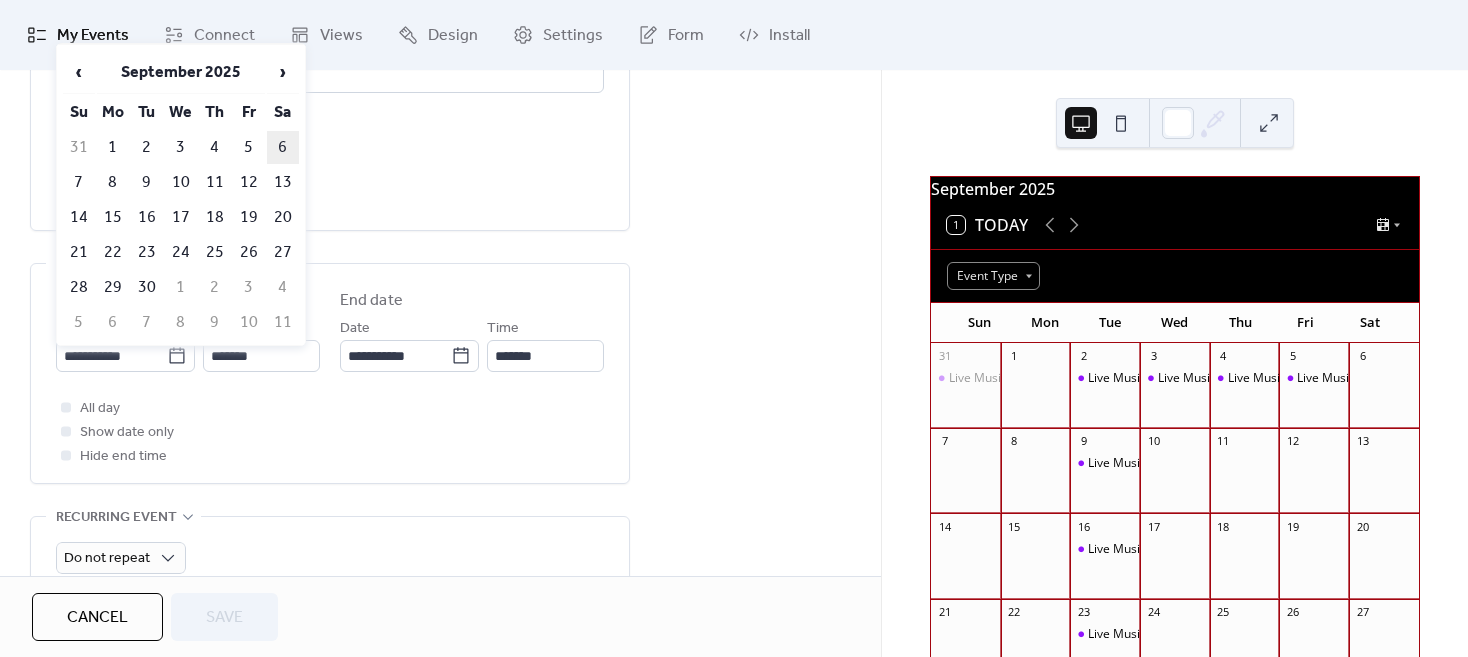 type on "**********" 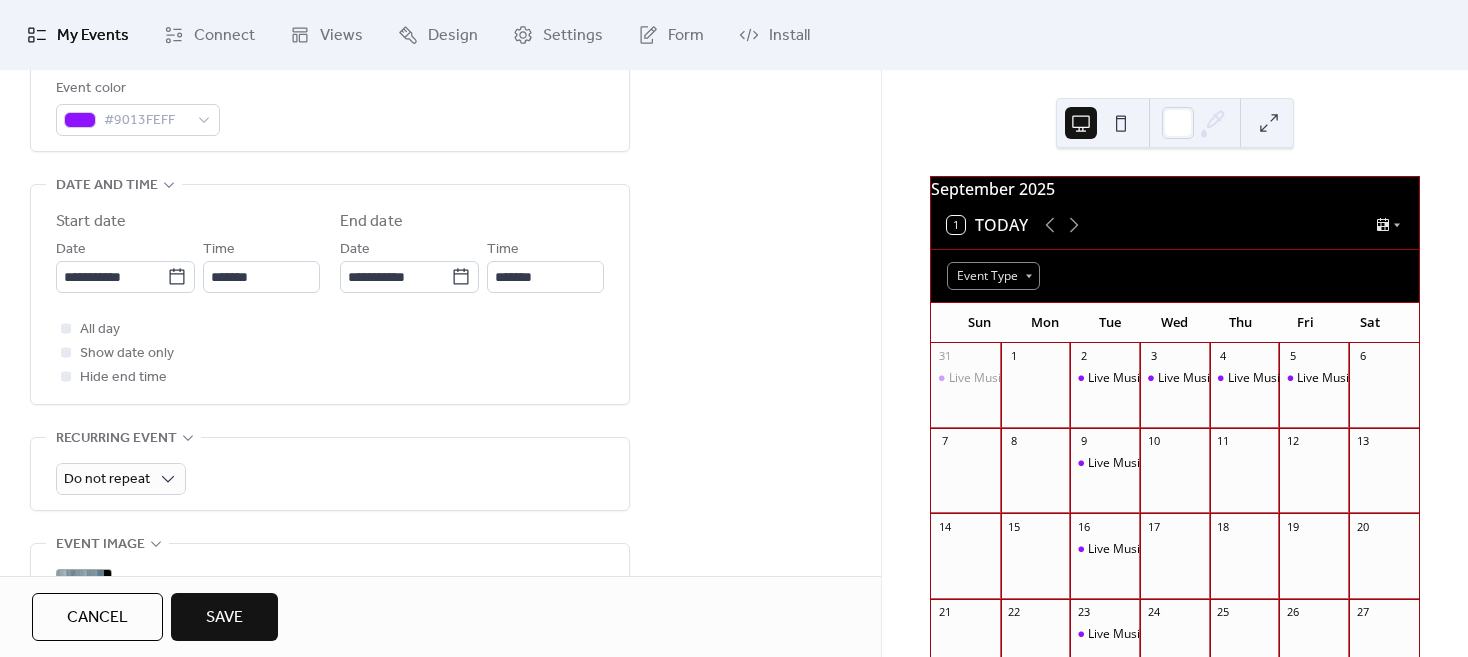 scroll, scrollTop: 700, scrollLeft: 0, axis: vertical 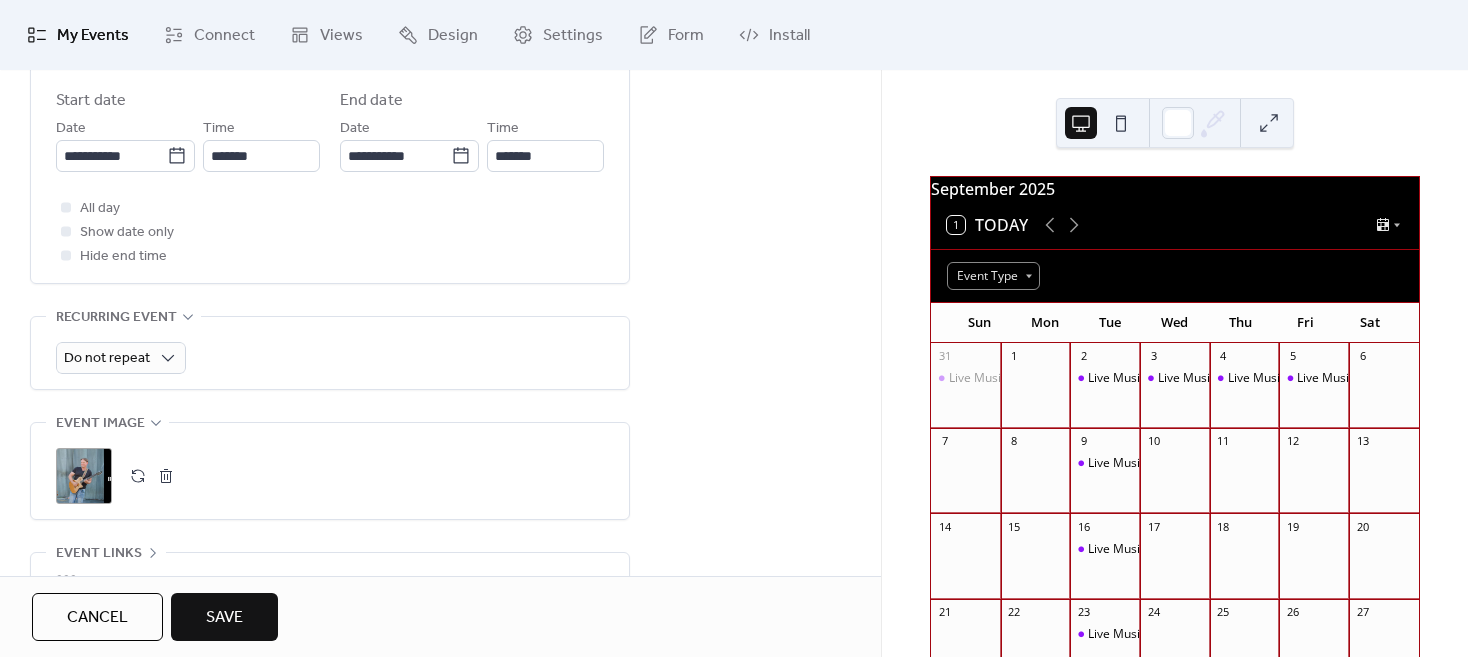 click on "Save" at bounding box center (224, 617) 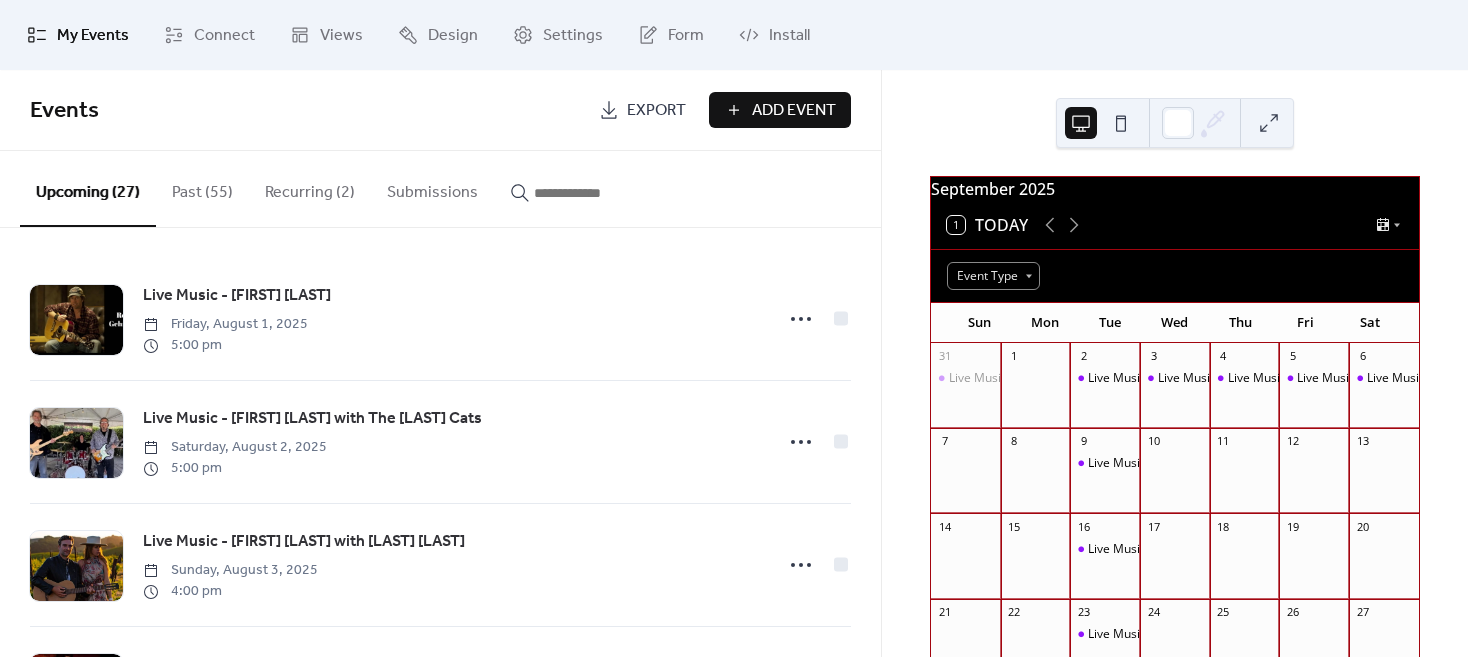 click on "Recurring (2)" at bounding box center (310, 188) 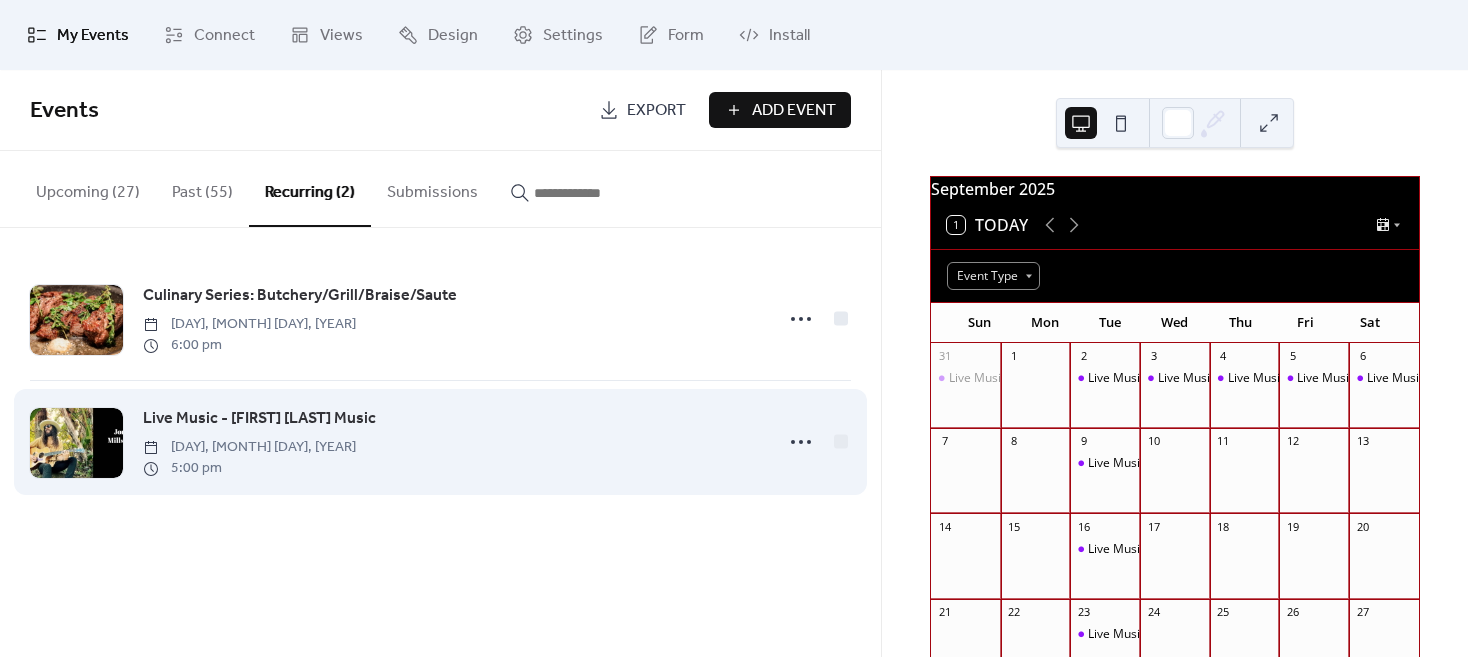 click on "Live Music - [FIRST] [LAST] Music" at bounding box center (259, 419) 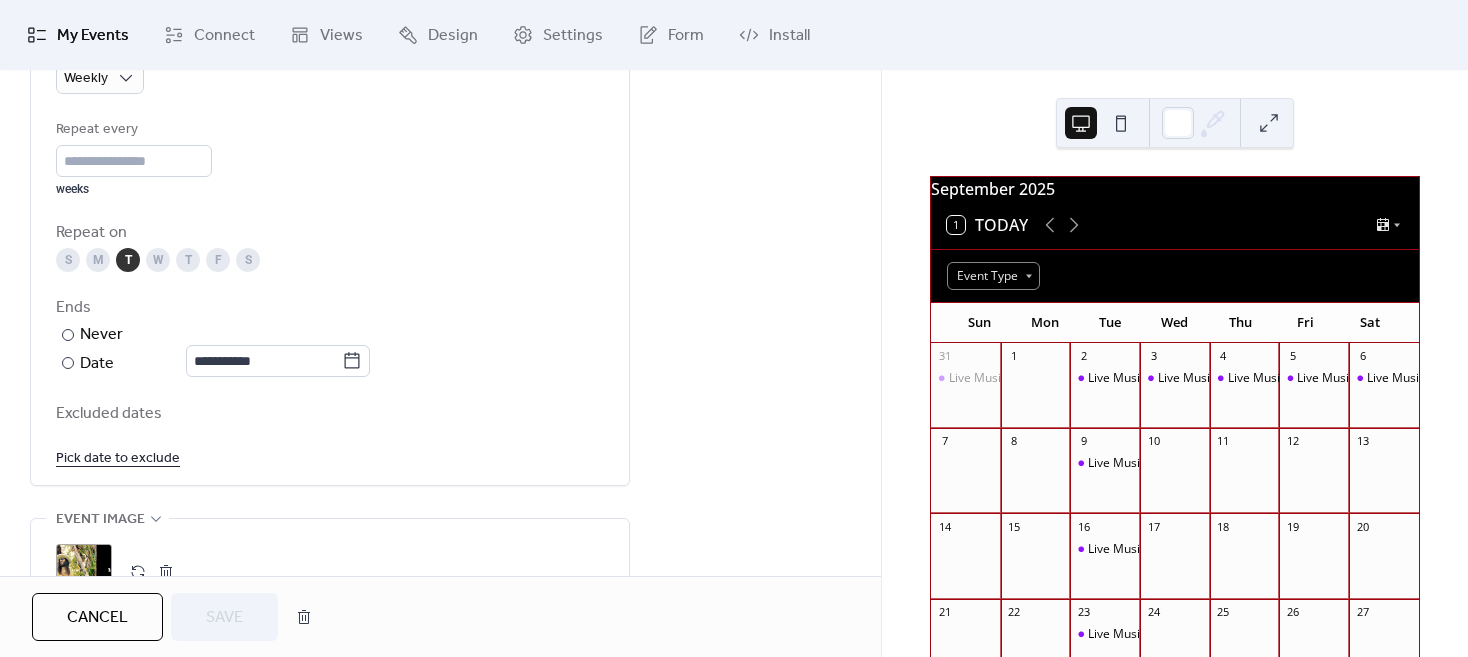 scroll, scrollTop: 1000, scrollLeft: 0, axis: vertical 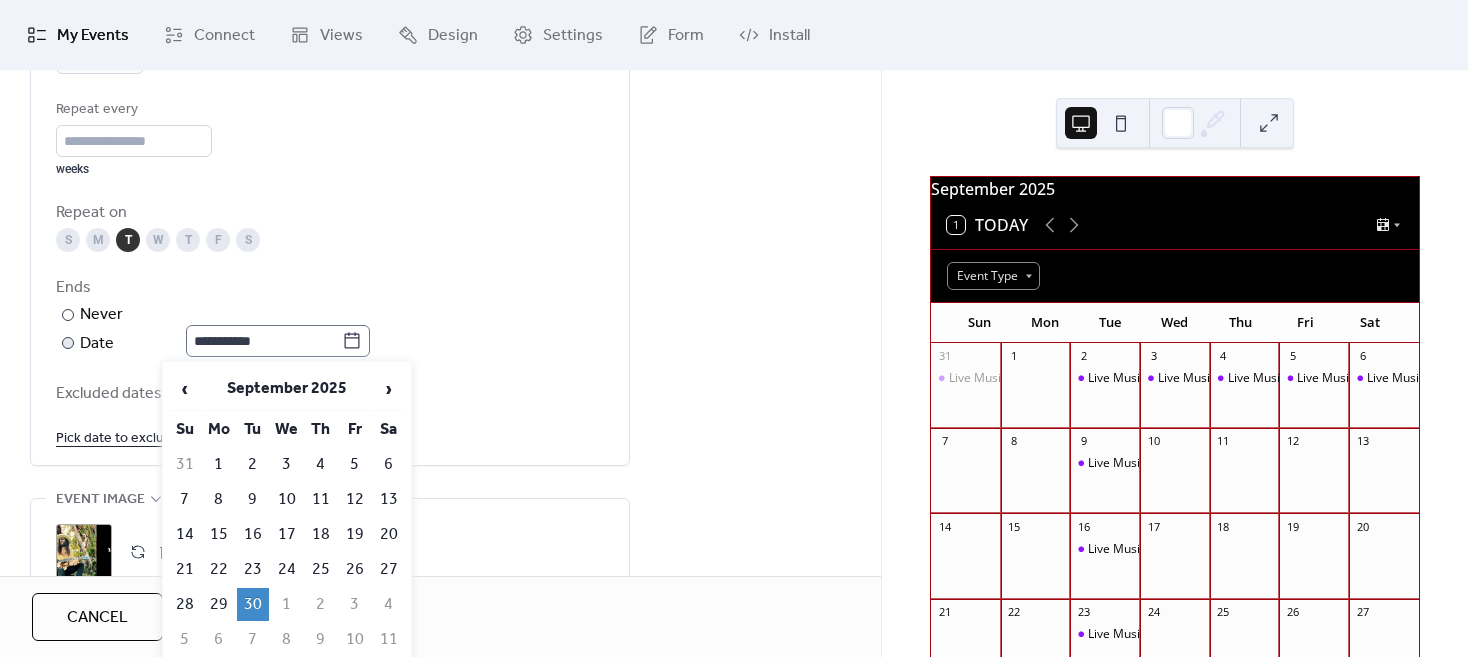 click 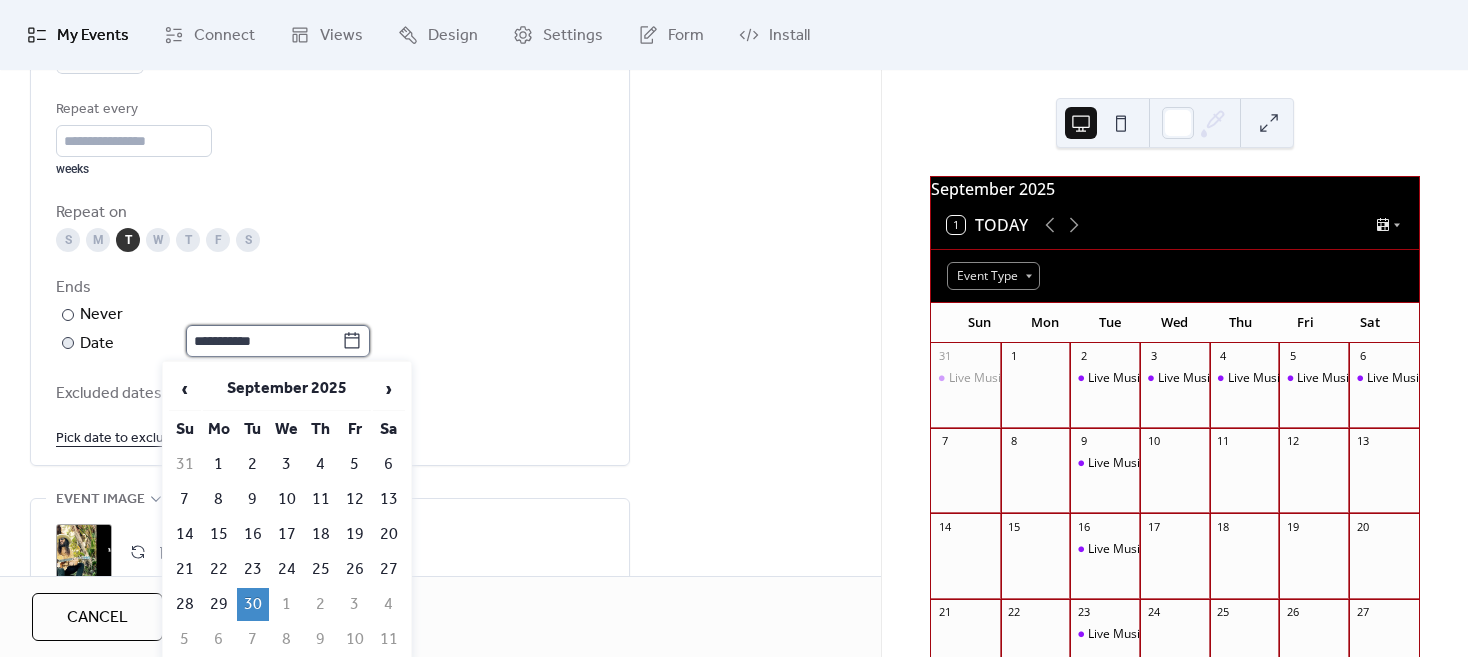 click on "**********" at bounding box center [264, 341] 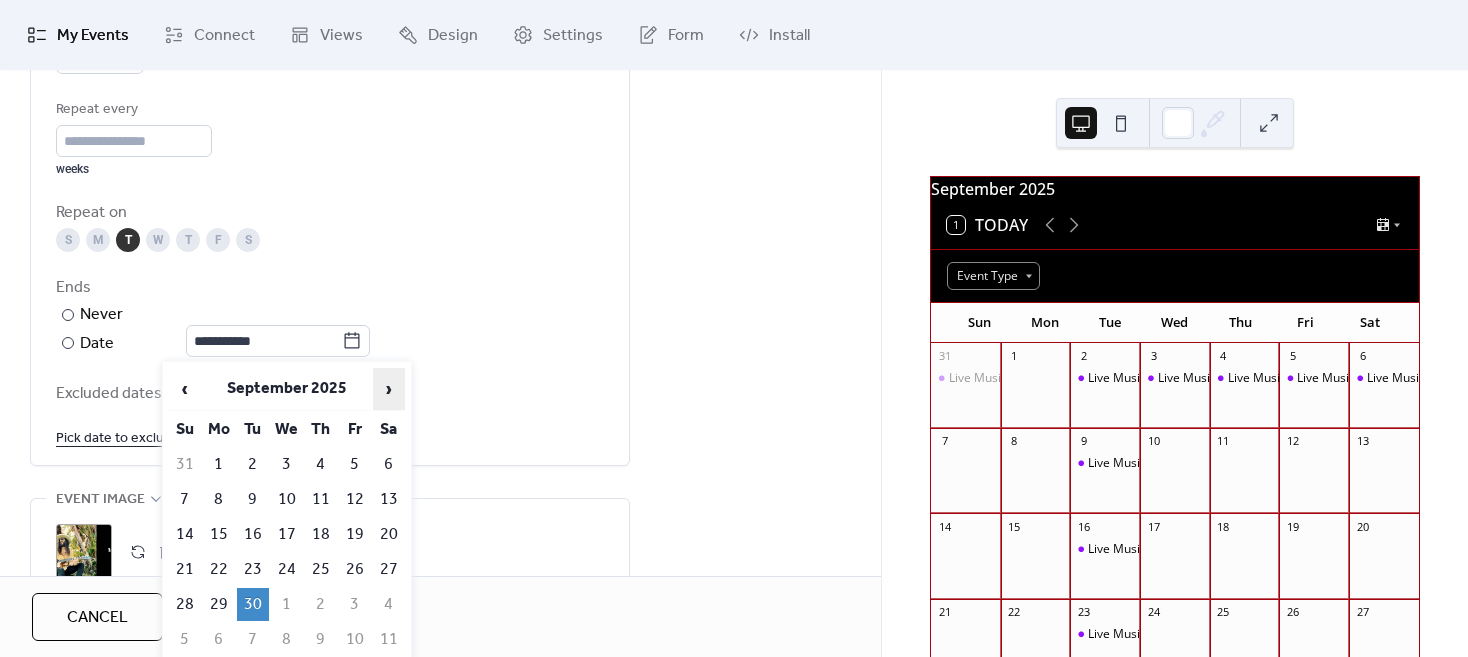 click on "›" at bounding box center (389, 389) 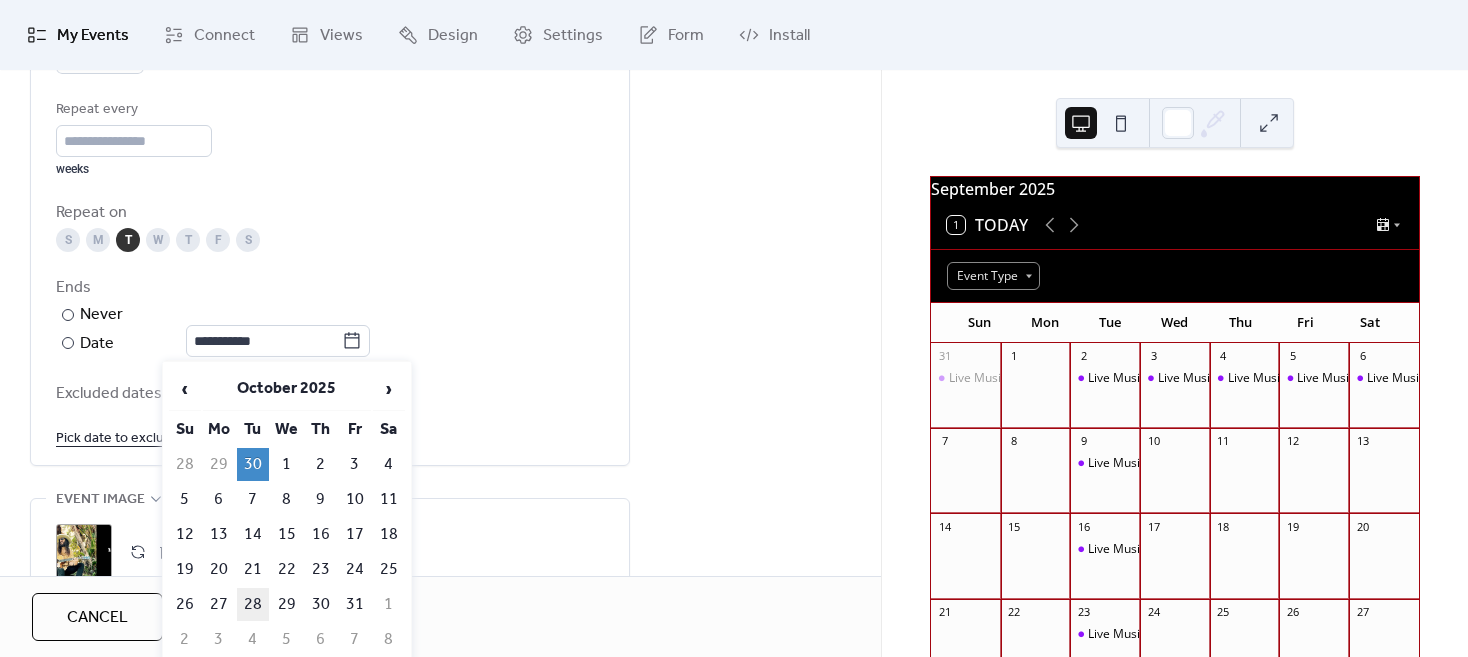click on "28" at bounding box center [253, 604] 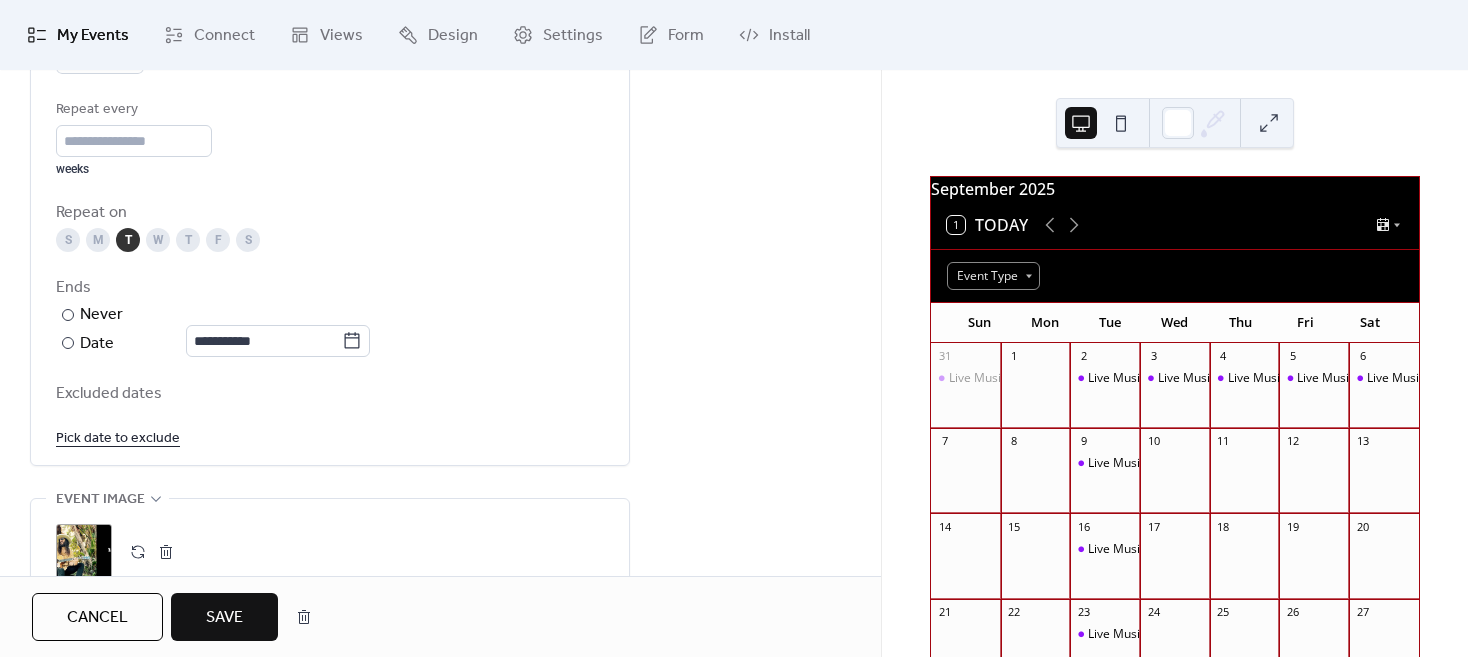 click on "Save" at bounding box center [224, 618] 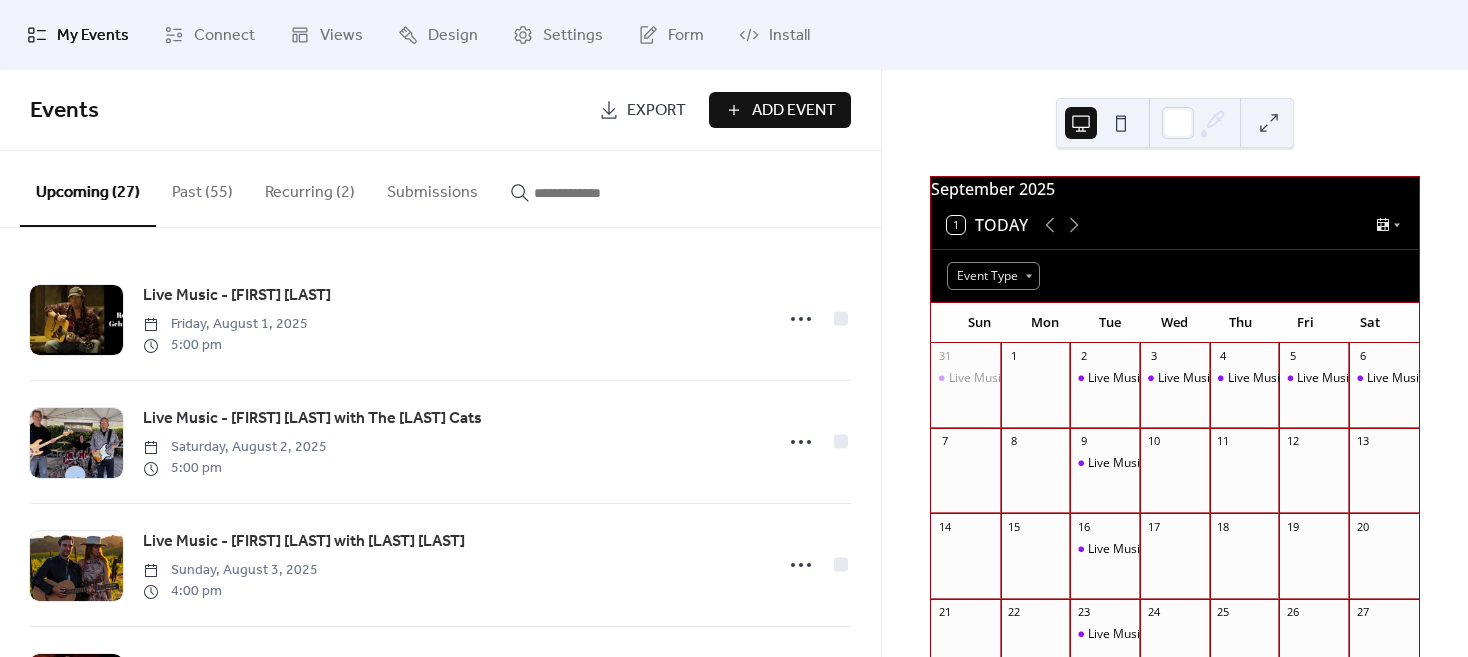 click 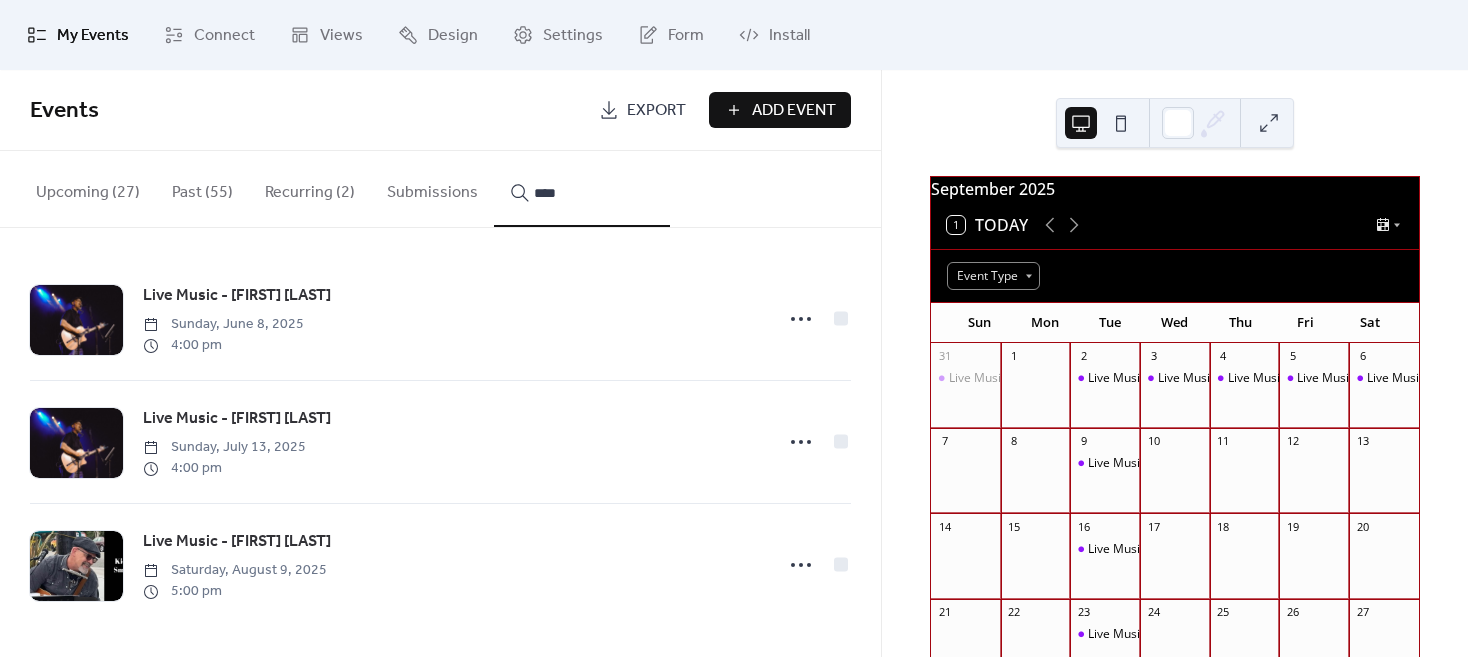 type on "****" 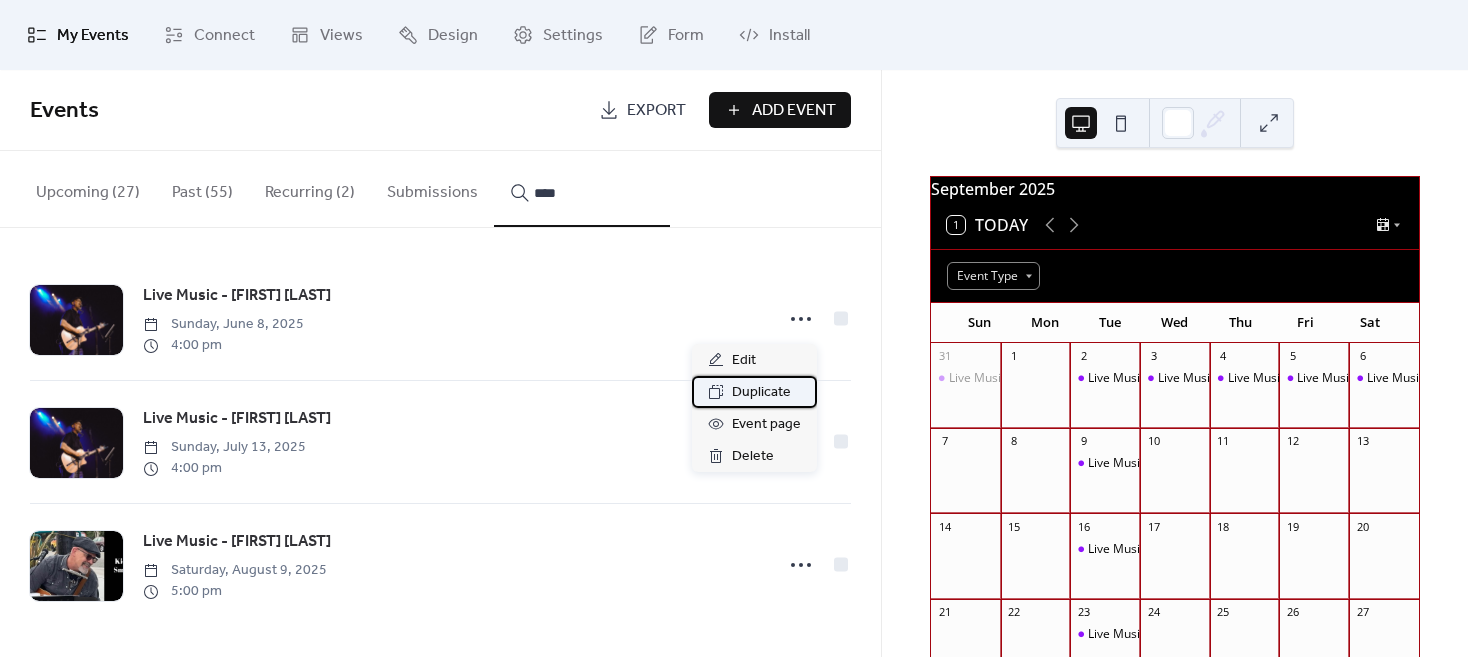 click on "Duplicate" at bounding box center (761, 393) 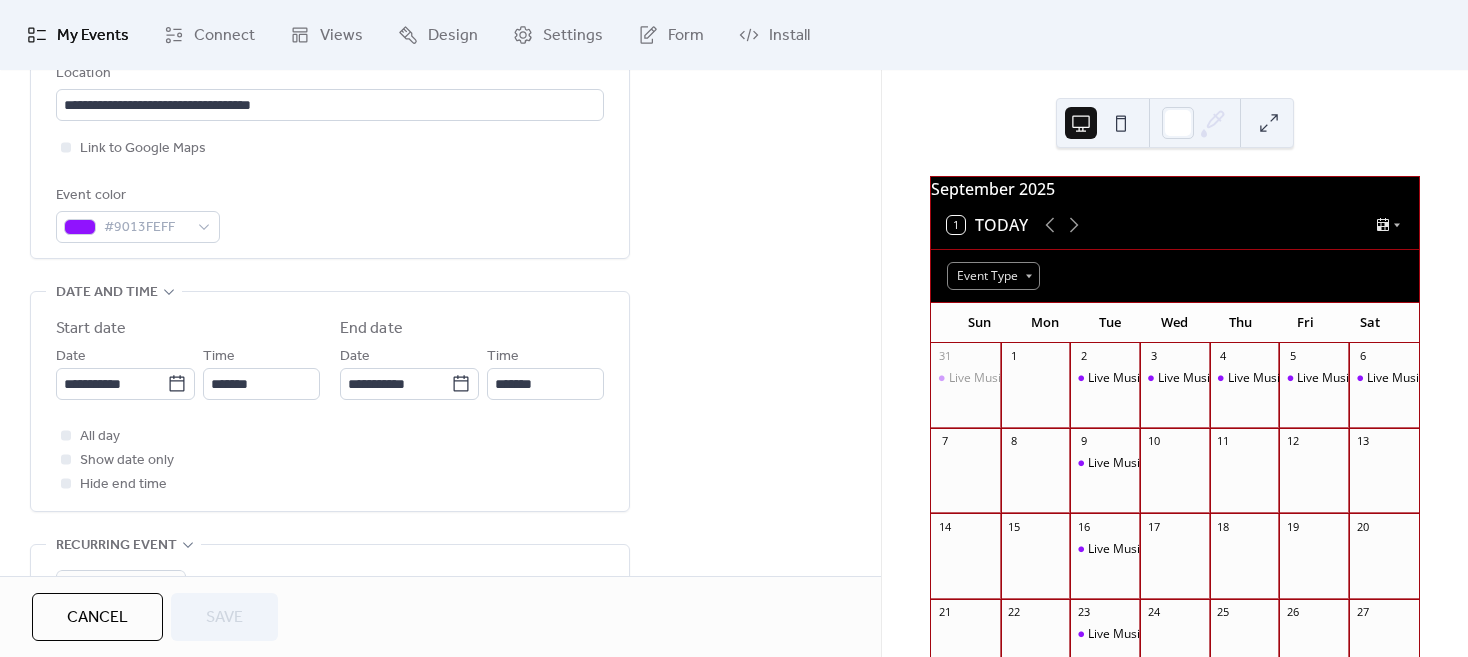 scroll, scrollTop: 500, scrollLeft: 0, axis: vertical 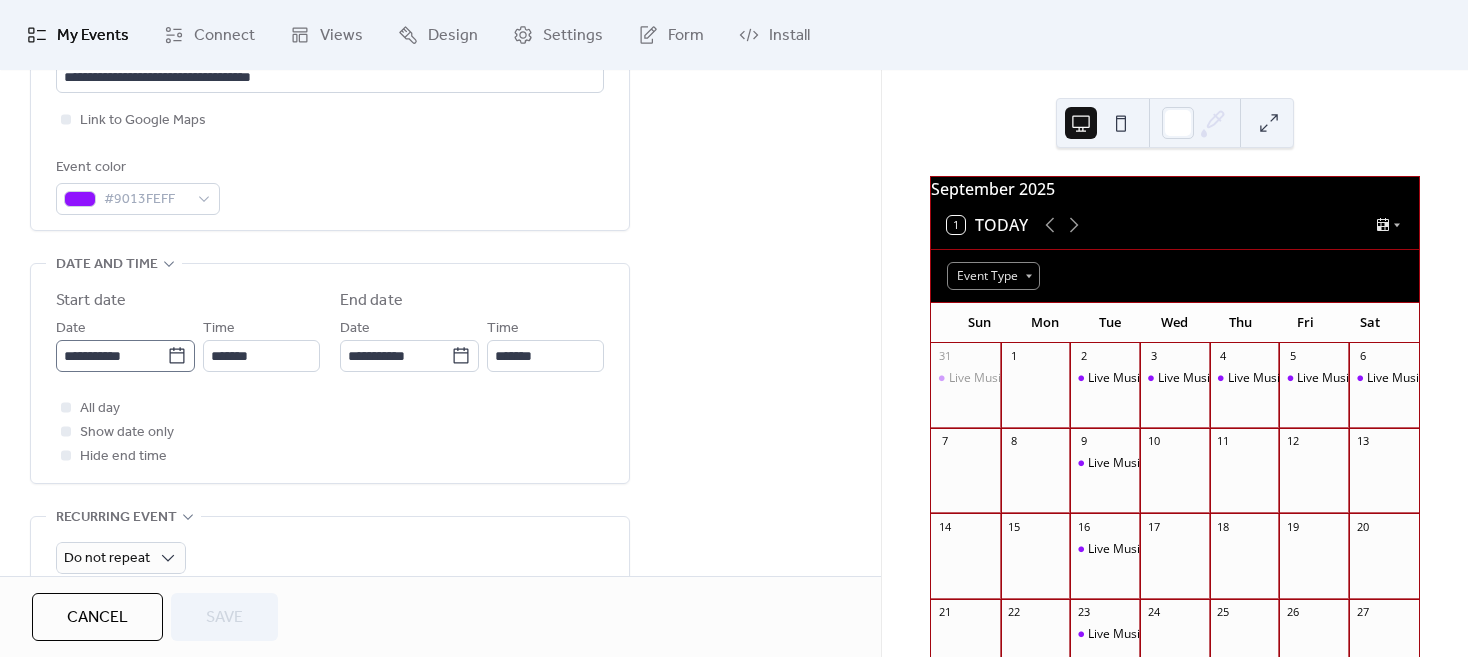 click 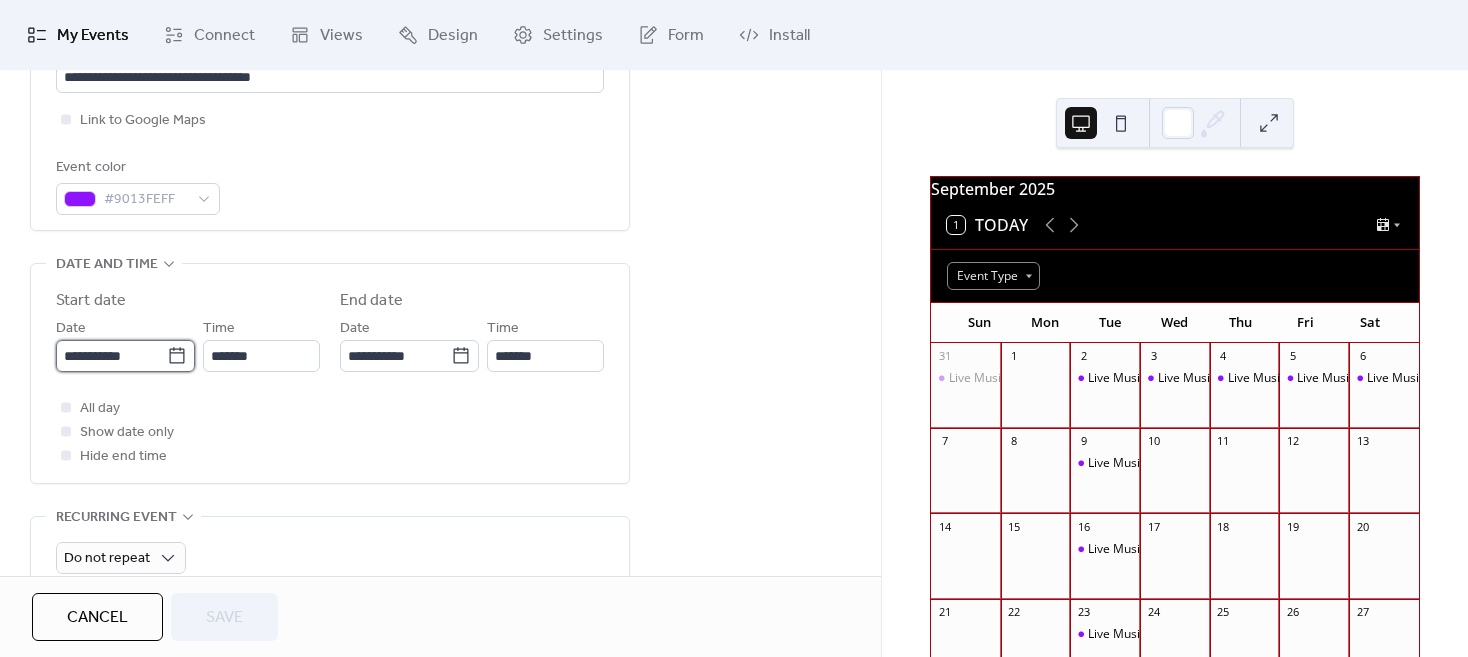click on "**********" at bounding box center (111, 356) 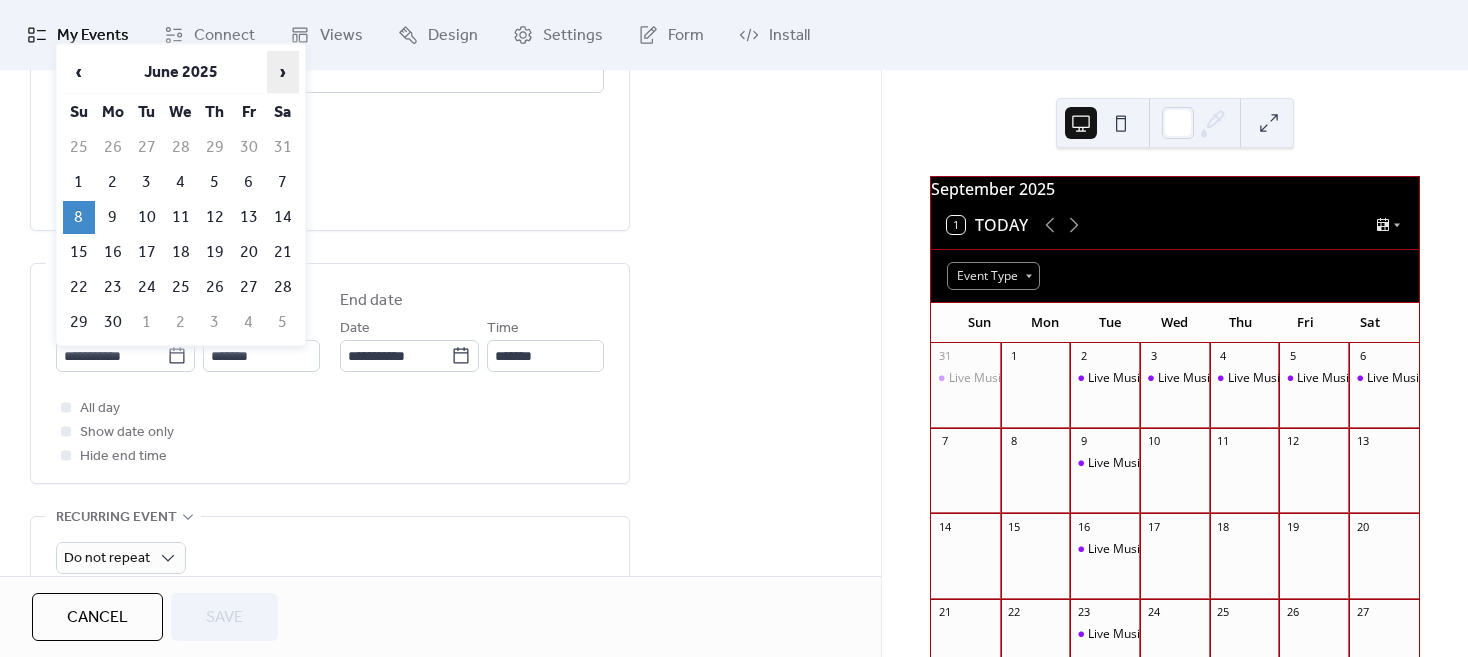 click on "›" at bounding box center (283, 72) 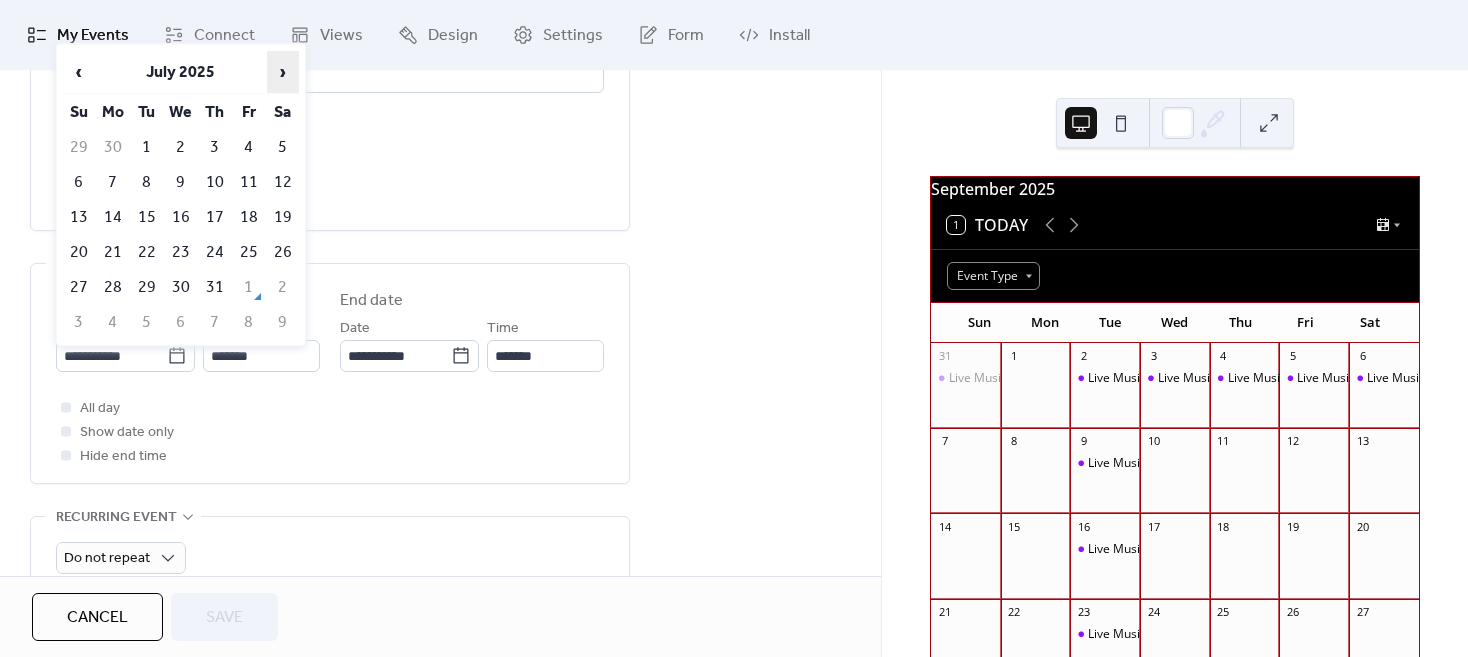 click on "›" at bounding box center (283, 72) 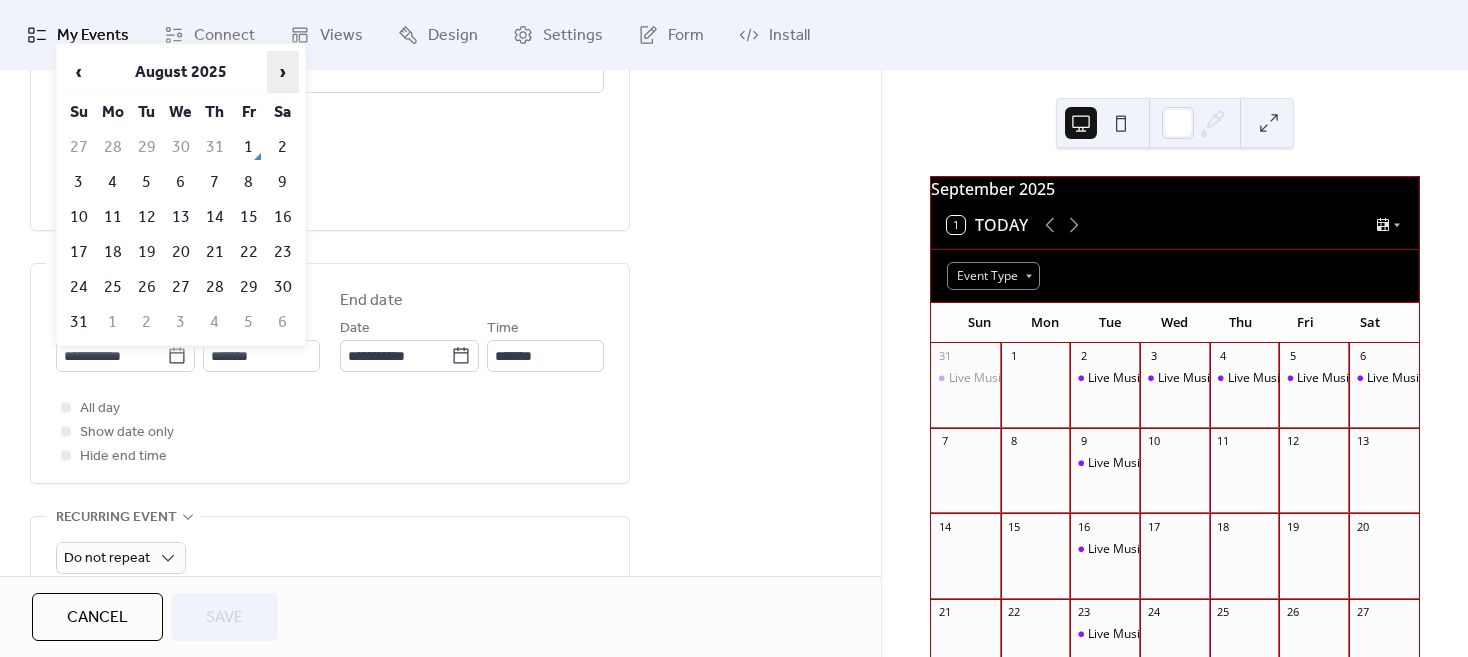 click on "›" at bounding box center (283, 72) 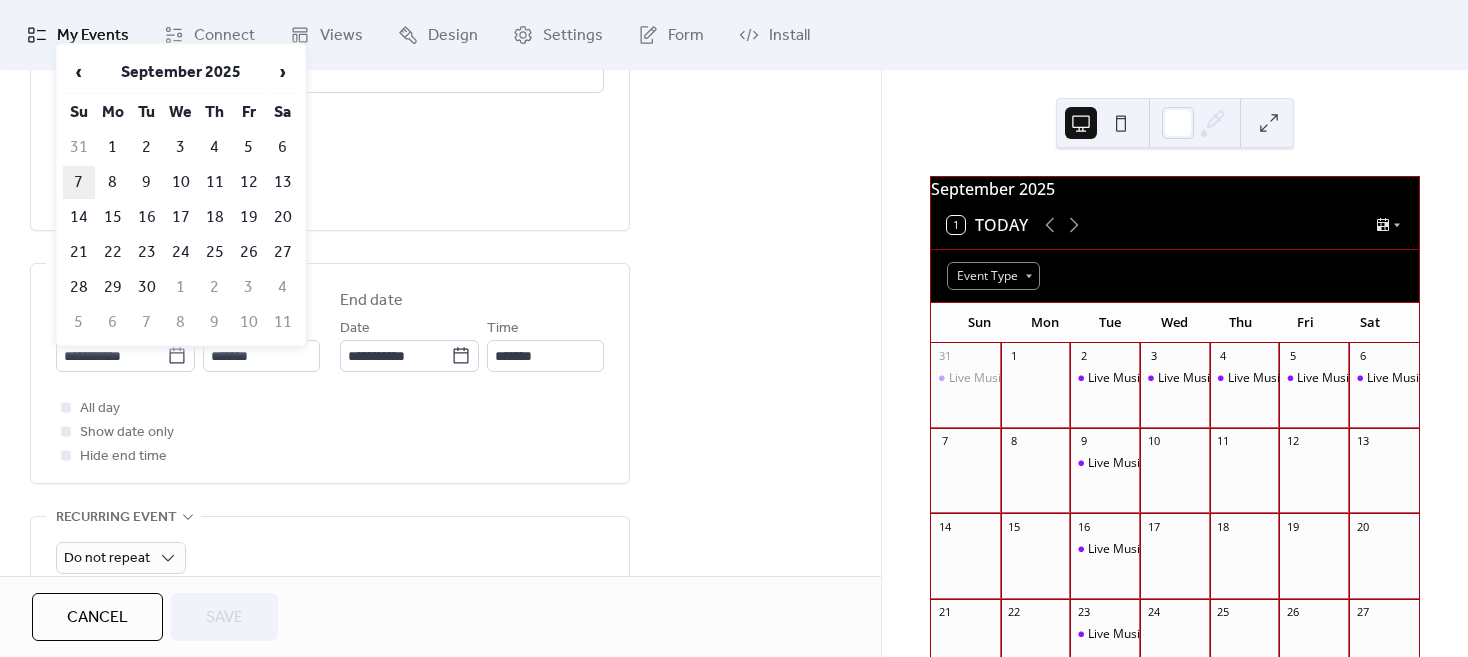 click on "7" at bounding box center [79, 182] 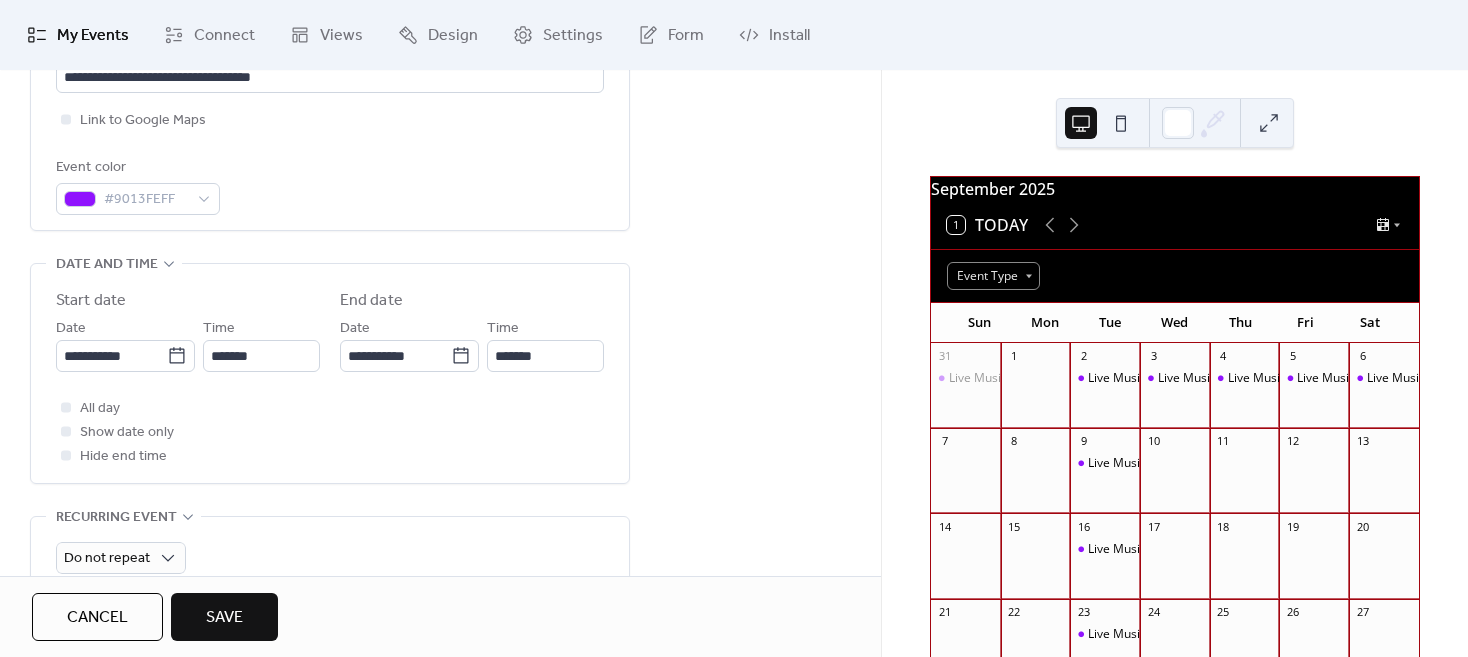 click on "Save" at bounding box center [224, 617] 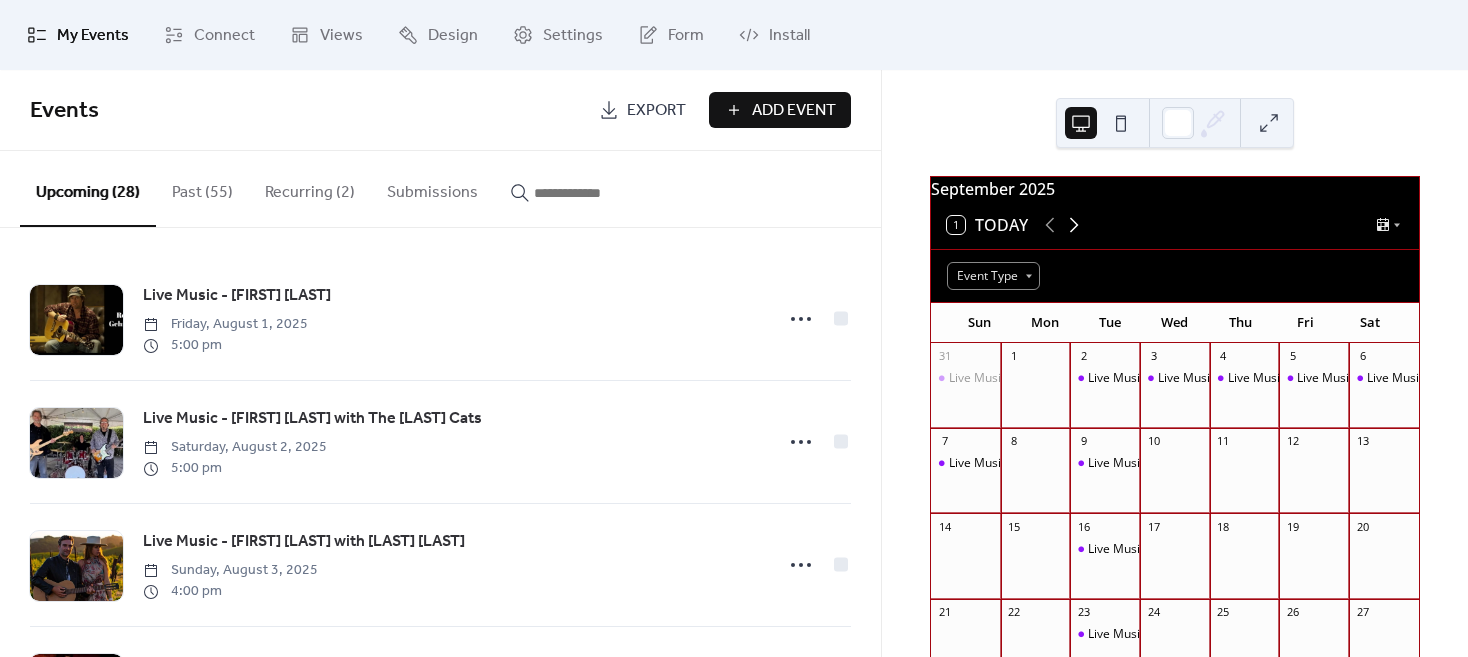 click 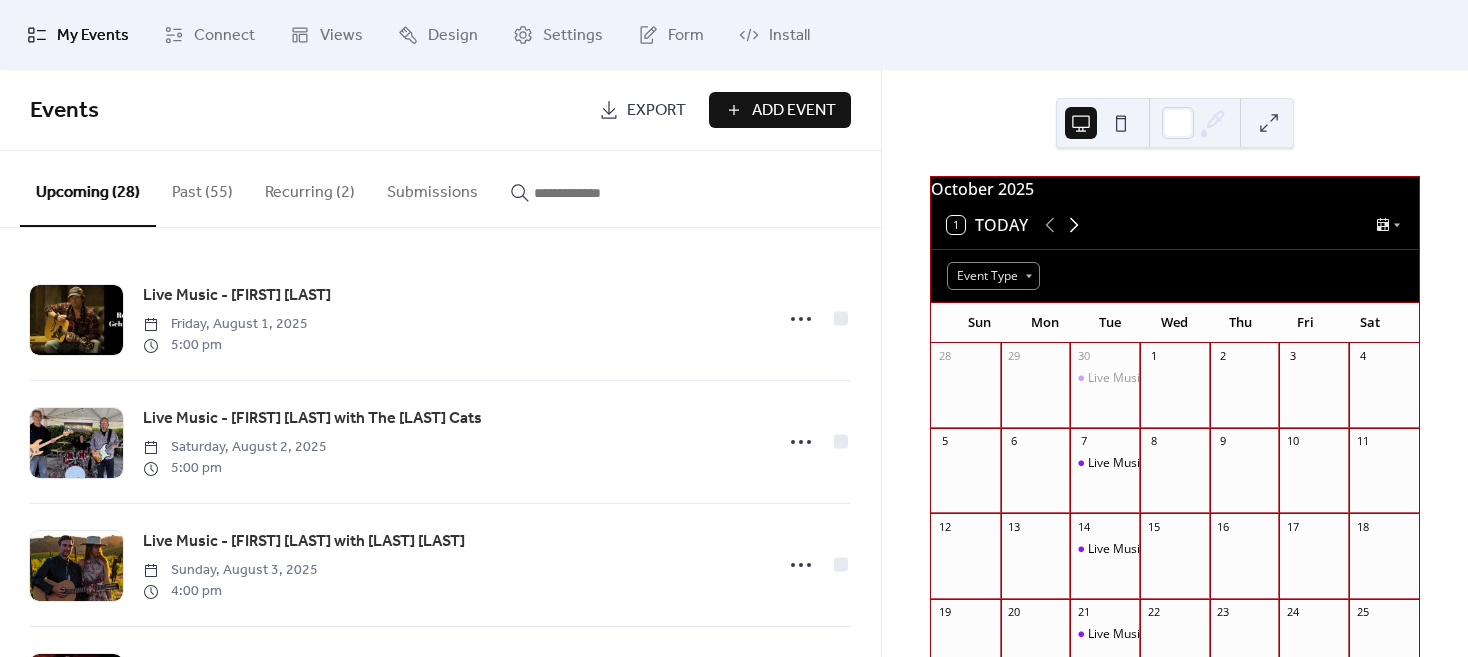 click 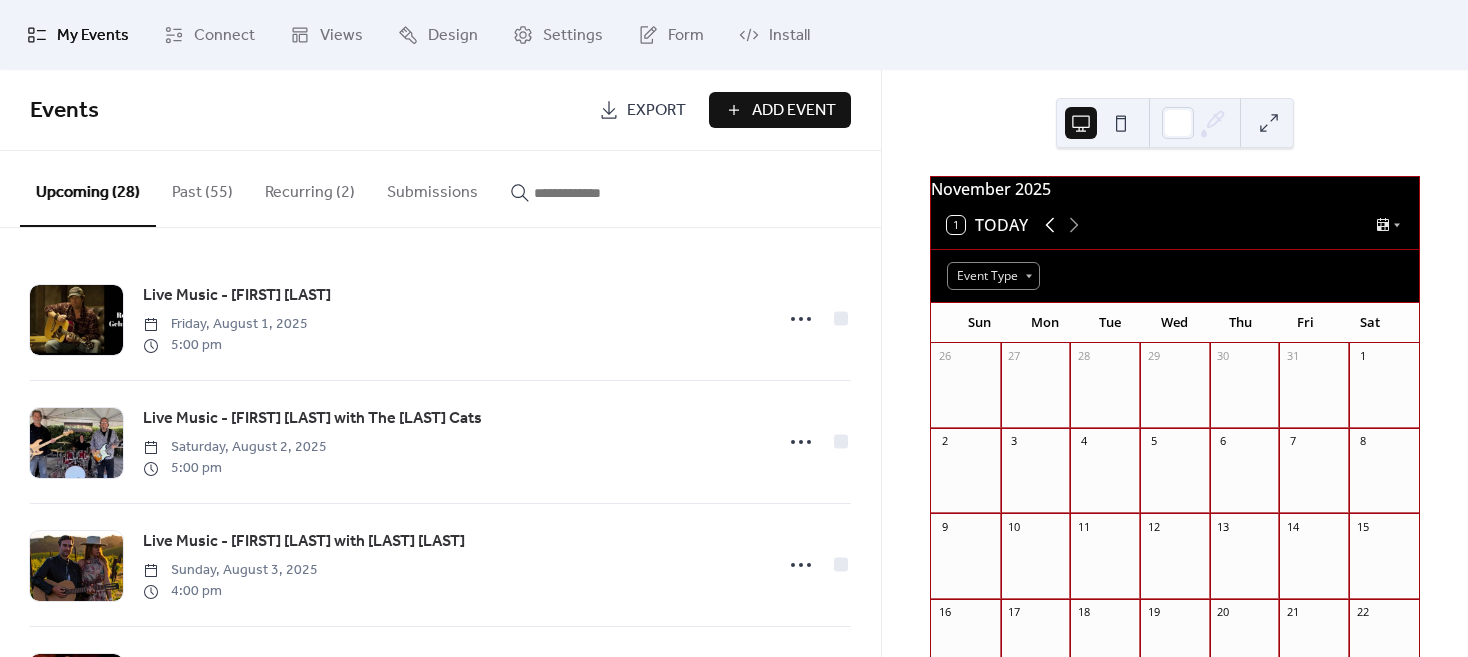 click 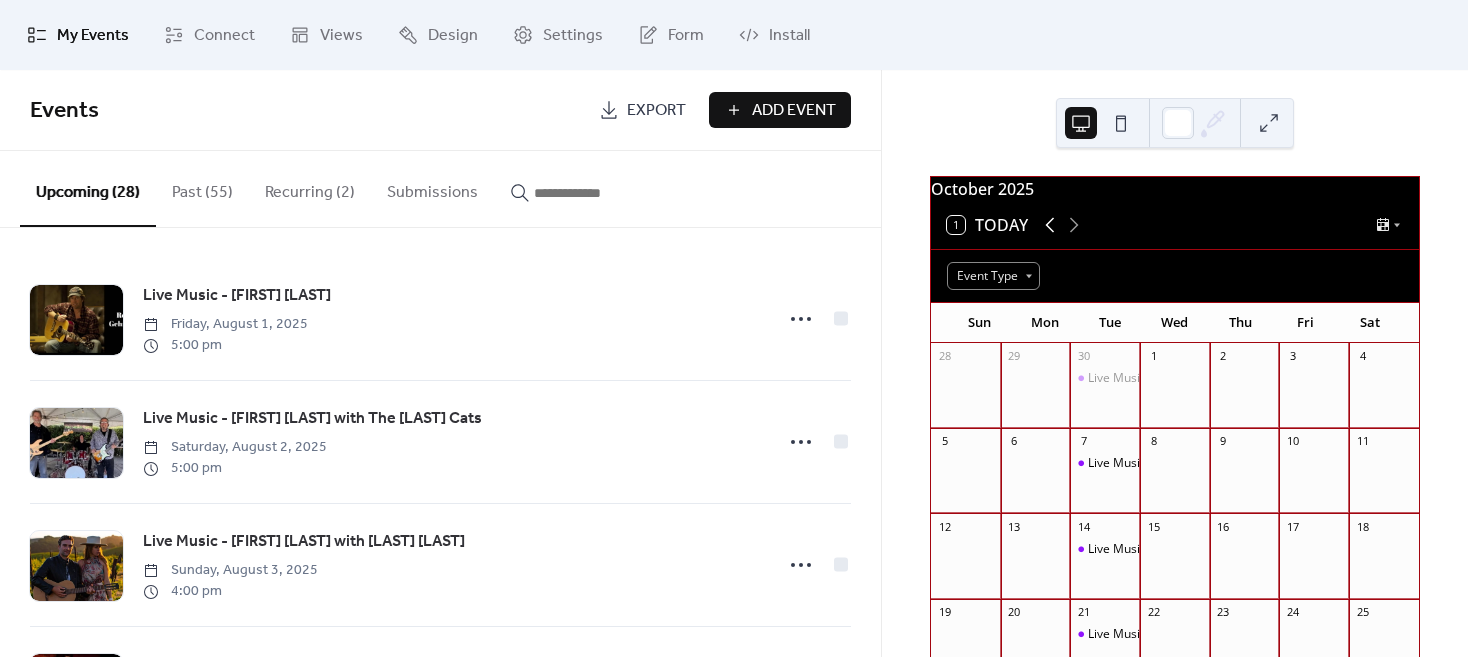click 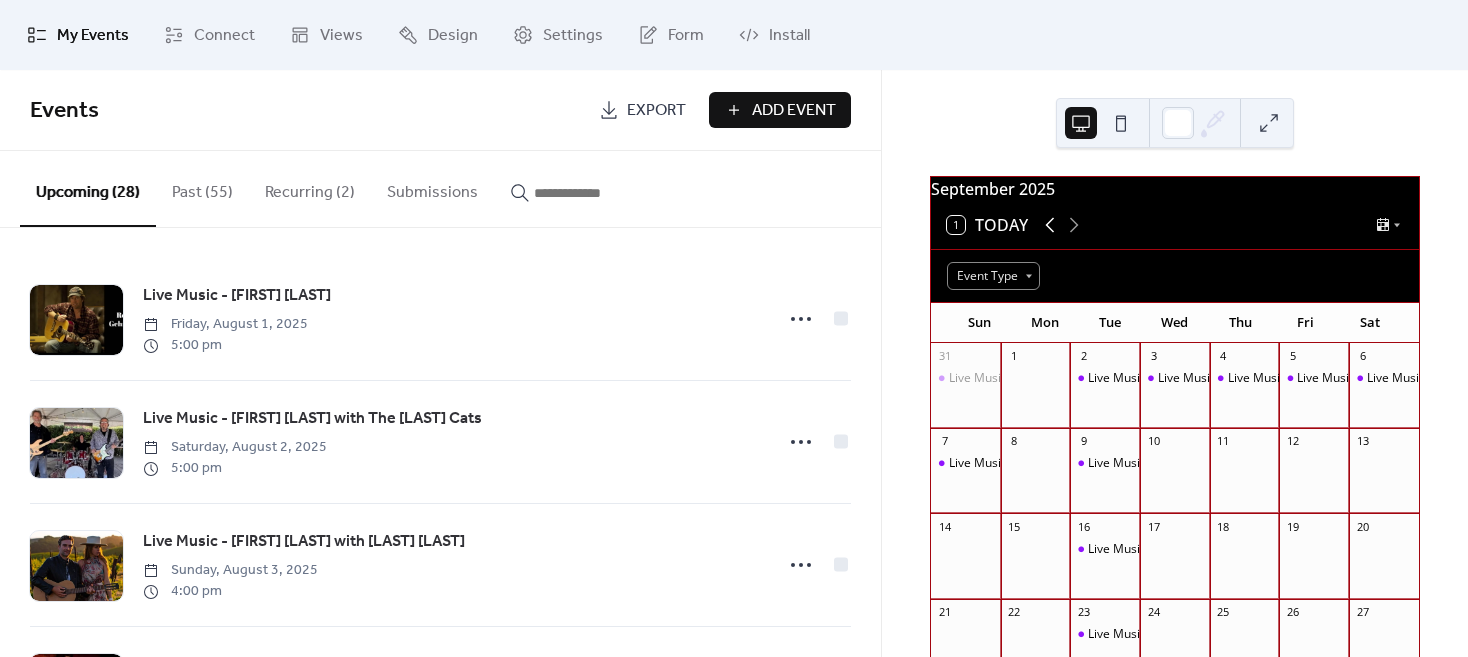 click 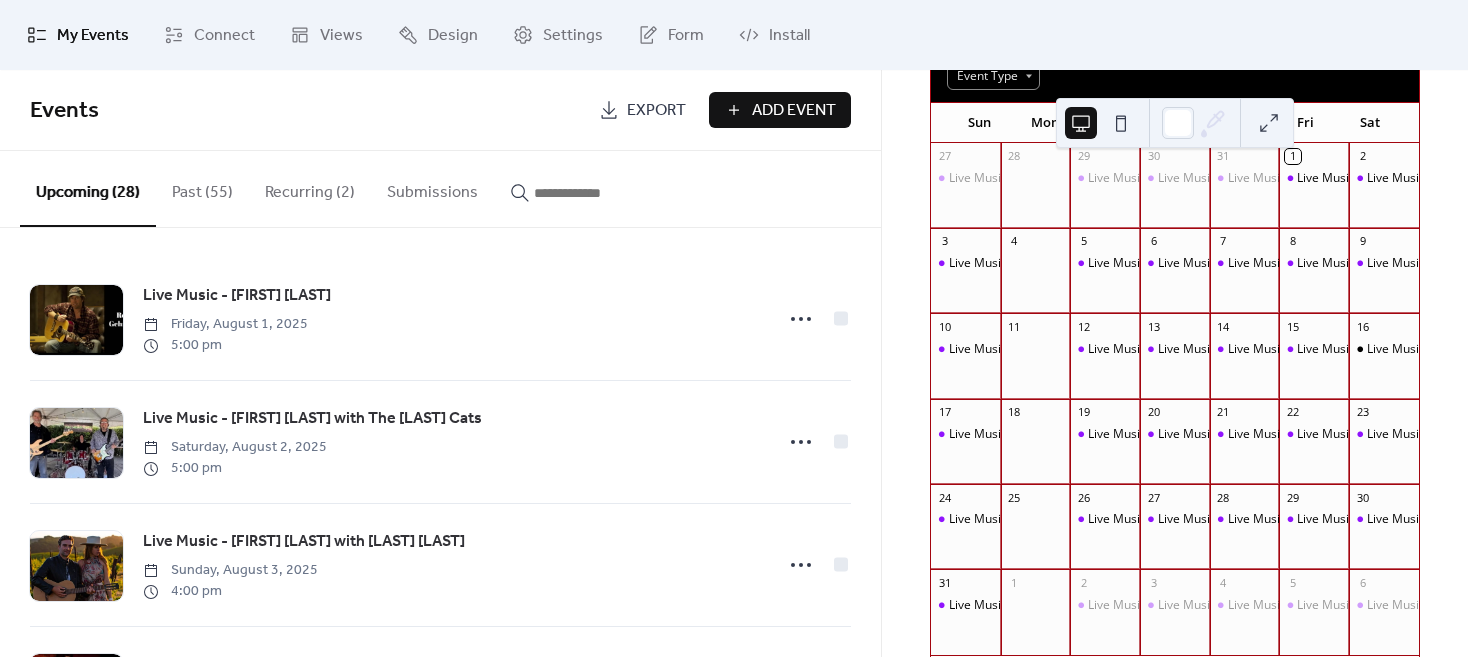 scroll, scrollTop: 257, scrollLeft: 0, axis: vertical 